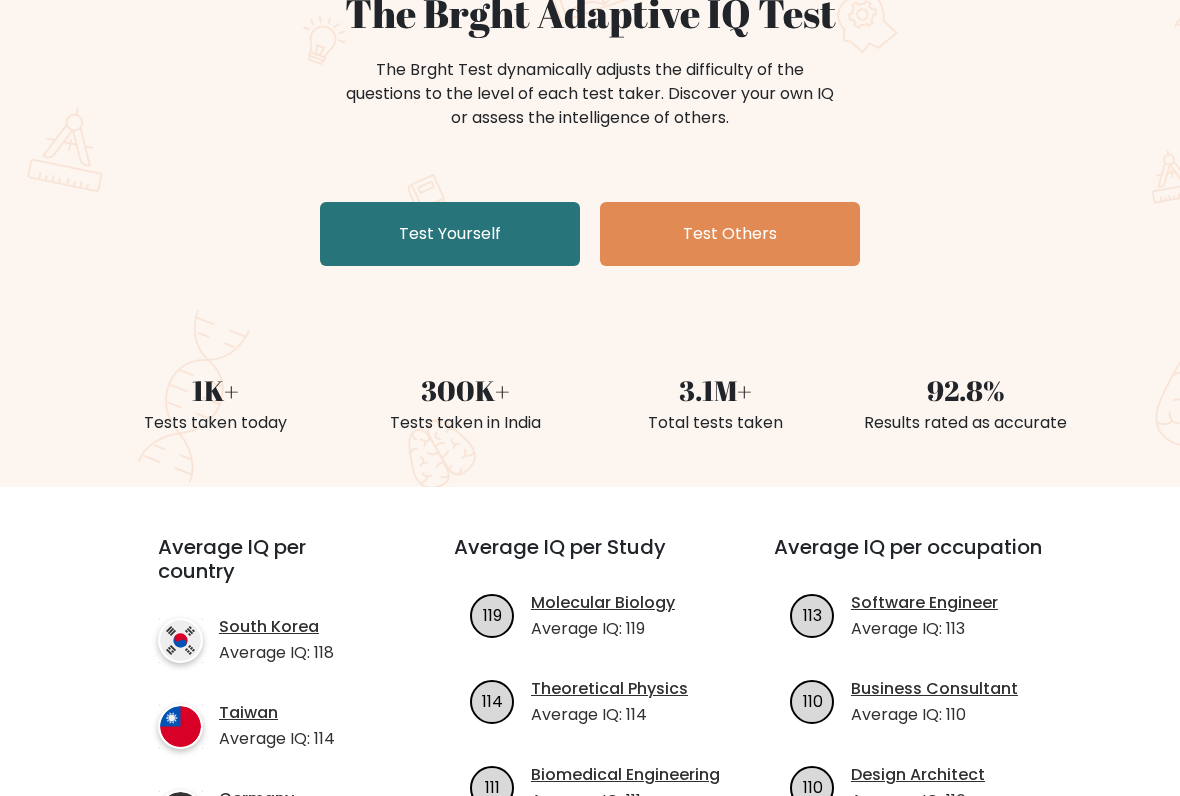 scroll, scrollTop: 221, scrollLeft: 0, axis: vertical 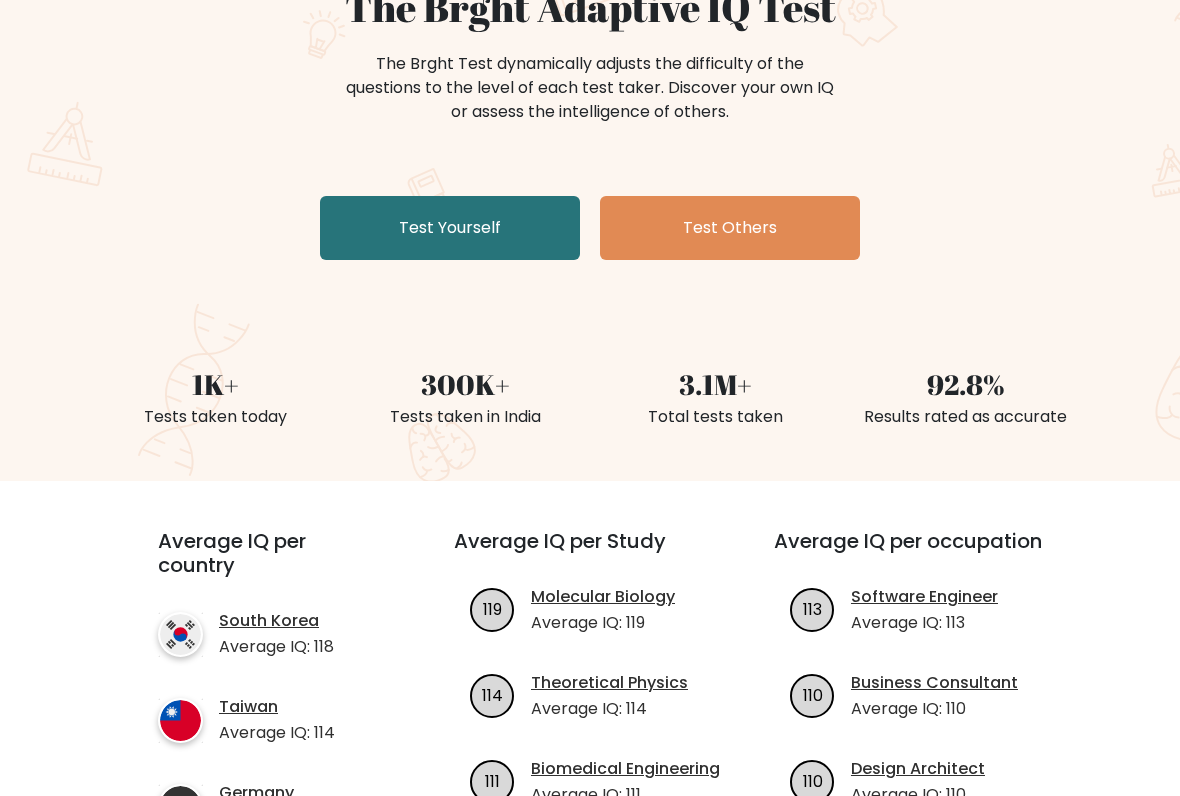 click on "Test Yourself" at bounding box center [450, 229] 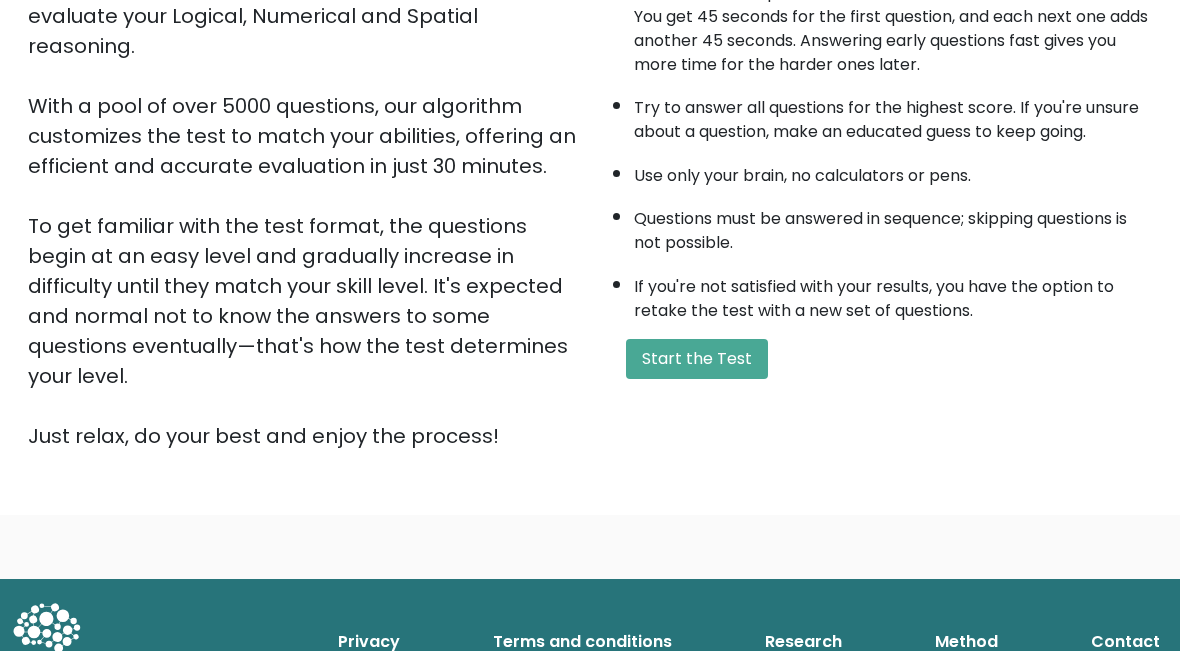 scroll, scrollTop: 324, scrollLeft: 0, axis: vertical 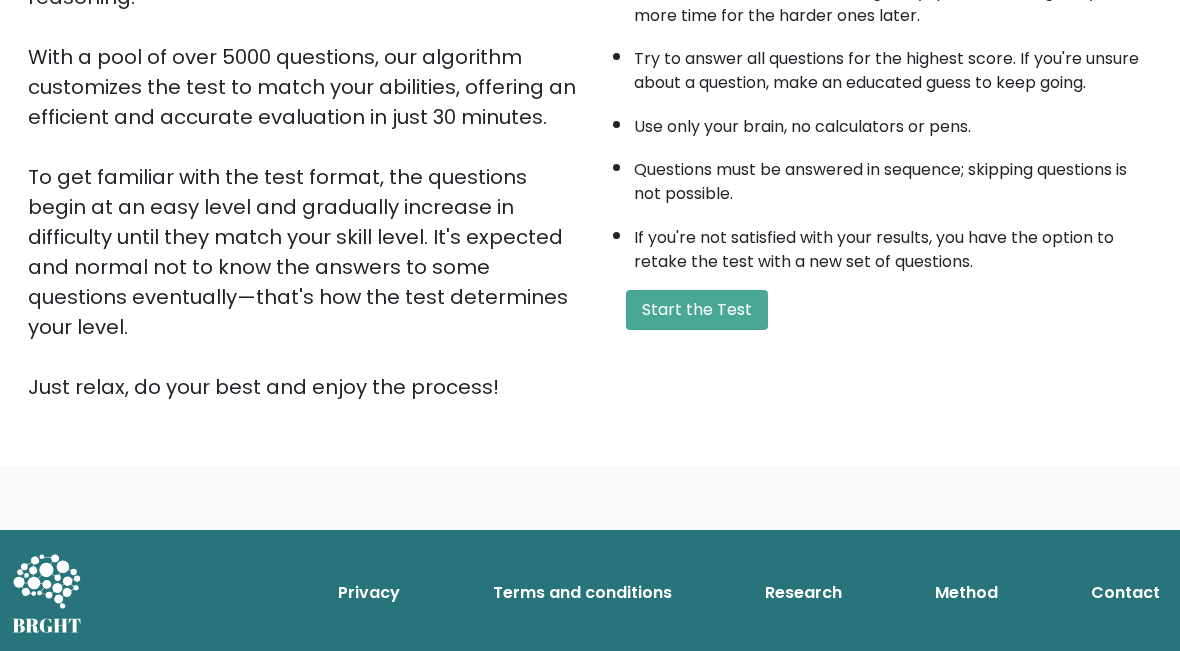 click on "Start the Test" at bounding box center (697, 310) 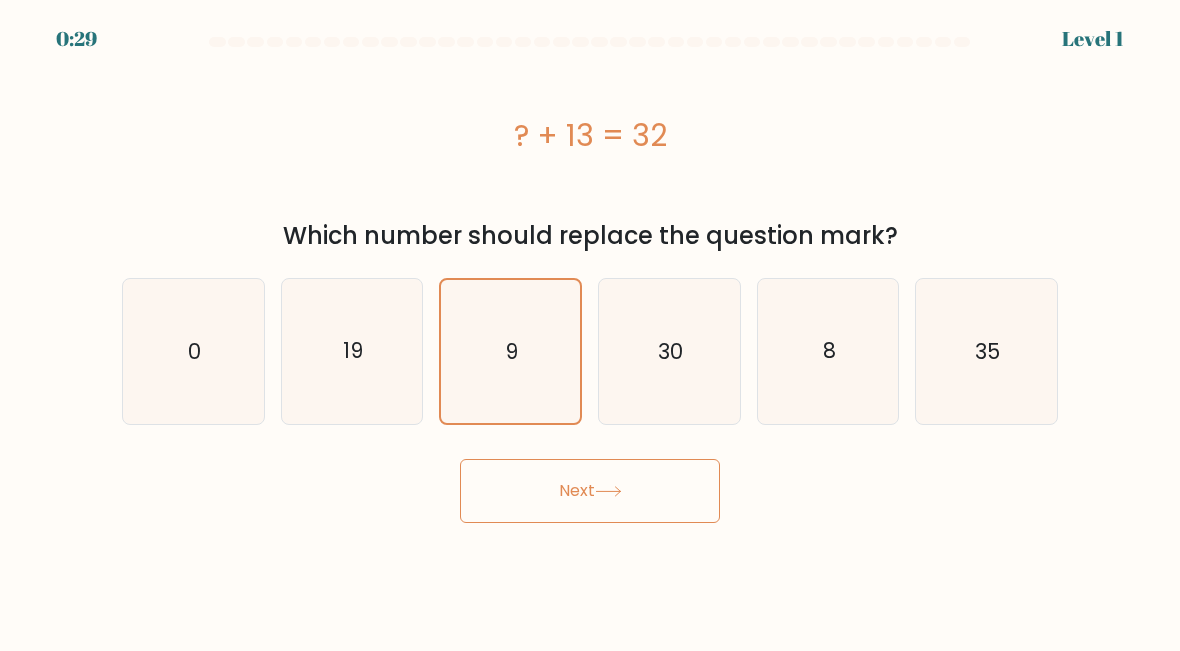 click on "Next" at bounding box center (590, 491) 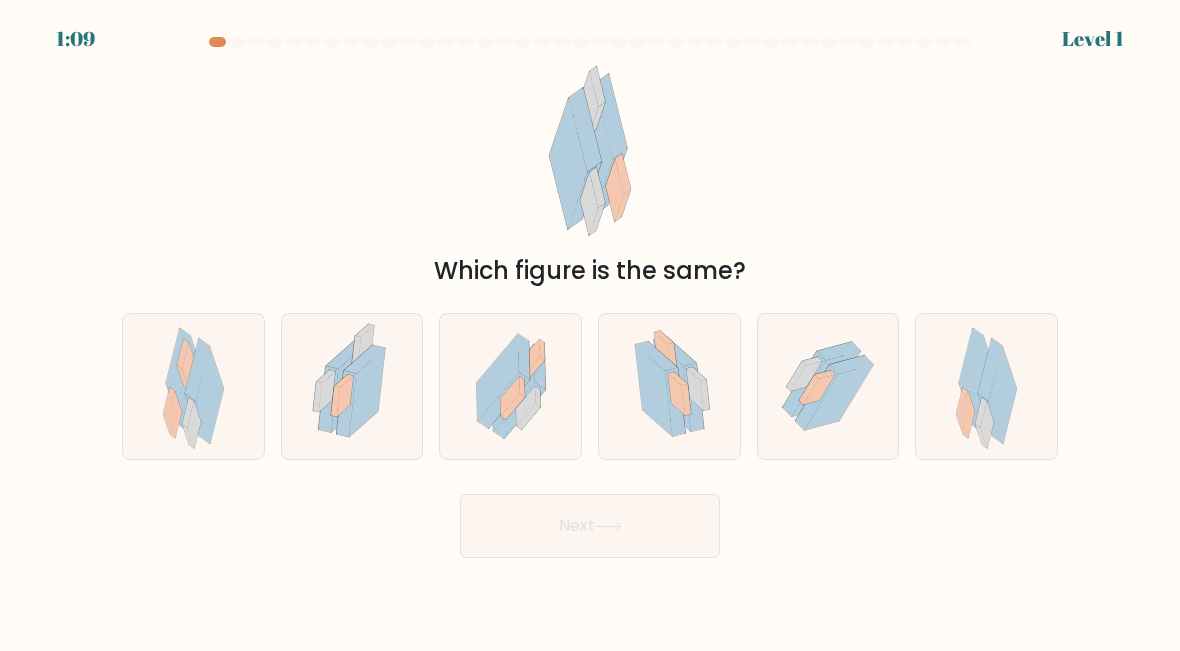 click at bounding box center [346, 404] 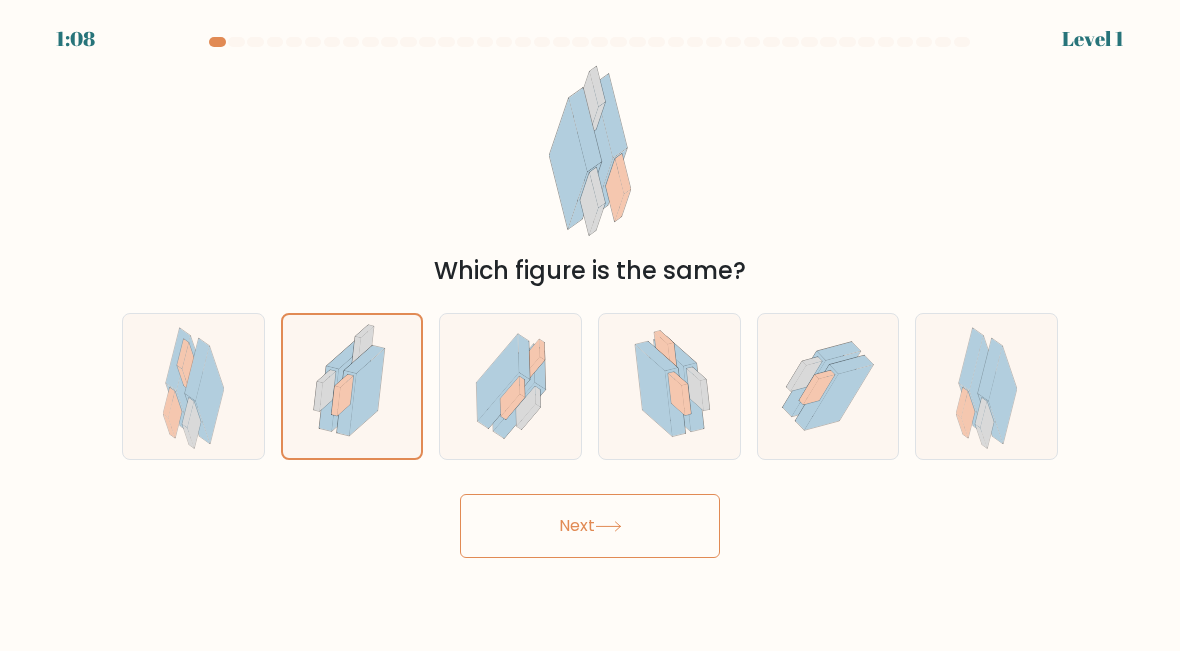 click on "Next" at bounding box center (590, 526) 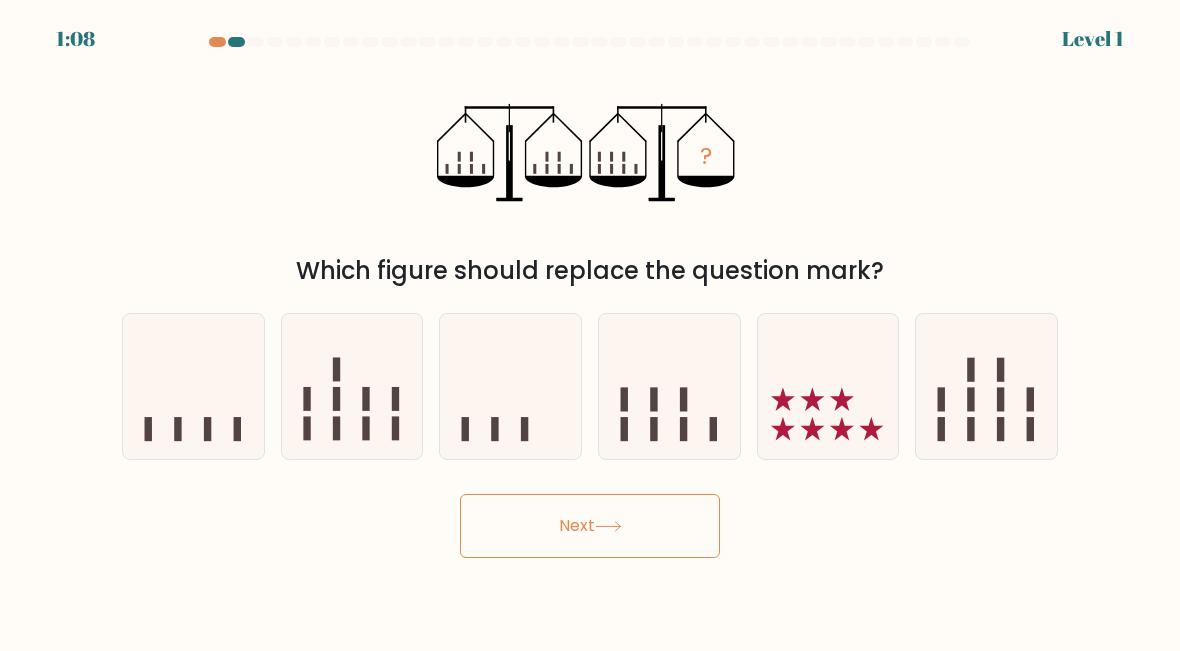 click on "Next" at bounding box center [590, 526] 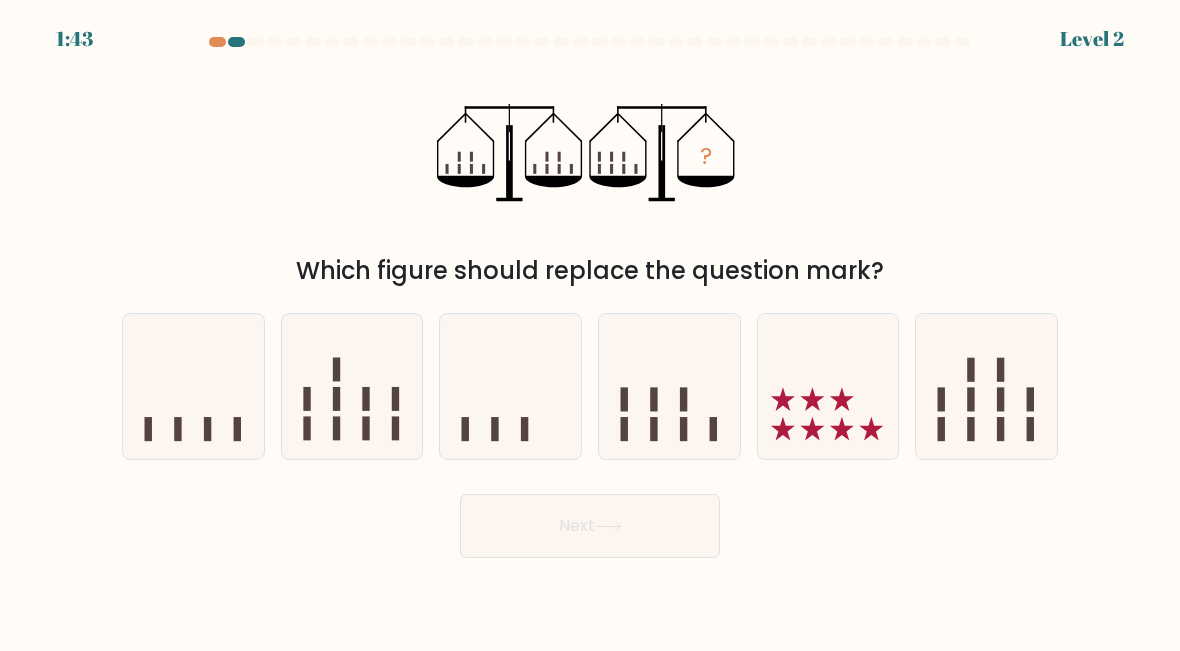 click at bounding box center (669, 386) 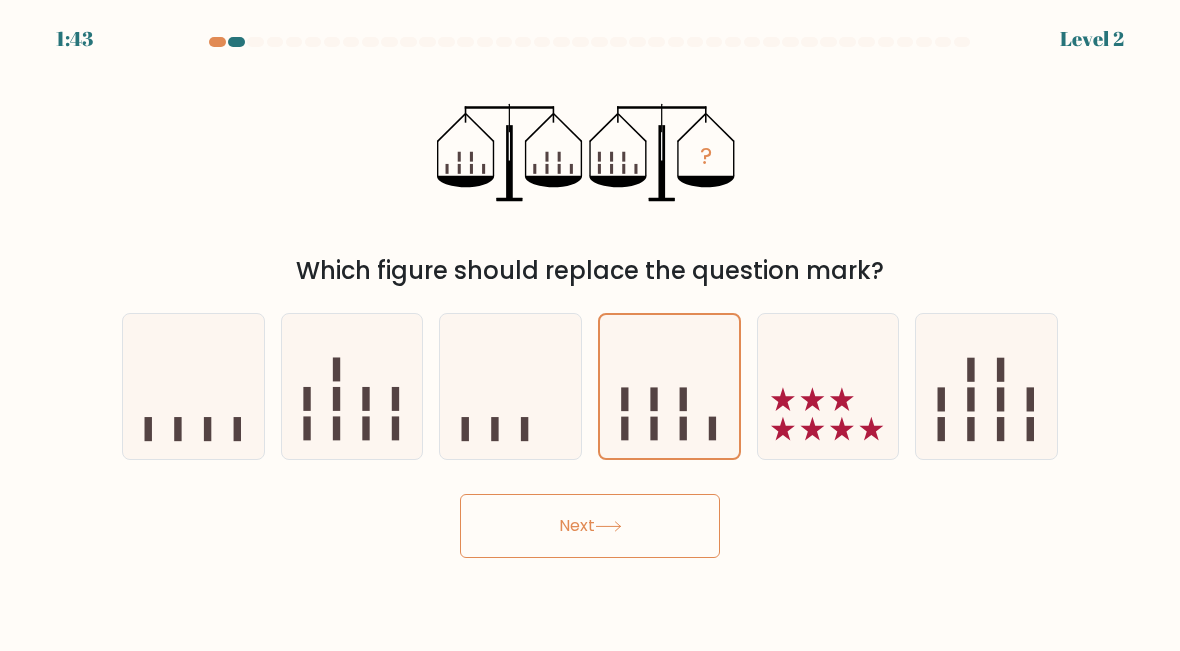 click on "Next" at bounding box center (590, 526) 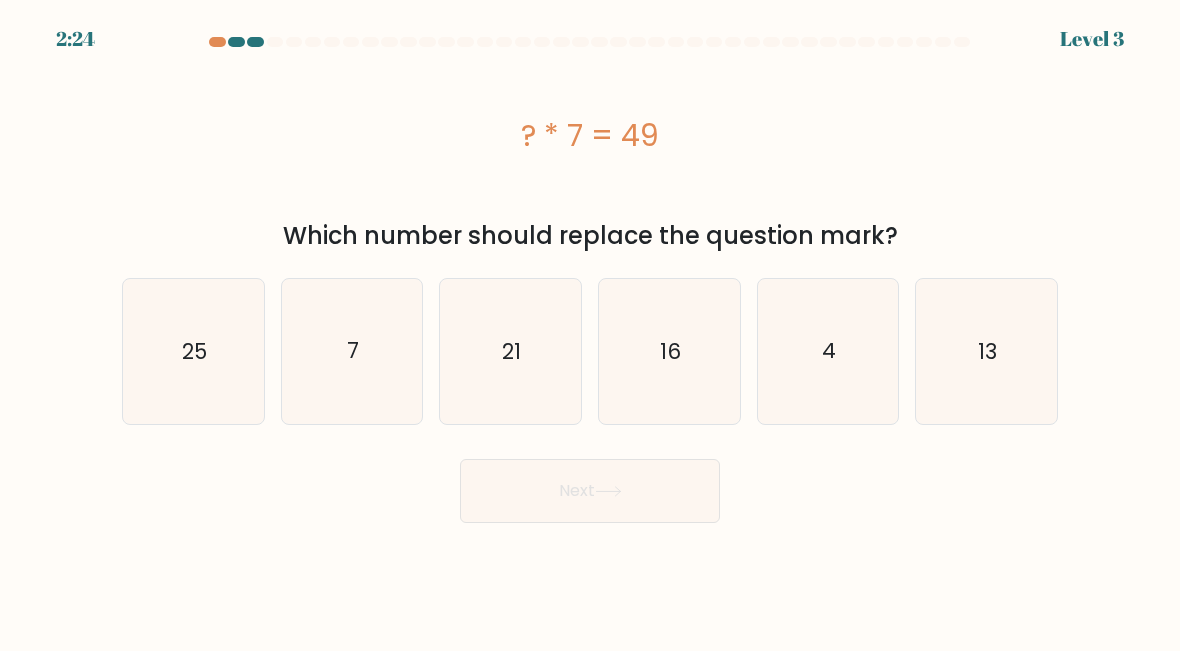click on "7" at bounding box center [352, 351] 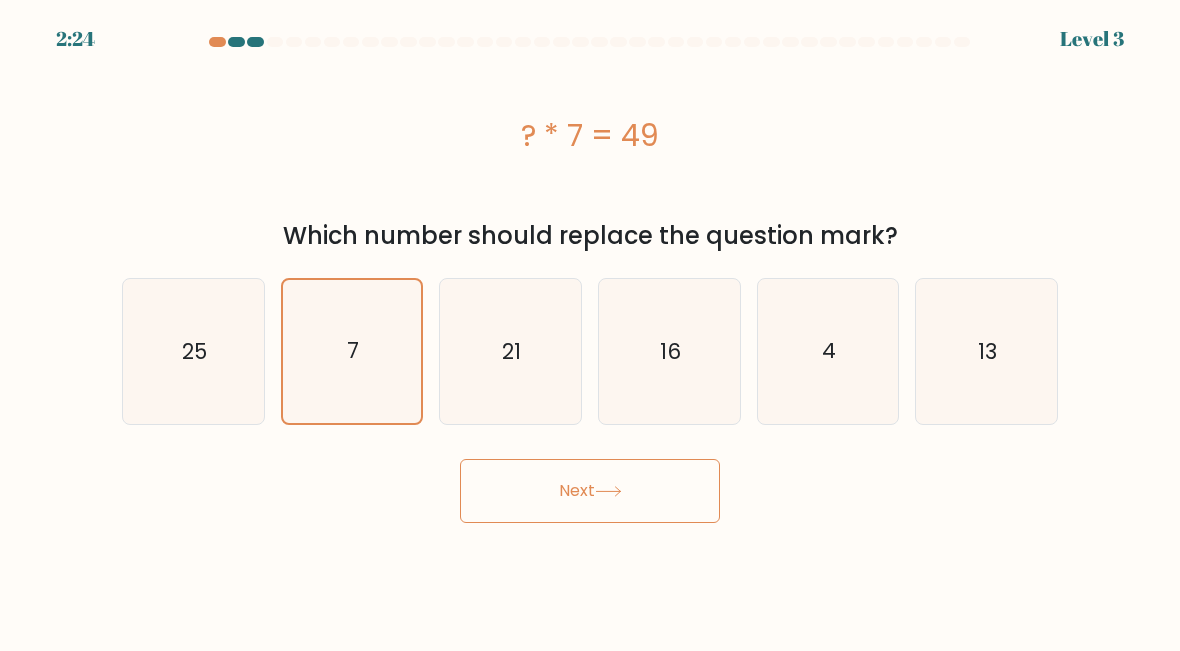 click on "Next" at bounding box center (590, 491) 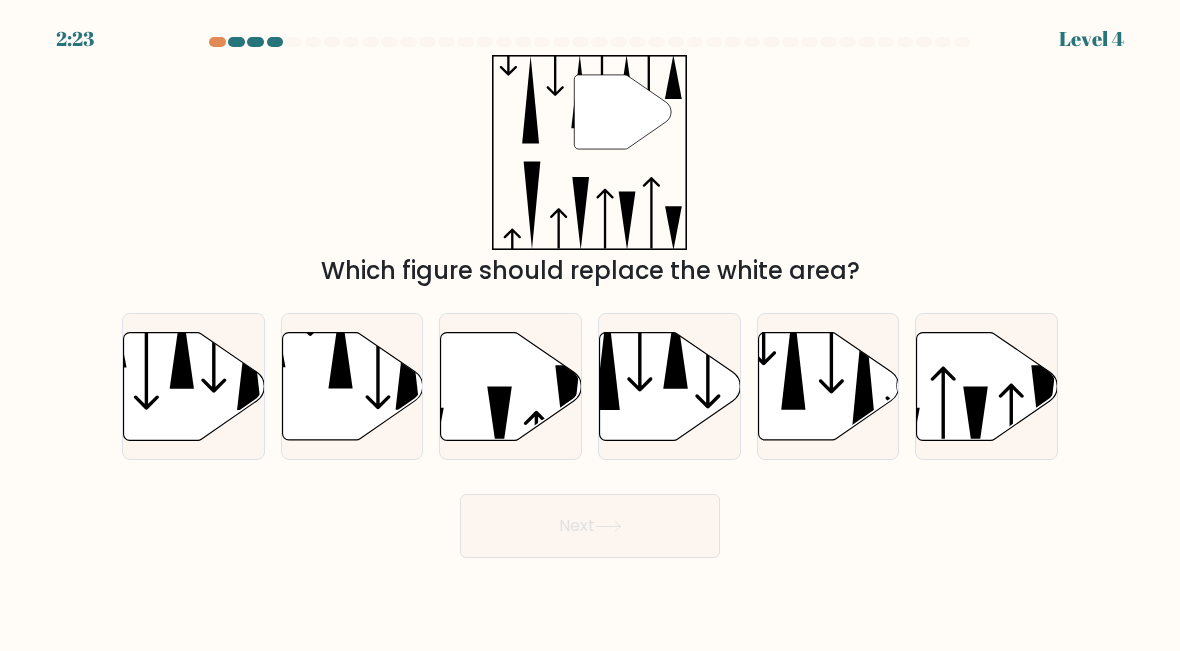 click on "Next" at bounding box center (590, 526) 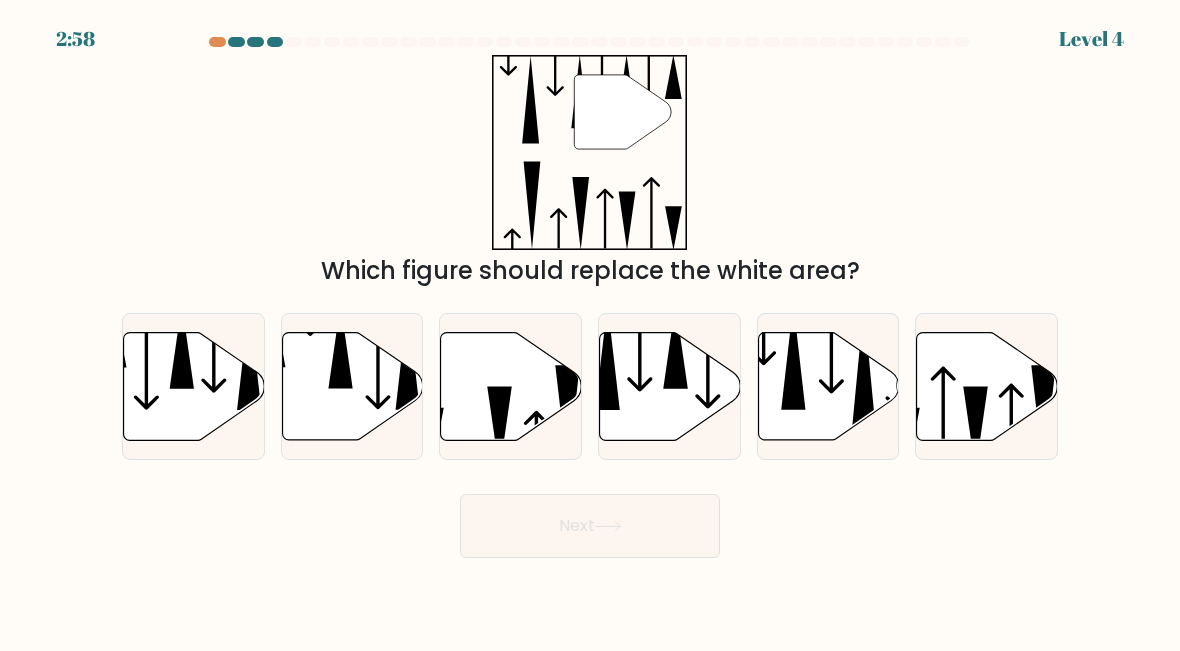 click at bounding box center (670, 386) 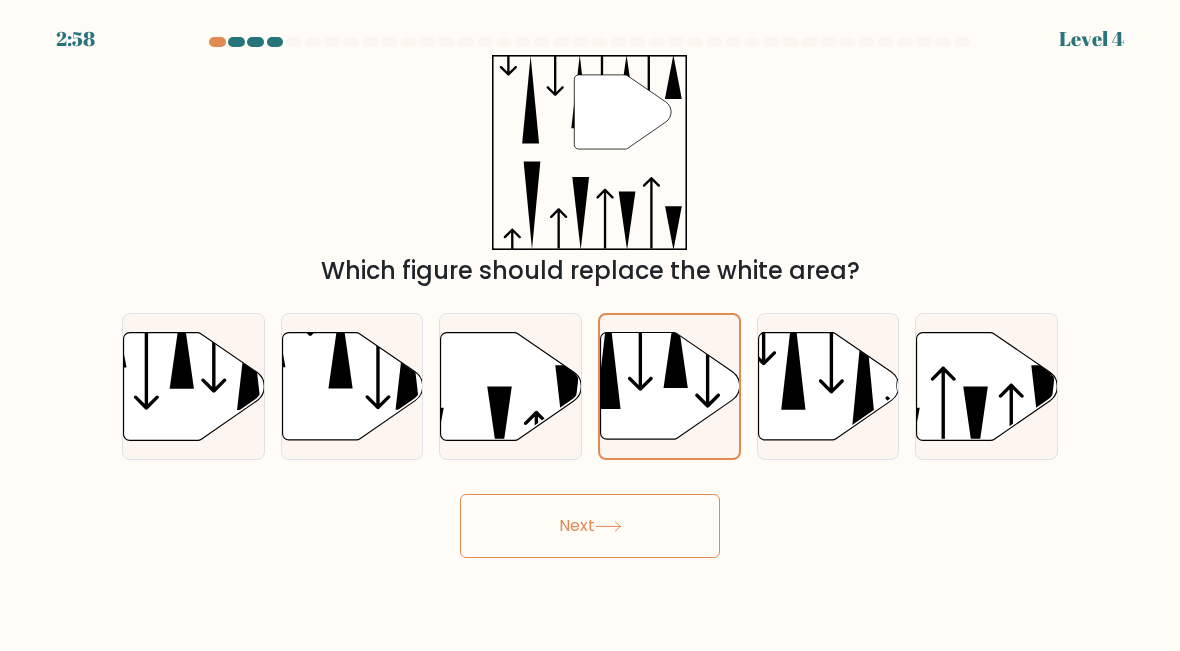 click on "Next" at bounding box center (590, 526) 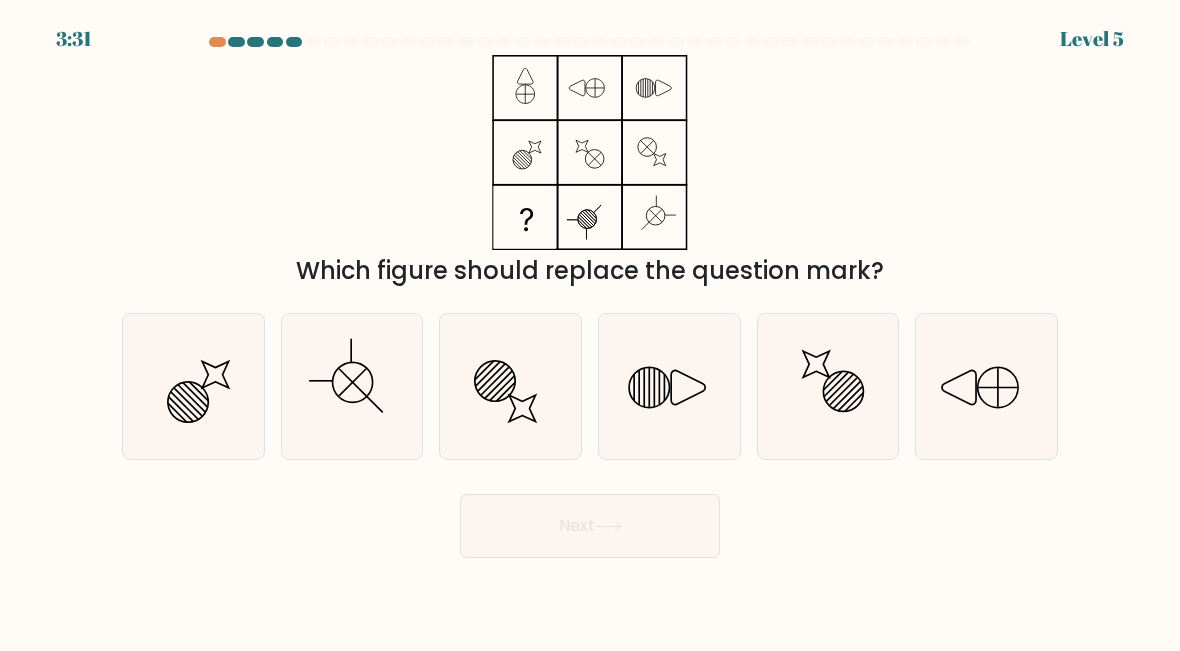 click at bounding box center [352, 386] 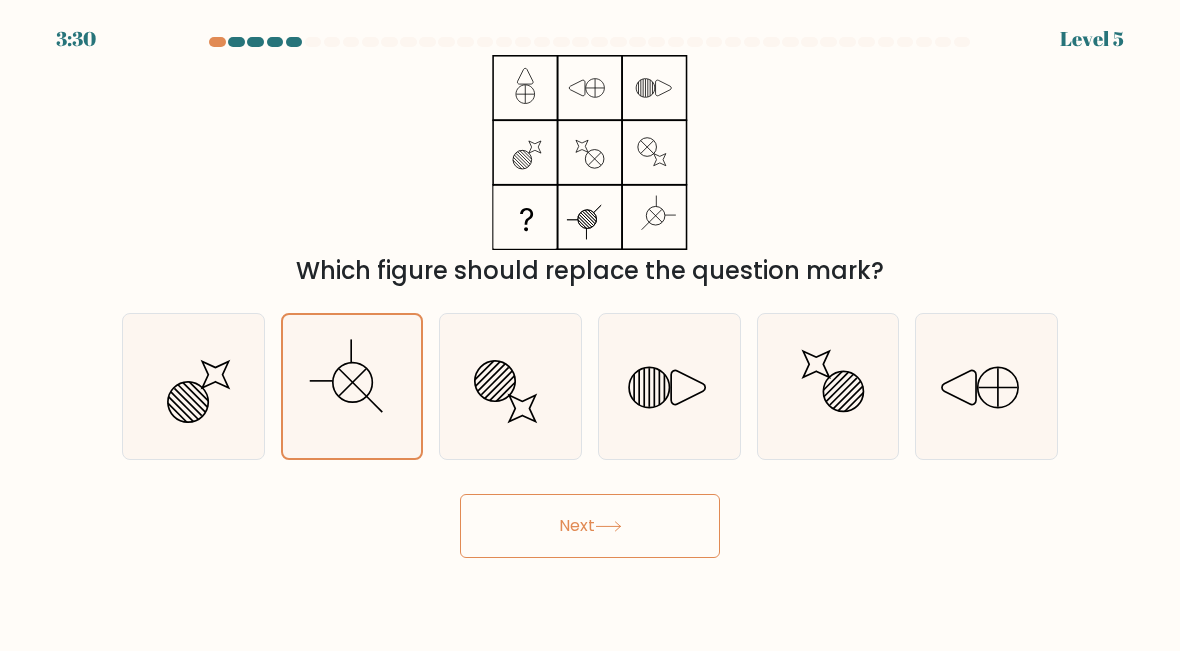 click on "Next" at bounding box center [590, 526] 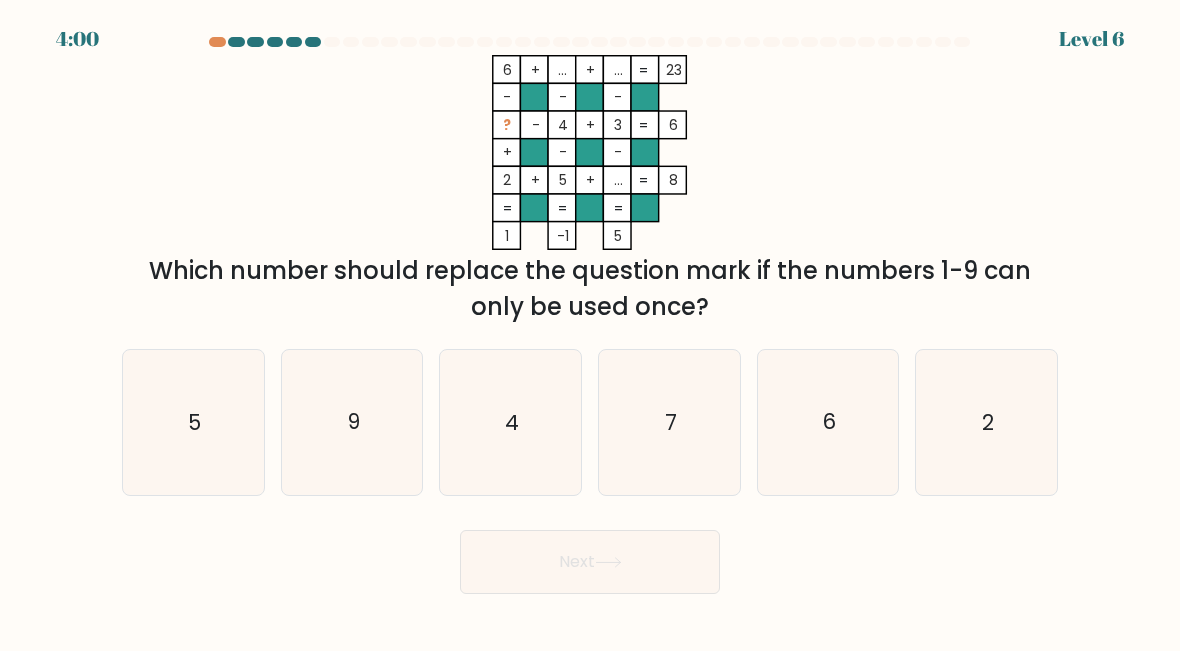 click on "7" at bounding box center (671, 422) 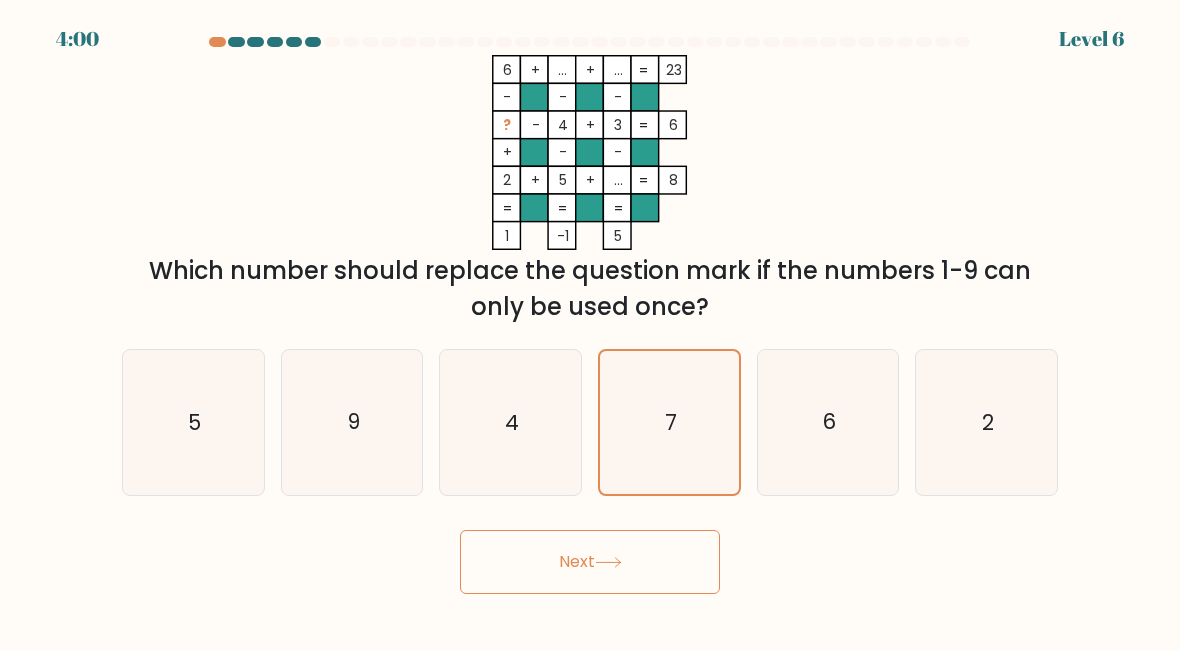 click on "Next" at bounding box center (590, 562) 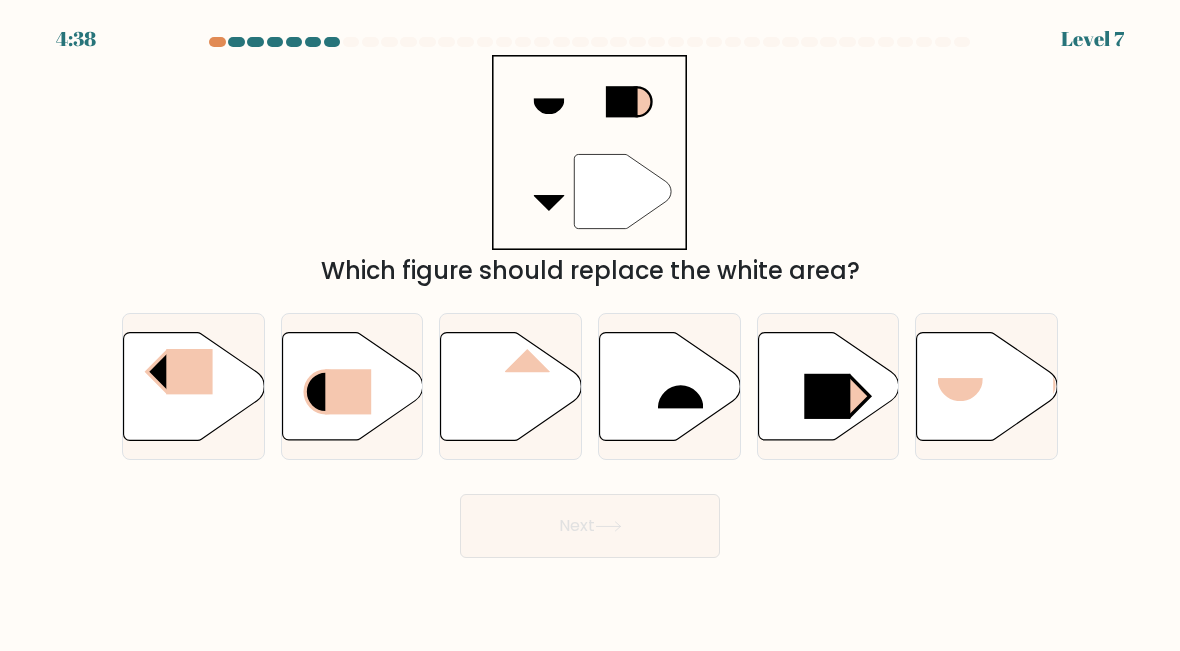 click at bounding box center [827, 396] 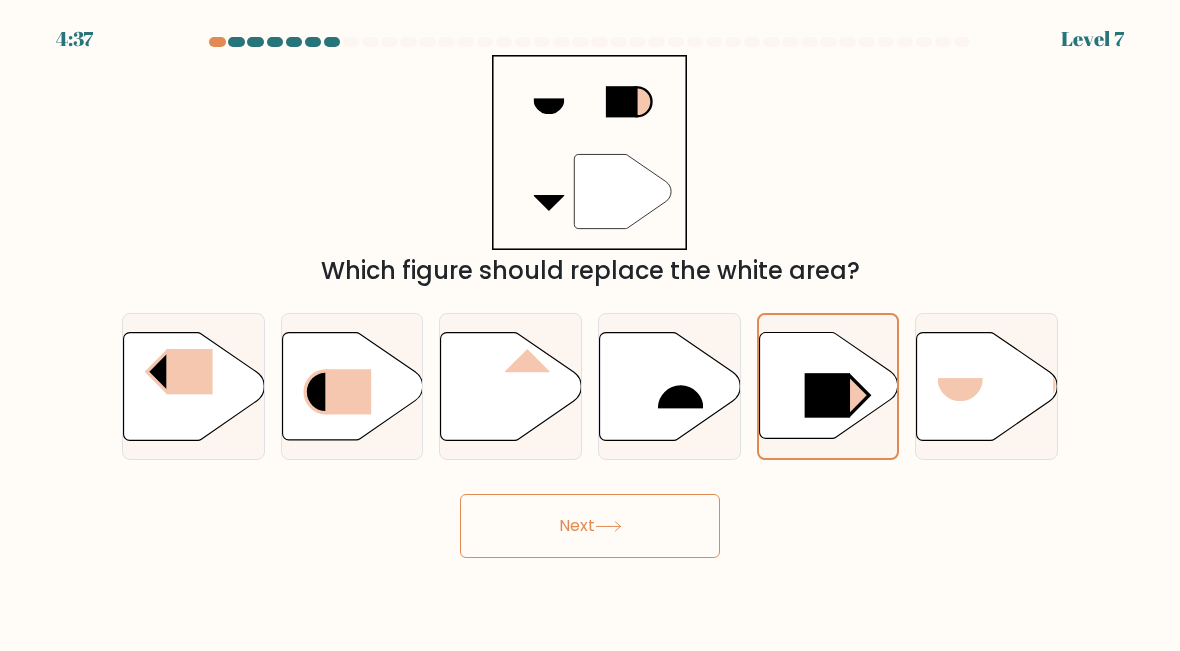click on "Next" at bounding box center (590, 526) 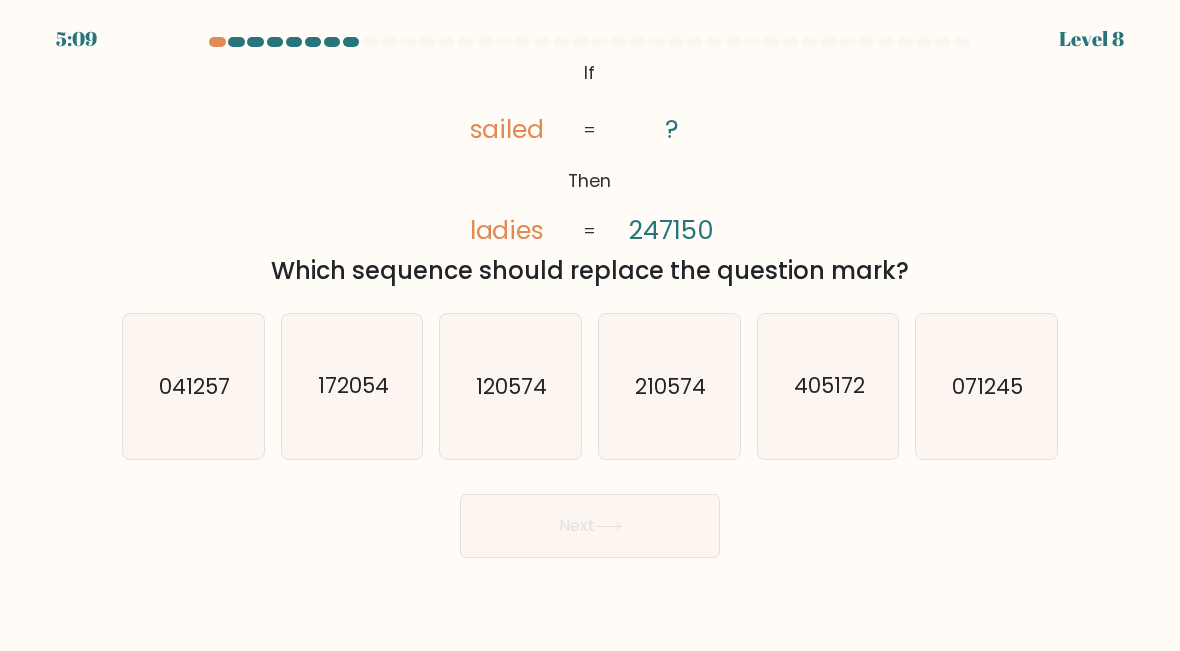 click on "405172" at bounding box center [829, 386] 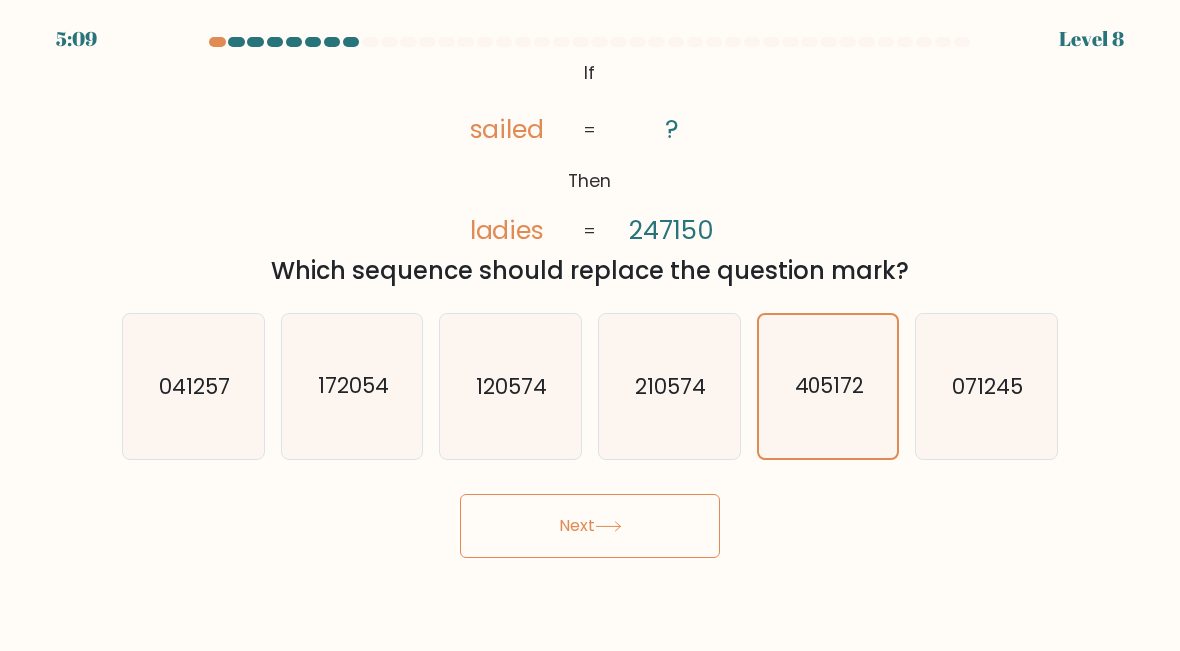 click on "Next" at bounding box center [590, 526] 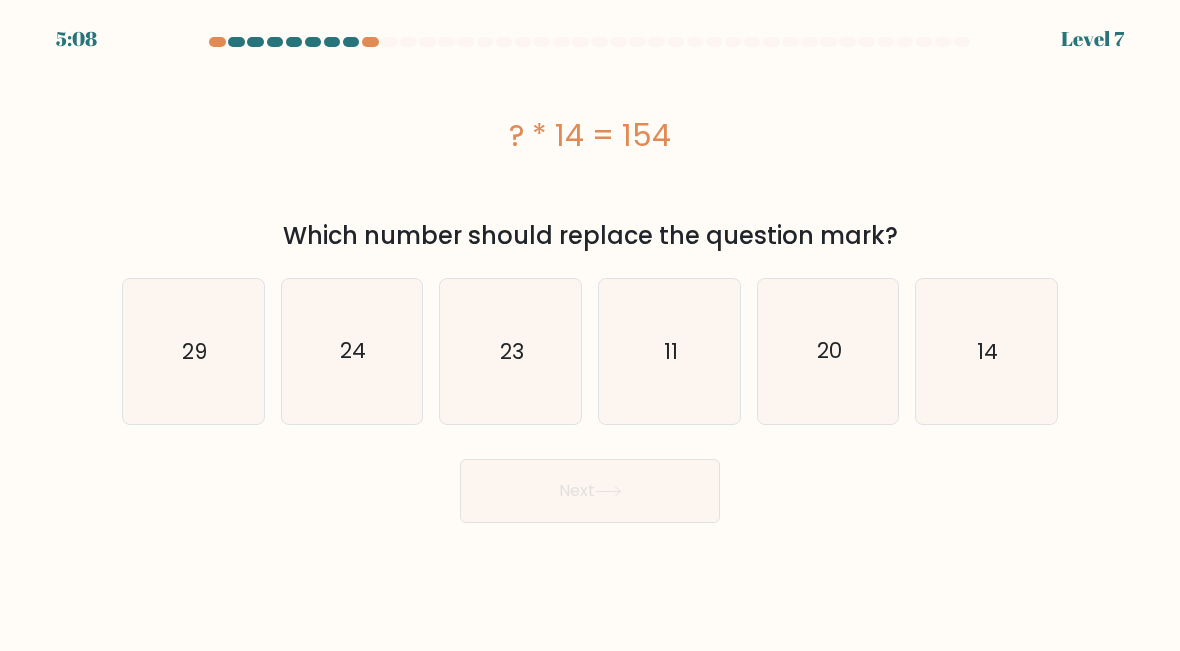 click on "5:08
Level 7
a." at bounding box center [590, 325] 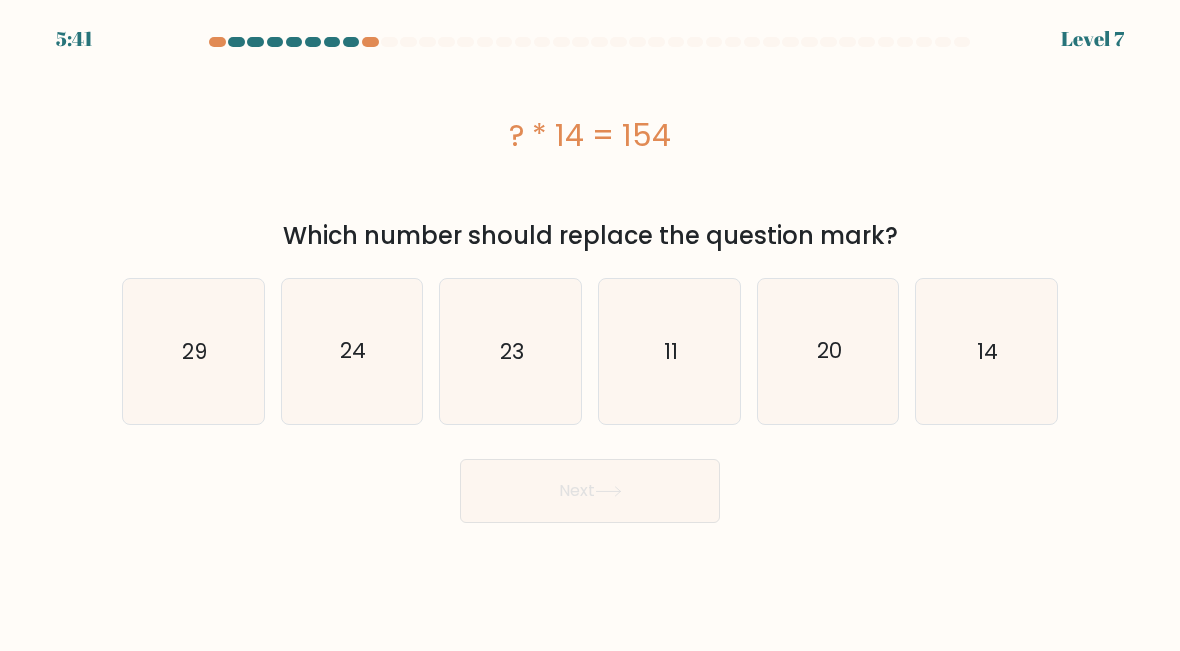 click on "11" at bounding box center (669, 351) 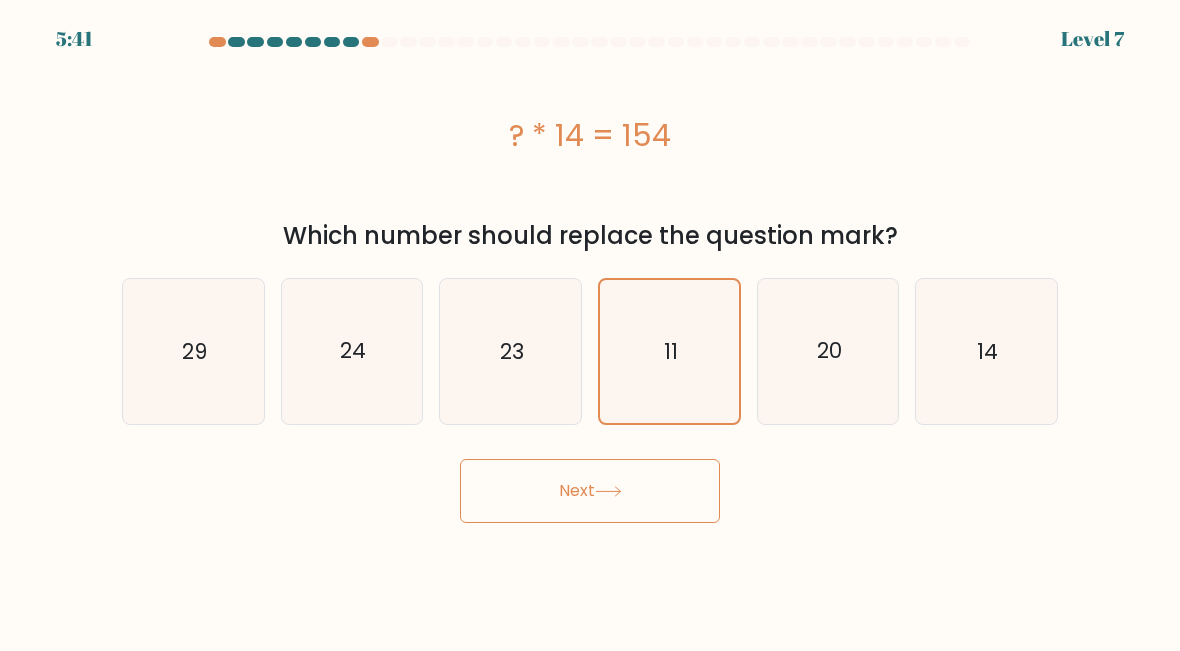 click on "Next" at bounding box center (590, 491) 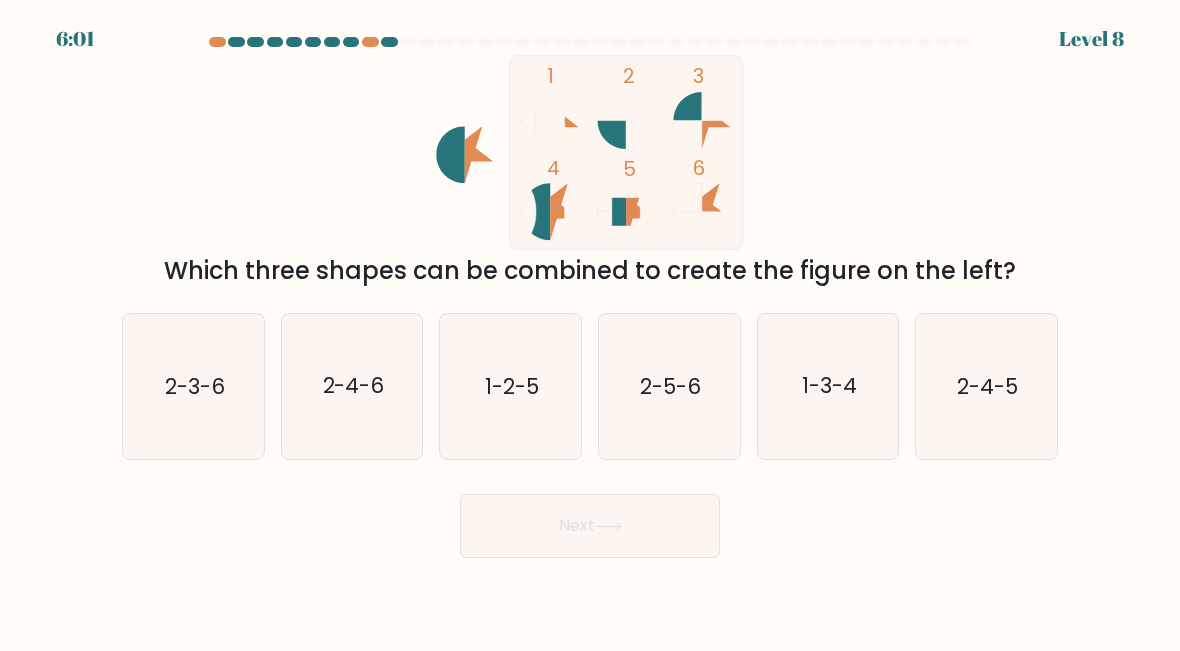 click on "1-2-5" at bounding box center [512, 386] 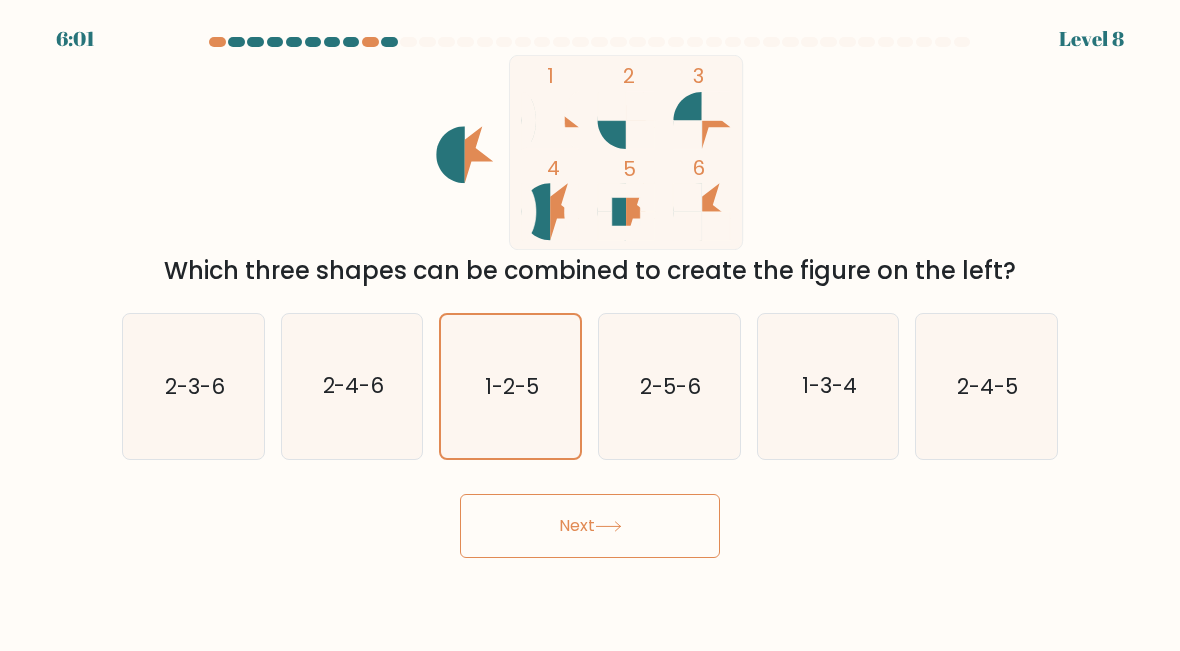 click on "Next" at bounding box center [590, 526] 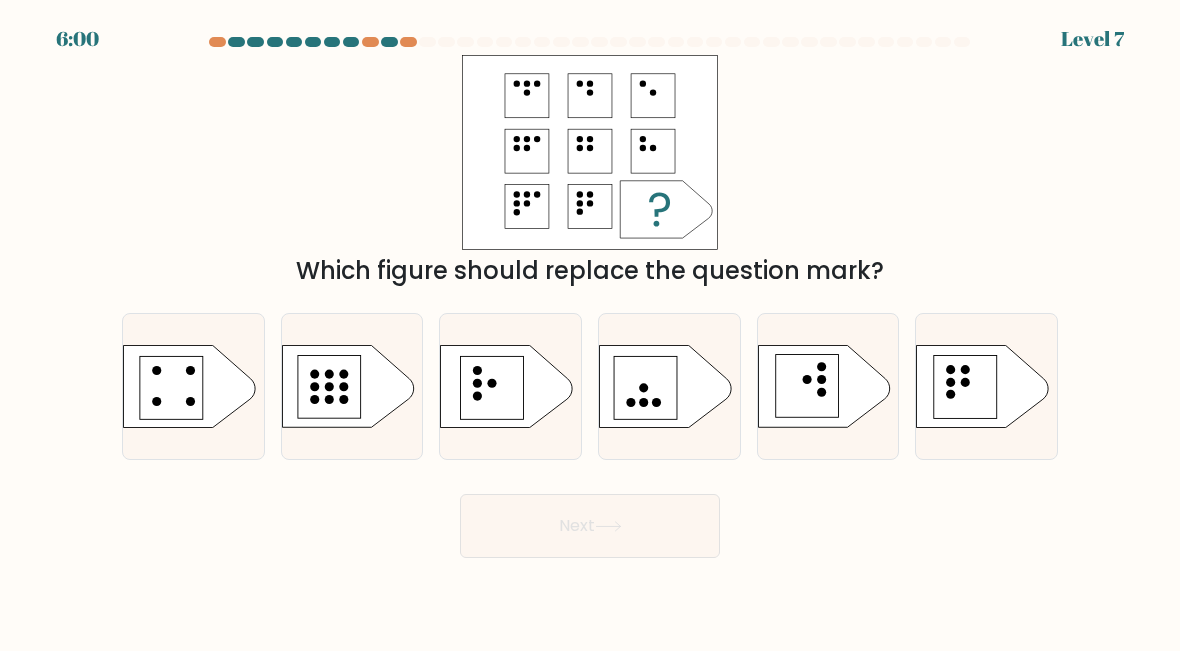 click on "Next" at bounding box center (590, 526) 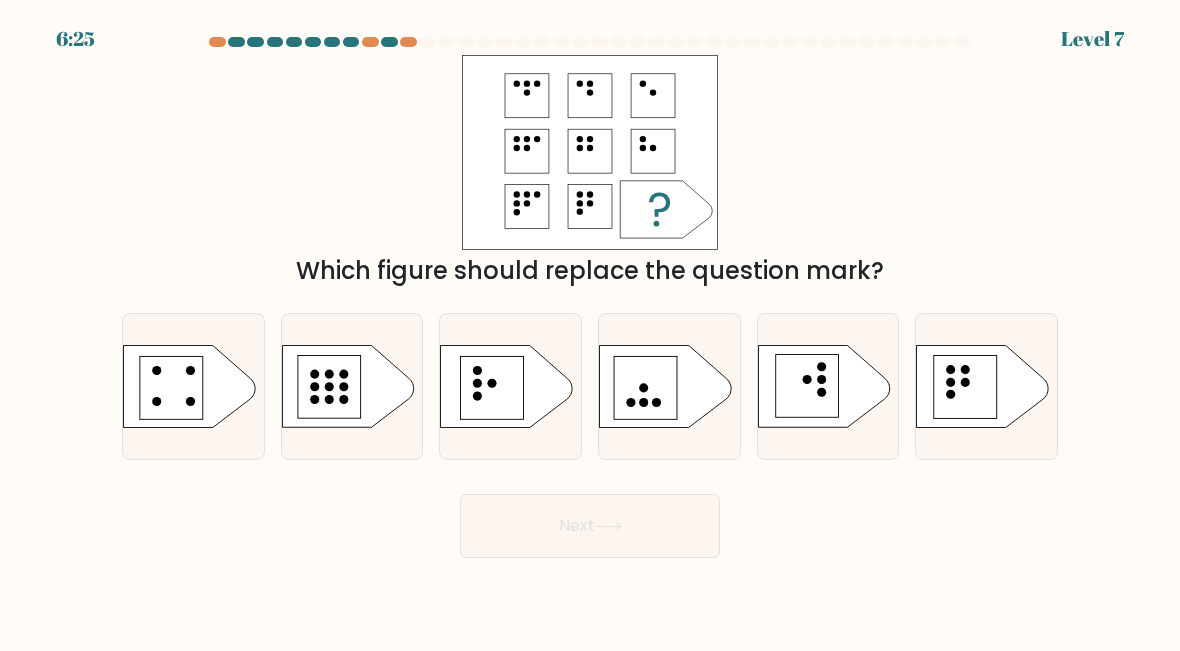 click at bounding box center (156, 370) 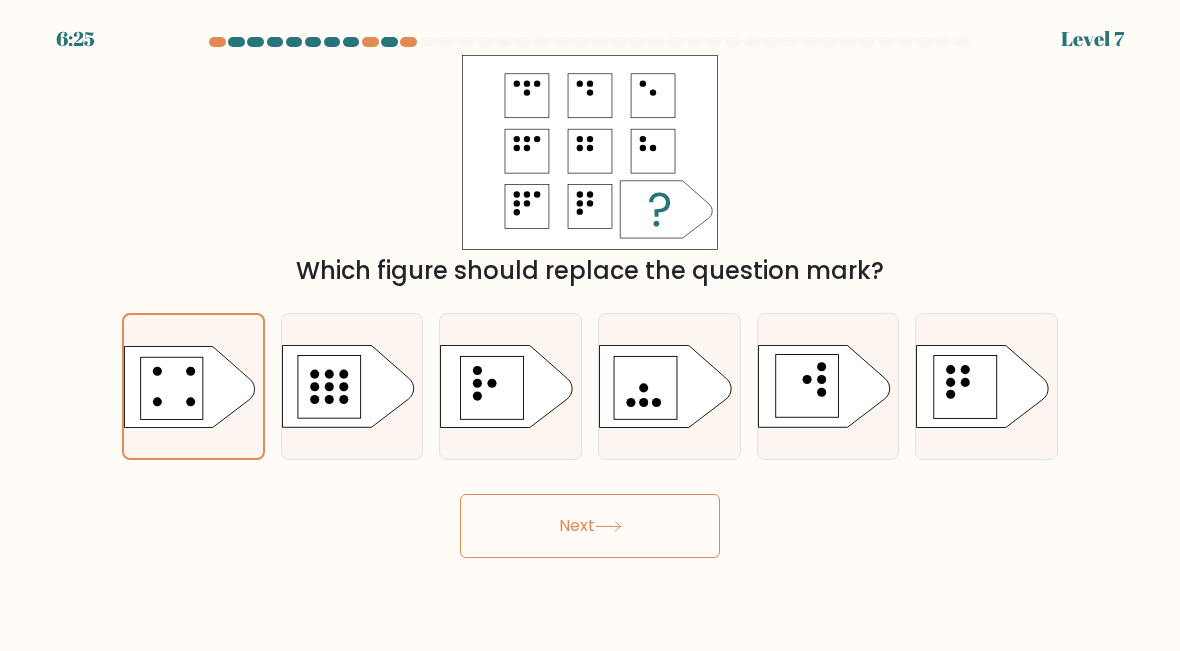 click on "Next" at bounding box center (590, 526) 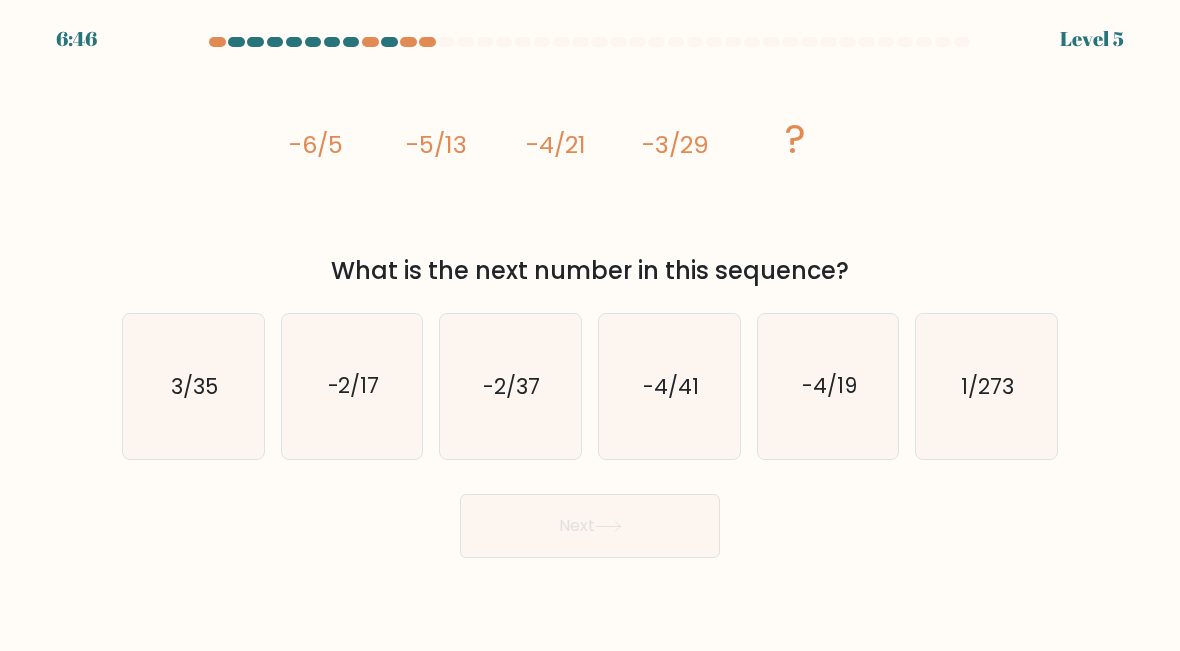 click on "-2/37" at bounding box center (510, 386) 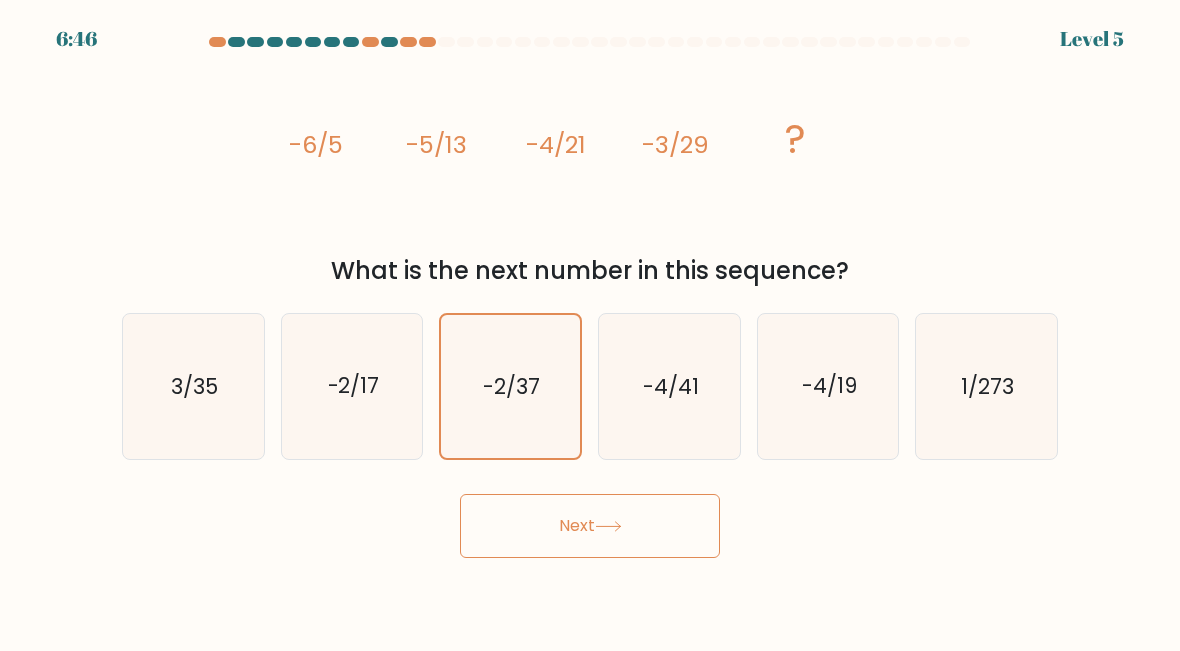 click on "Next" at bounding box center [590, 526] 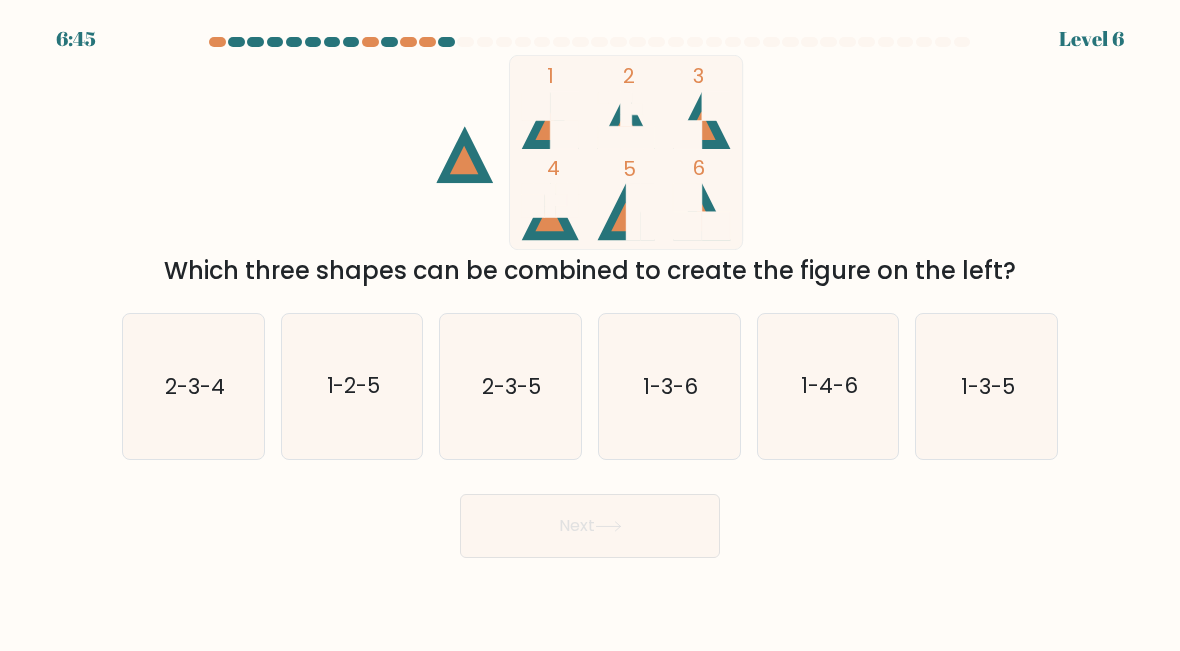 click on "Next" at bounding box center [590, 526] 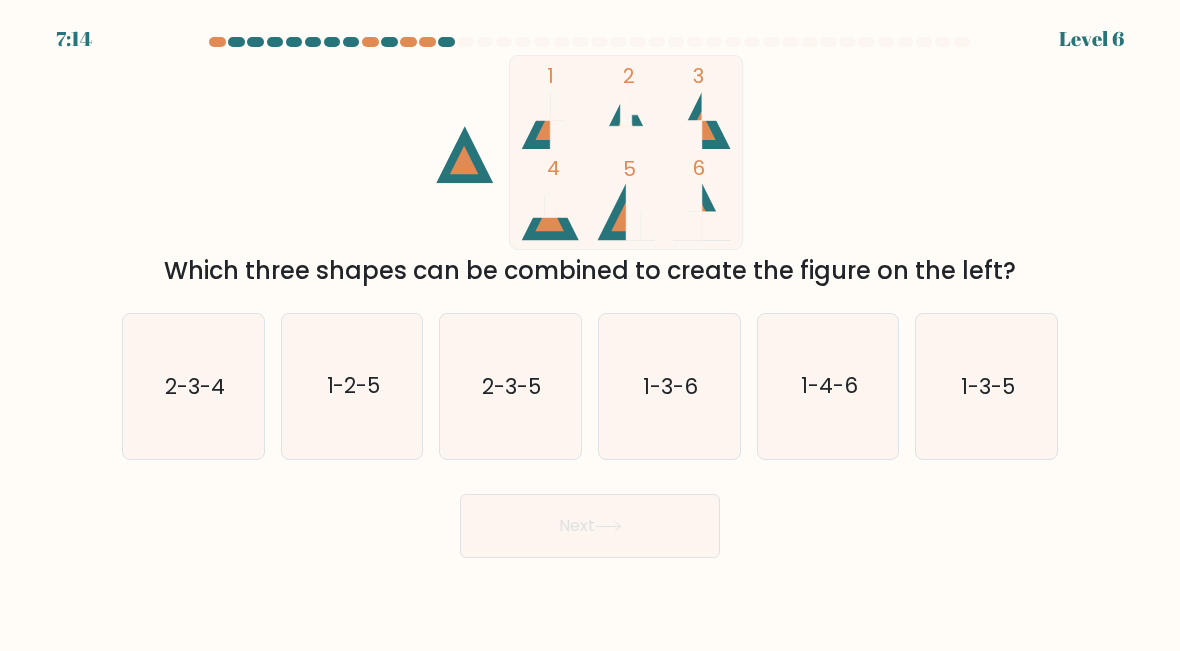 click on "1-3-6" at bounding box center [670, 386] 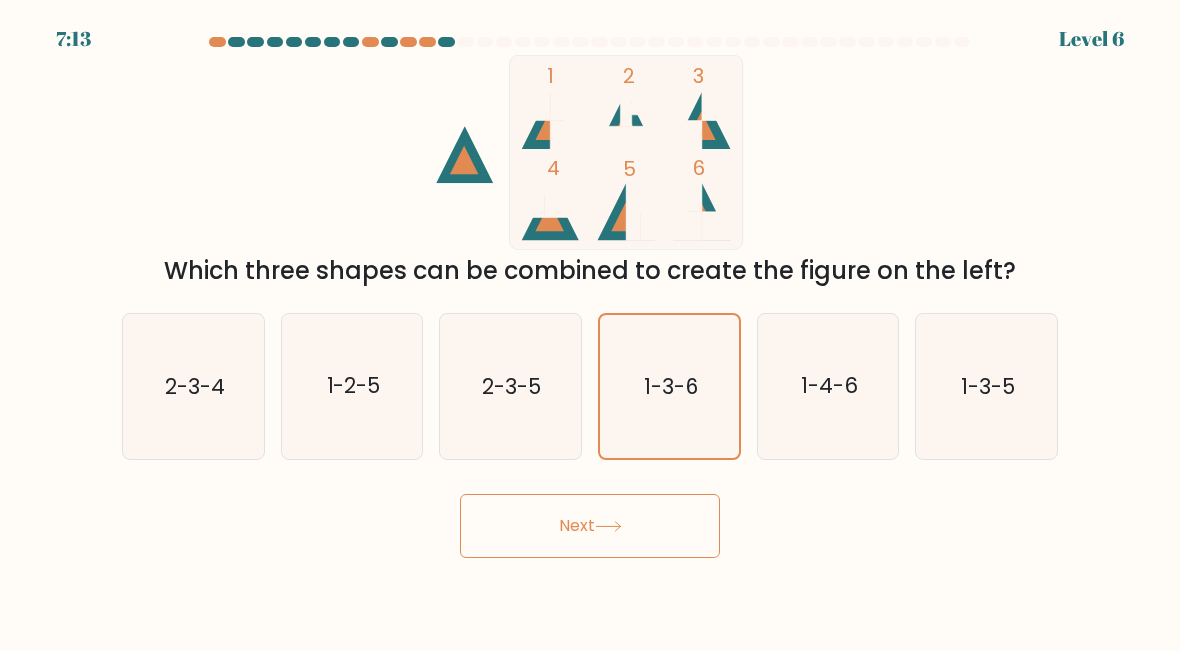 click on "Next" at bounding box center [590, 526] 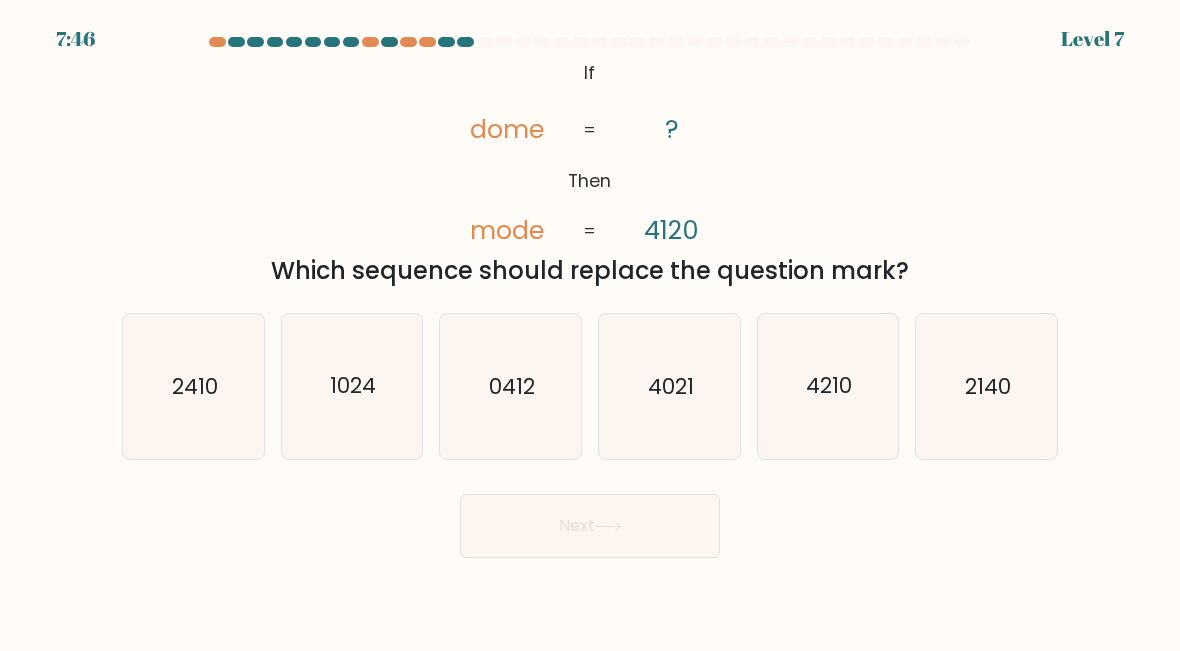 click on "2410" at bounding box center (193, 386) 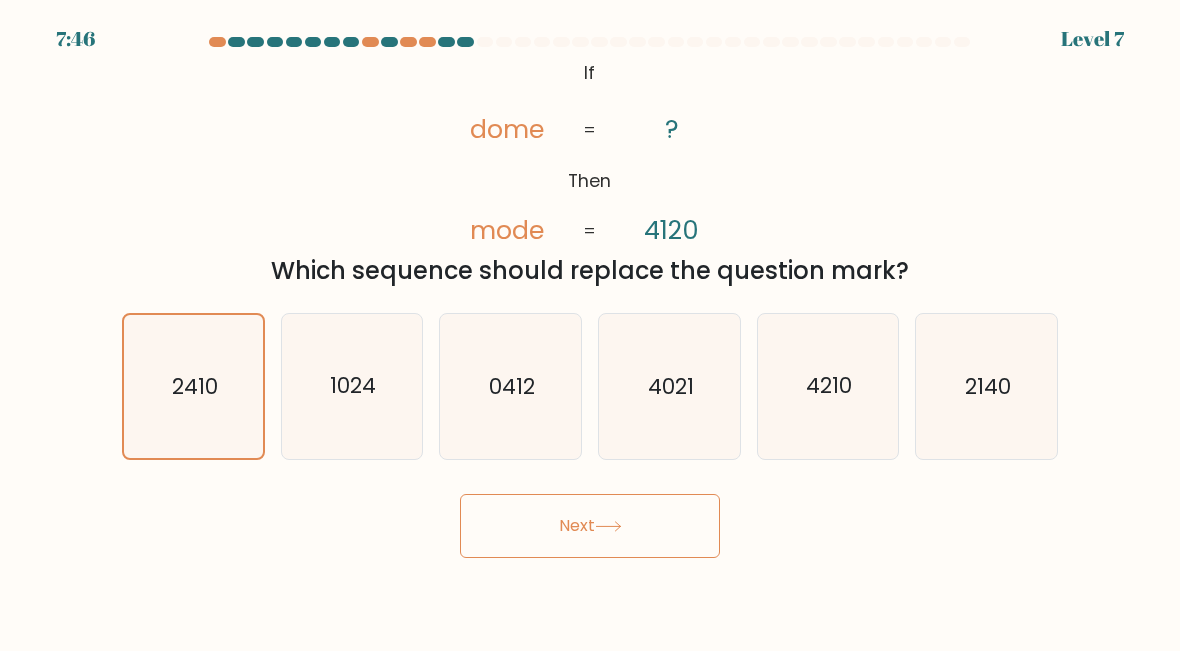 click on "7:46
Level 7
If" at bounding box center [590, 325] 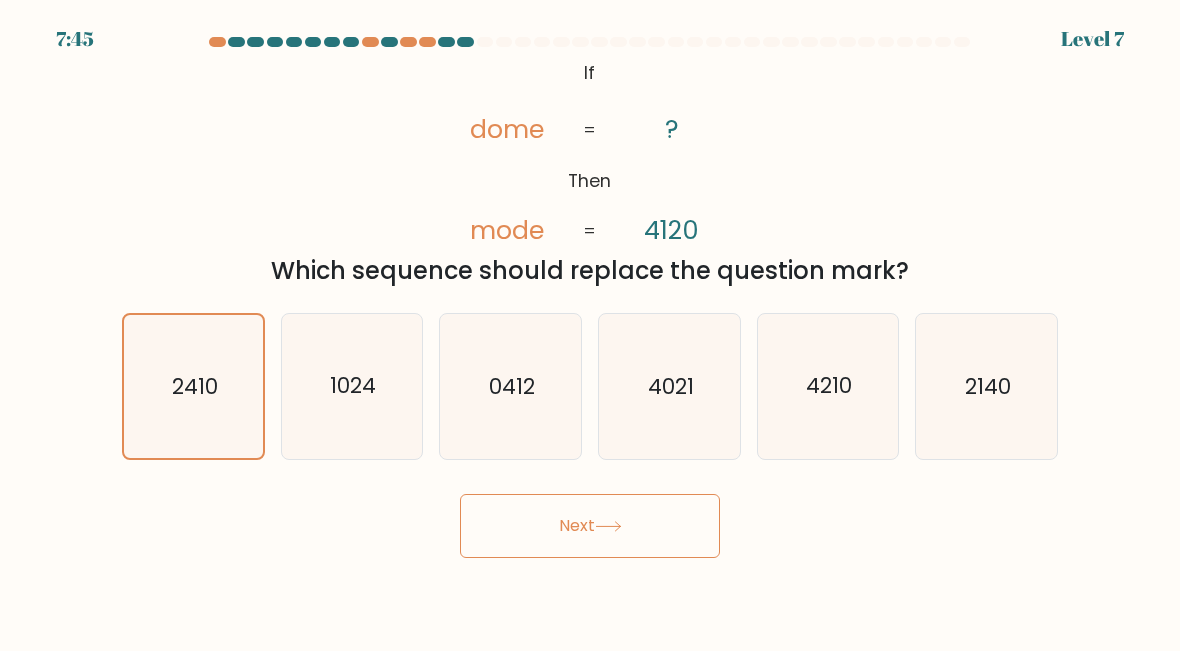 click on "Next" at bounding box center [590, 526] 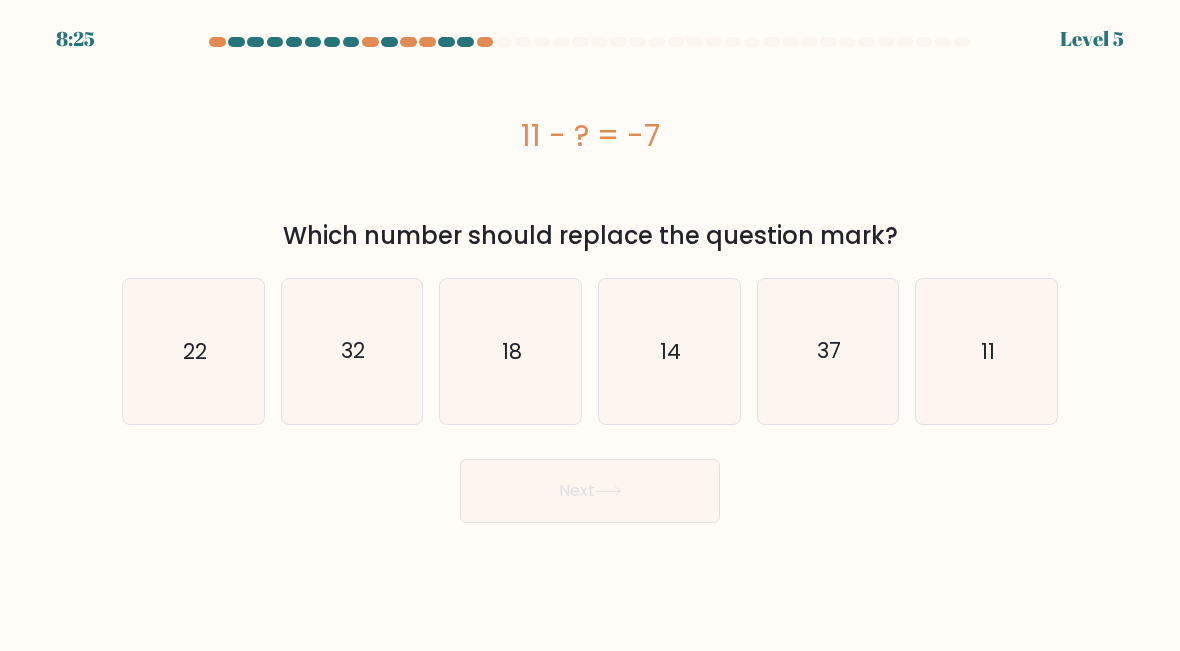 click on "18" at bounding box center [512, 350] 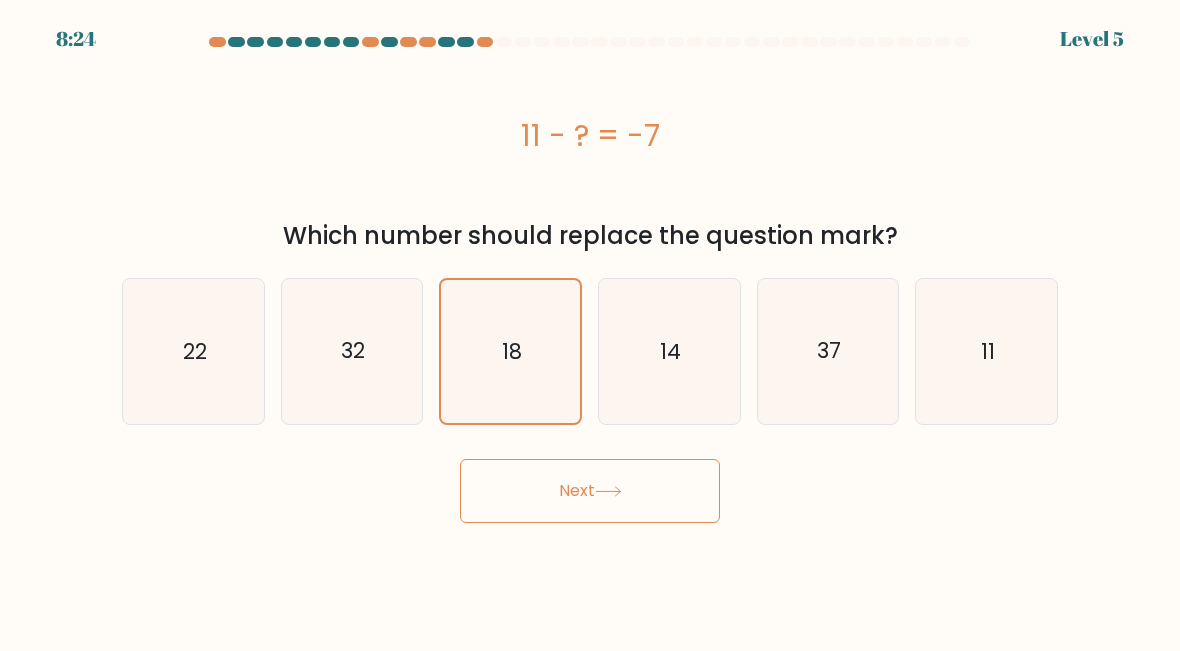 click on "Next" at bounding box center [590, 491] 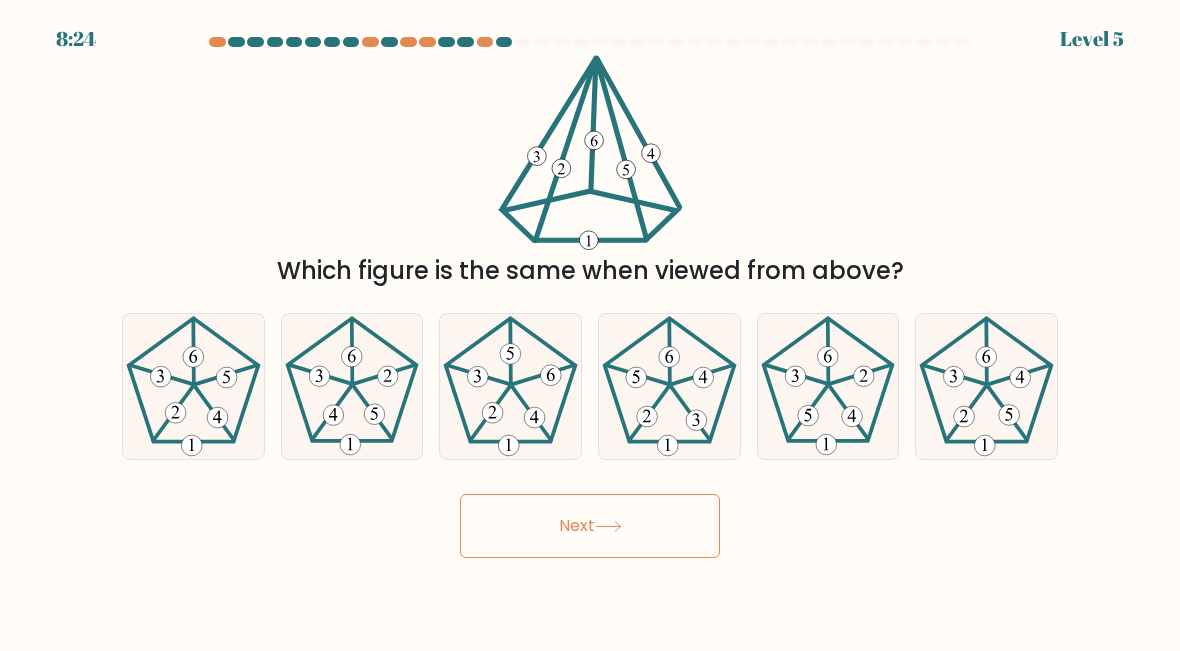 click on "Next" at bounding box center (590, 526) 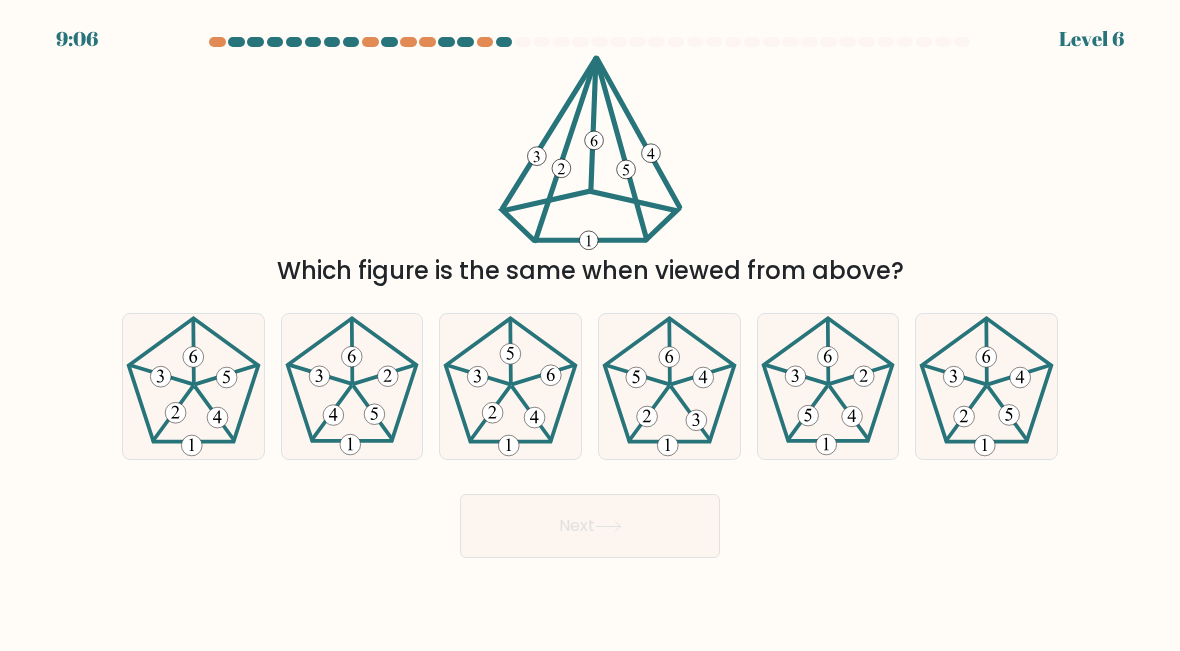 click on "Which figure is the same when viewed from above?" at bounding box center [590, 172] 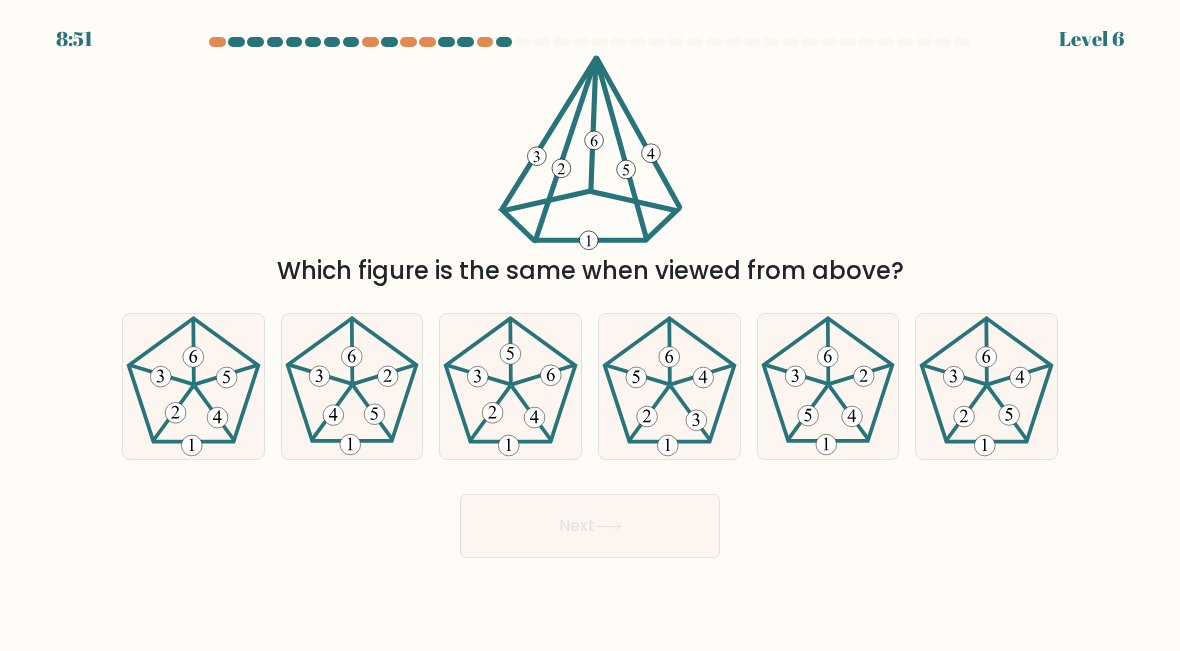 click at bounding box center (1019, 374) 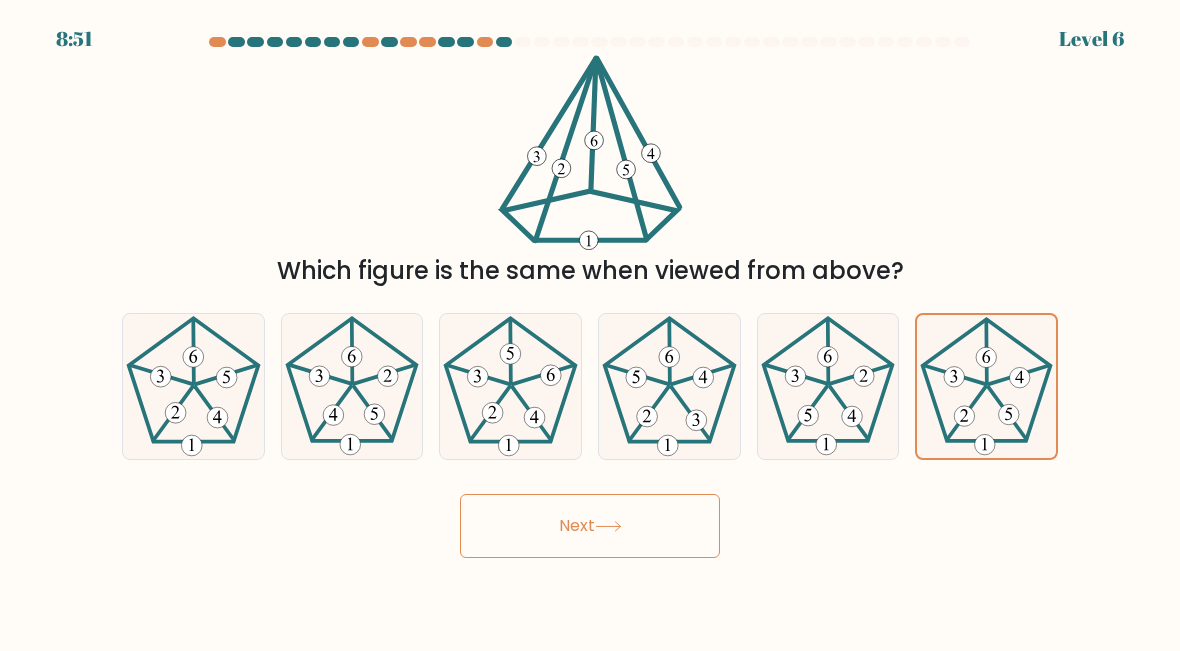 click on "Next" at bounding box center [590, 526] 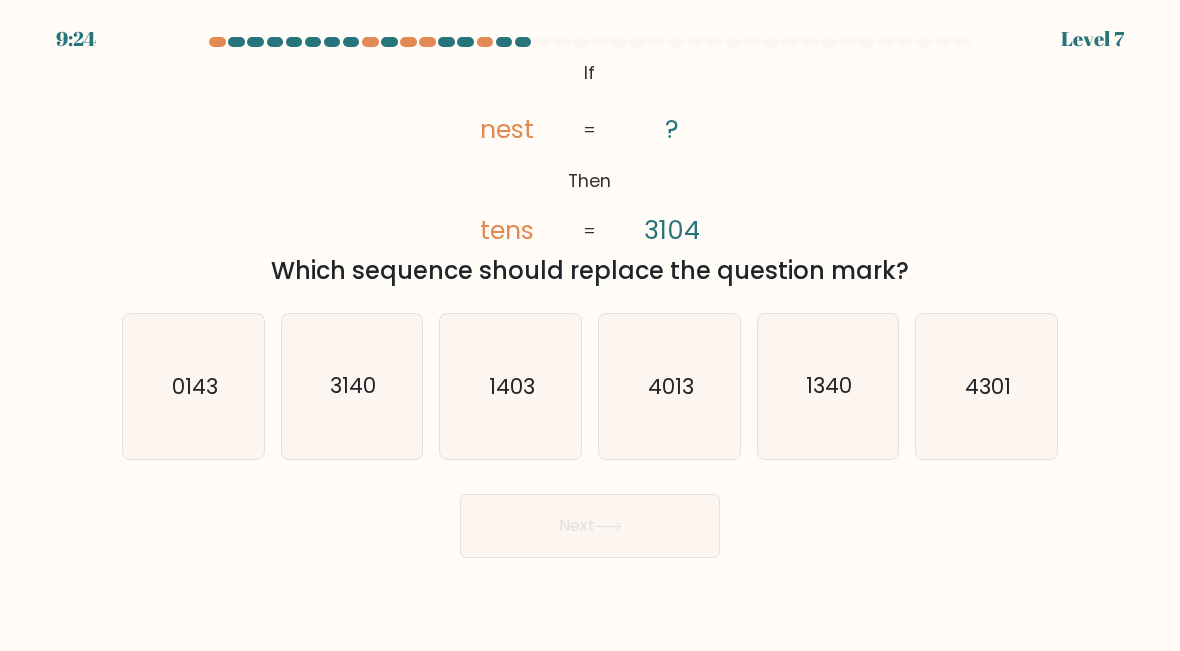 click on "4013" at bounding box center [669, 386] 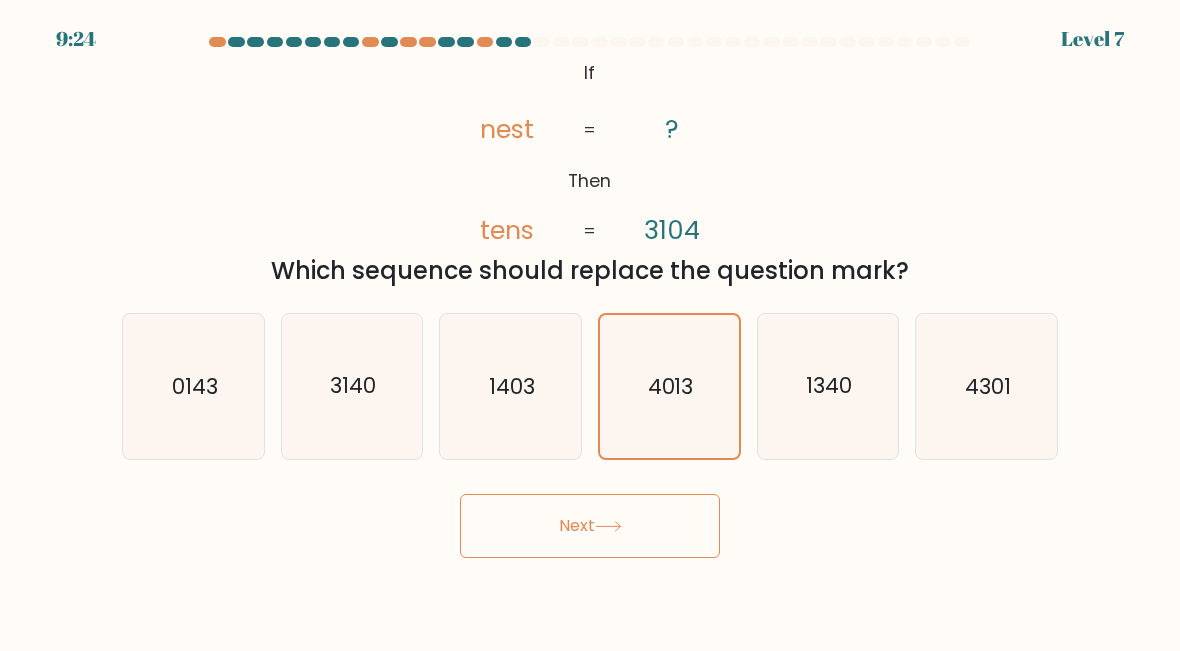 click on "Next" at bounding box center [590, 526] 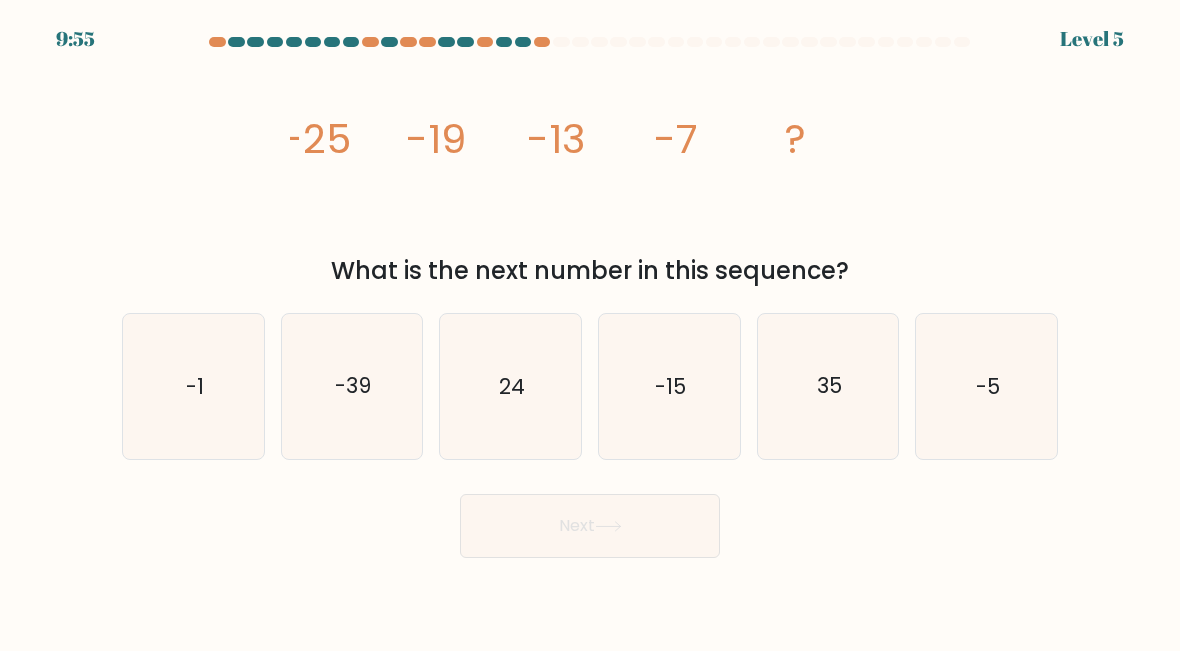 click on "-1" at bounding box center [193, 386] 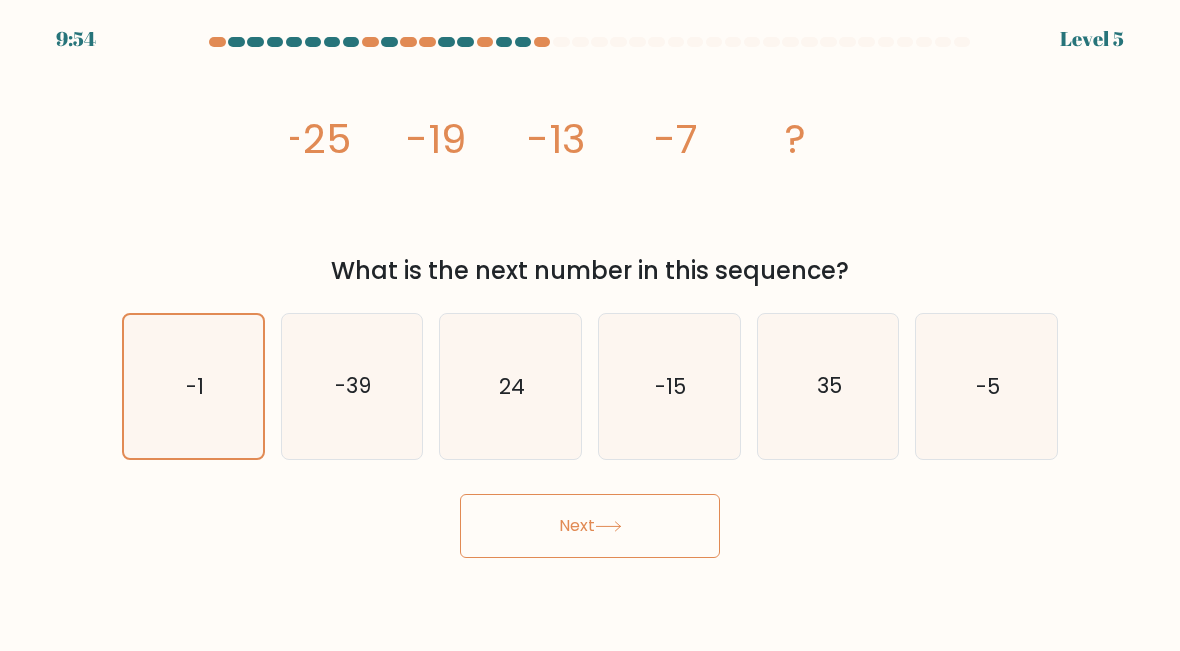 click on "Next" at bounding box center (590, 526) 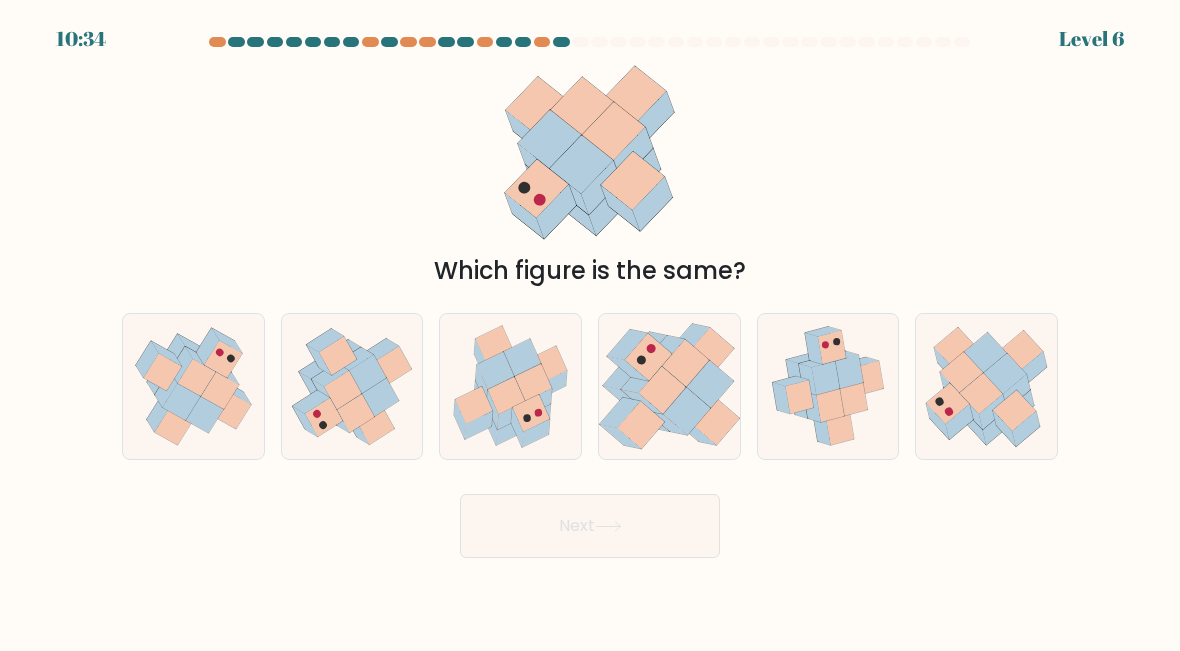 click at bounding box center (1014, 410) 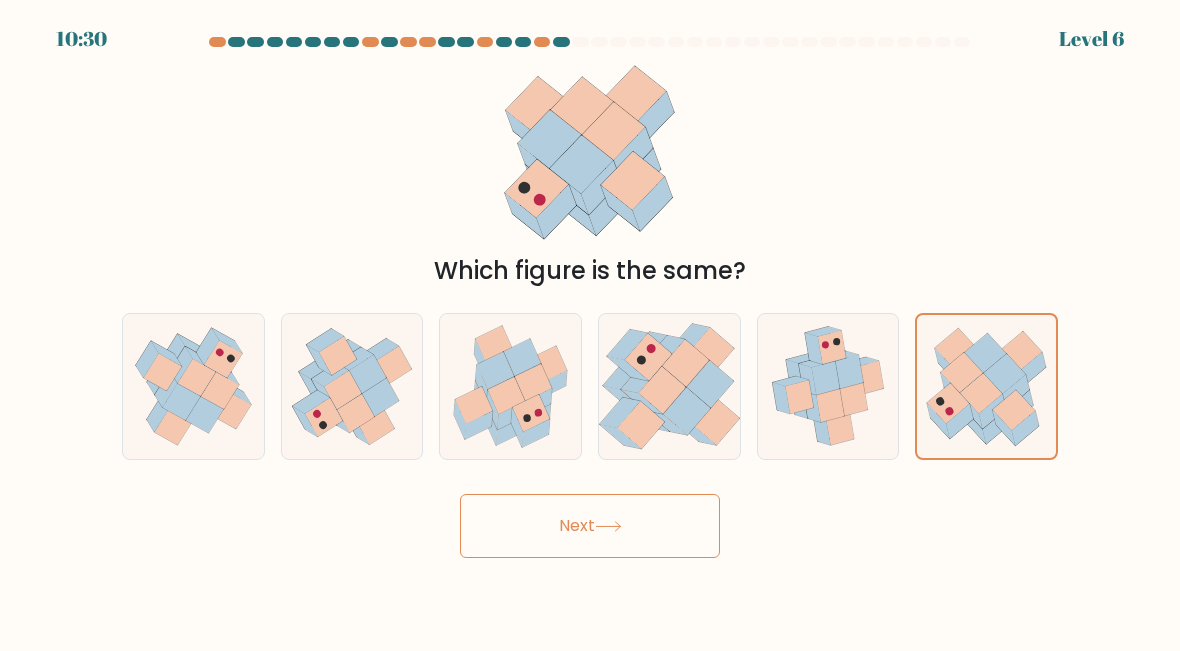 click at bounding box center (510, 386) 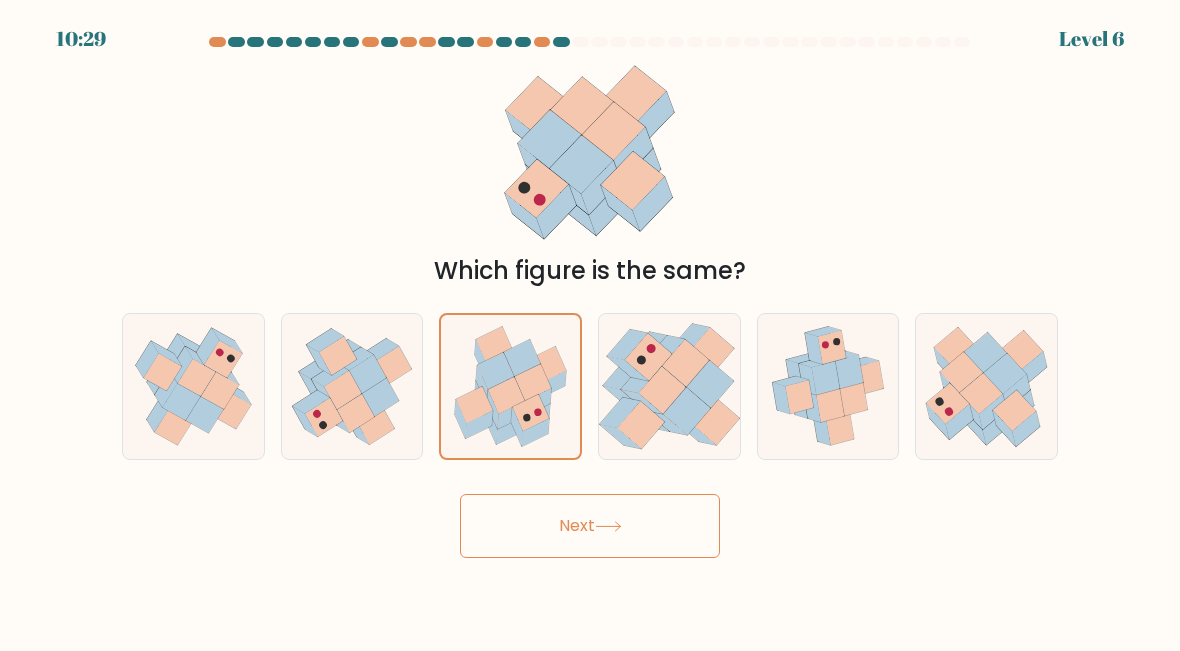 click at bounding box center (608, 526) 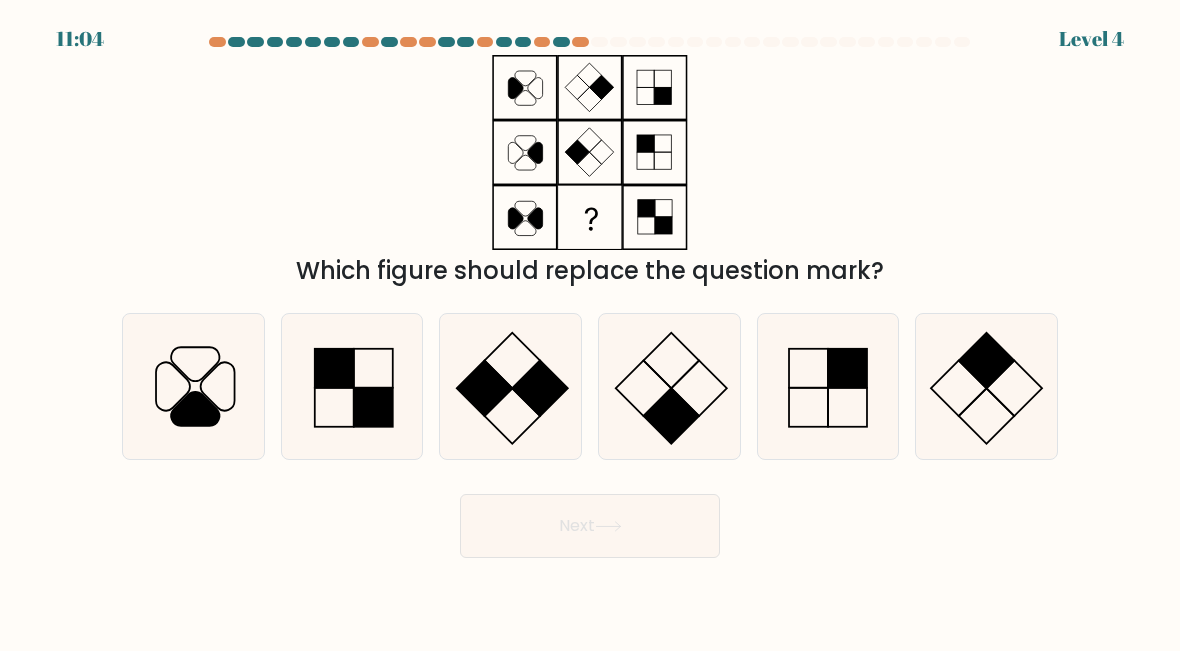 click at bounding box center [484, 388] 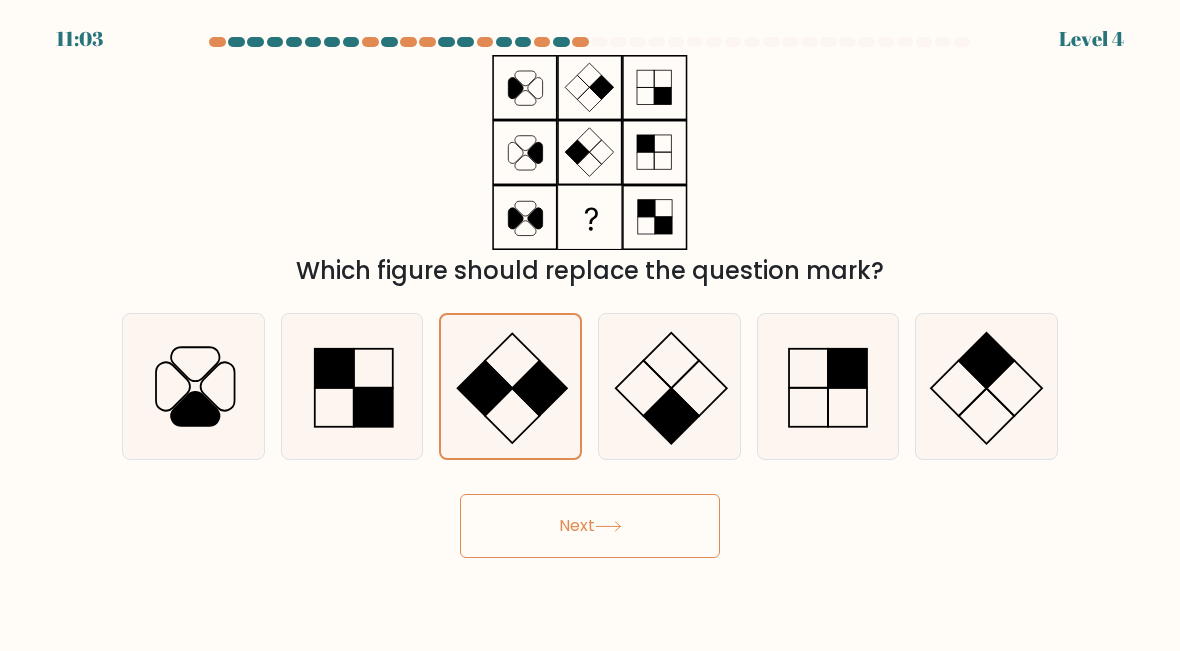 click on "Next" at bounding box center [590, 526] 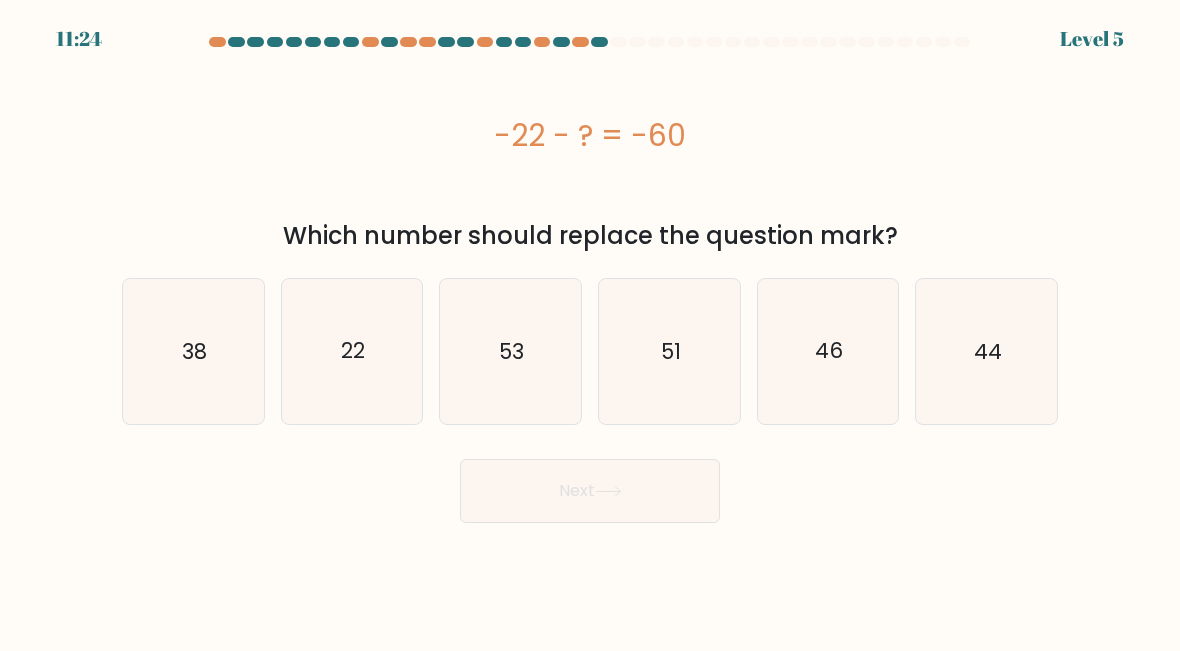 click on "38" at bounding box center [193, 351] 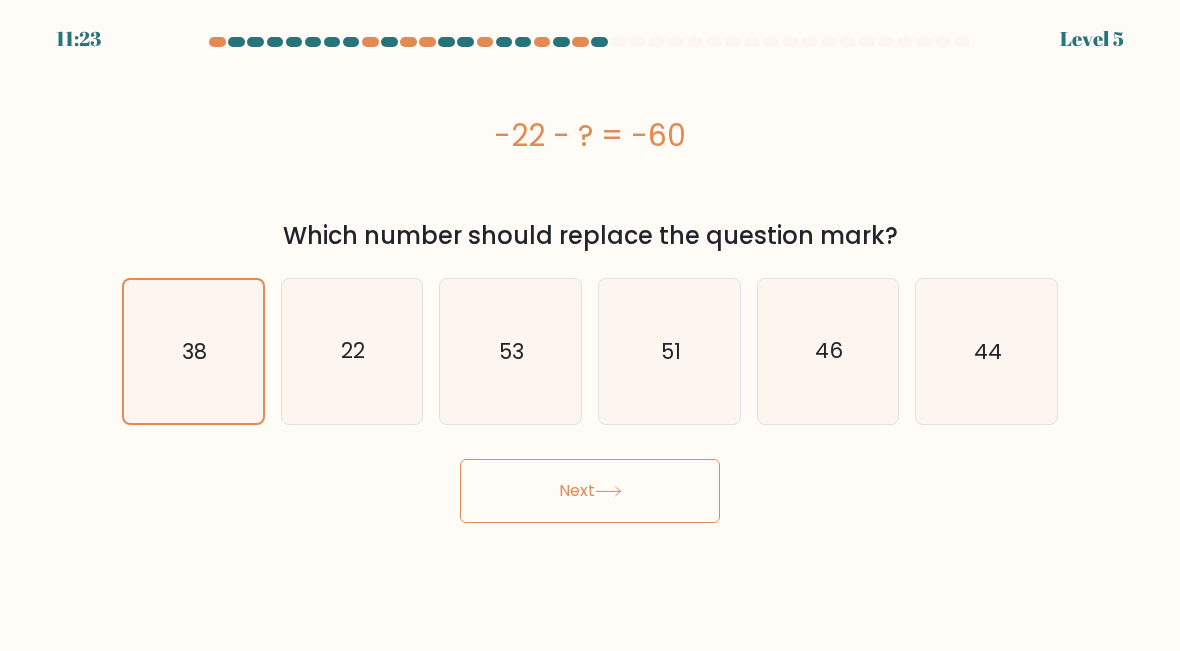 click on "Next" at bounding box center [590, 491] 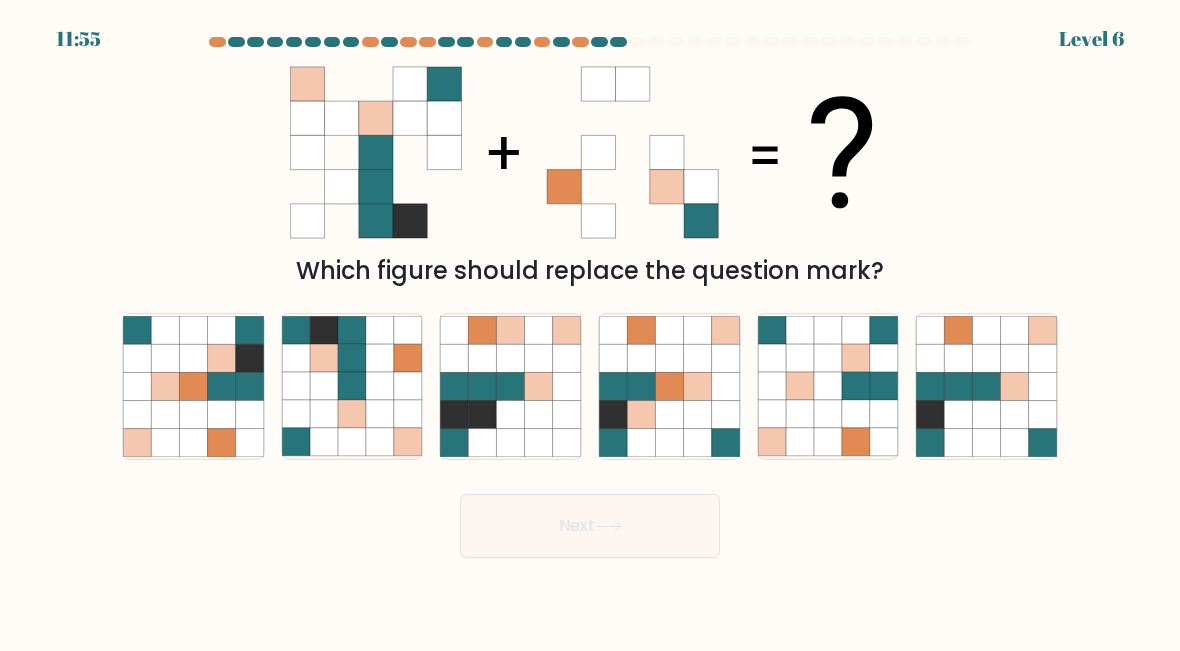 click at bounding box center [165, 359] 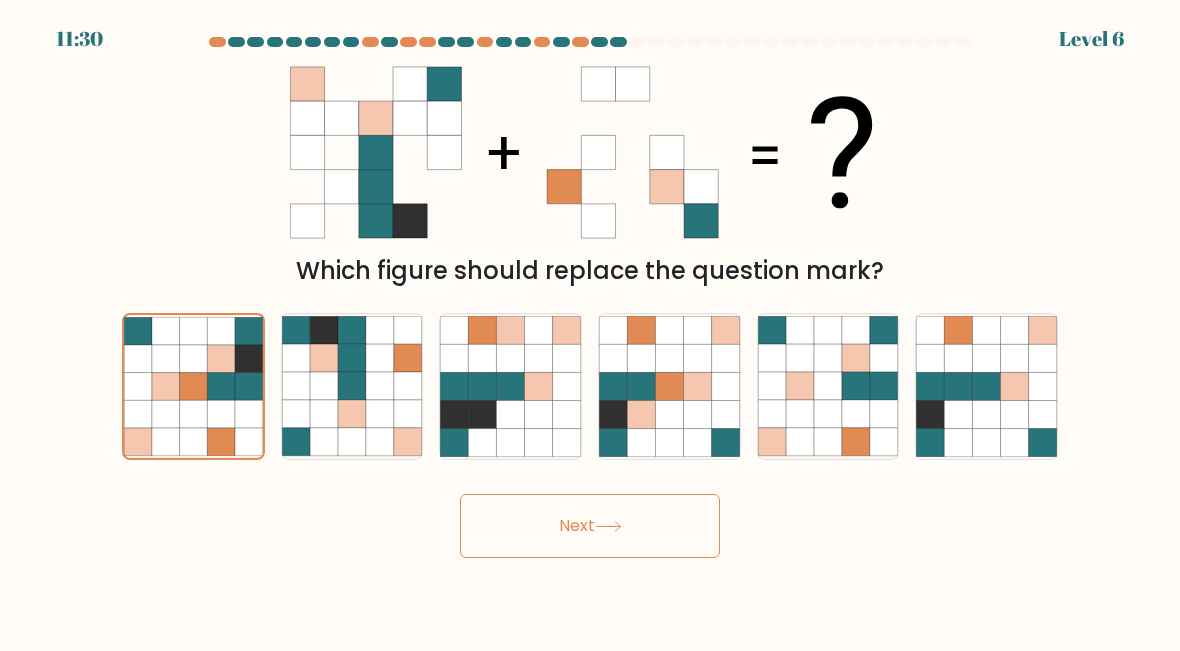 click at bounding box center (380, 387) 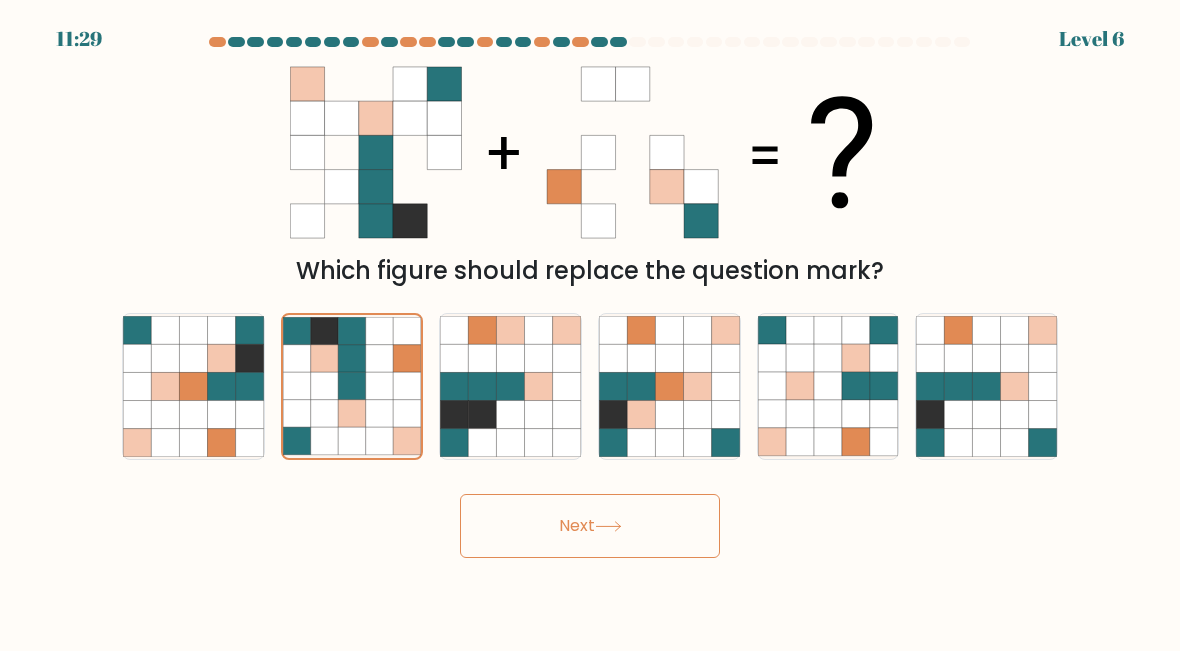 click at bounding box center [608, 526] 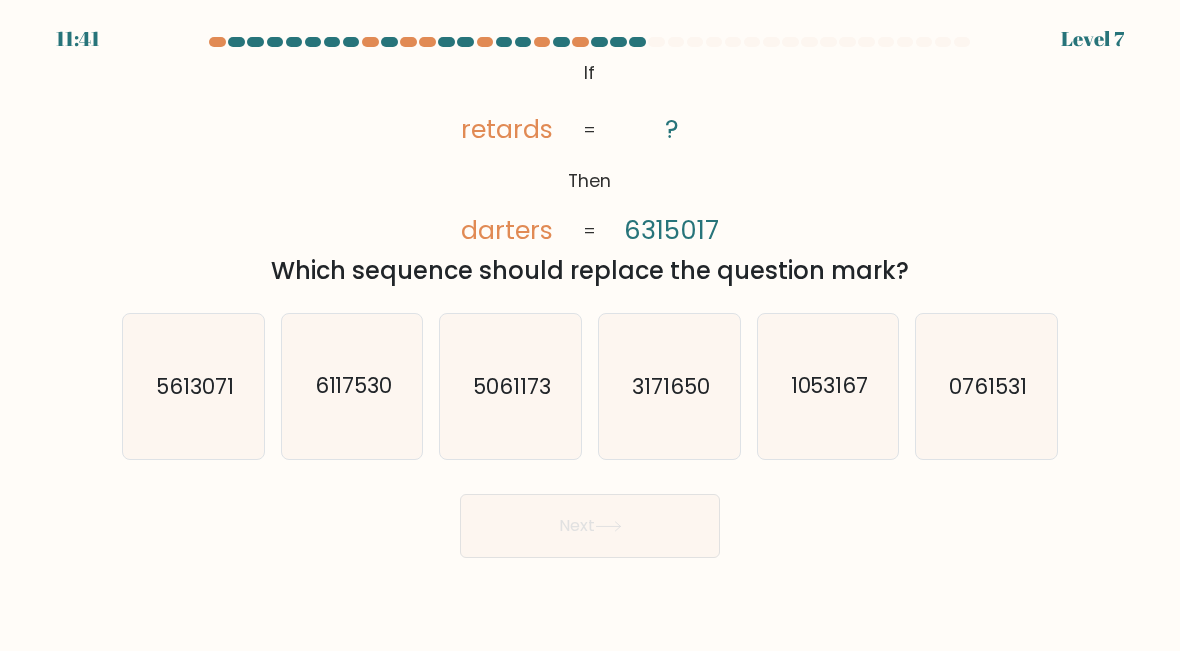 click on "1053167" at bounding box center [828, 386] 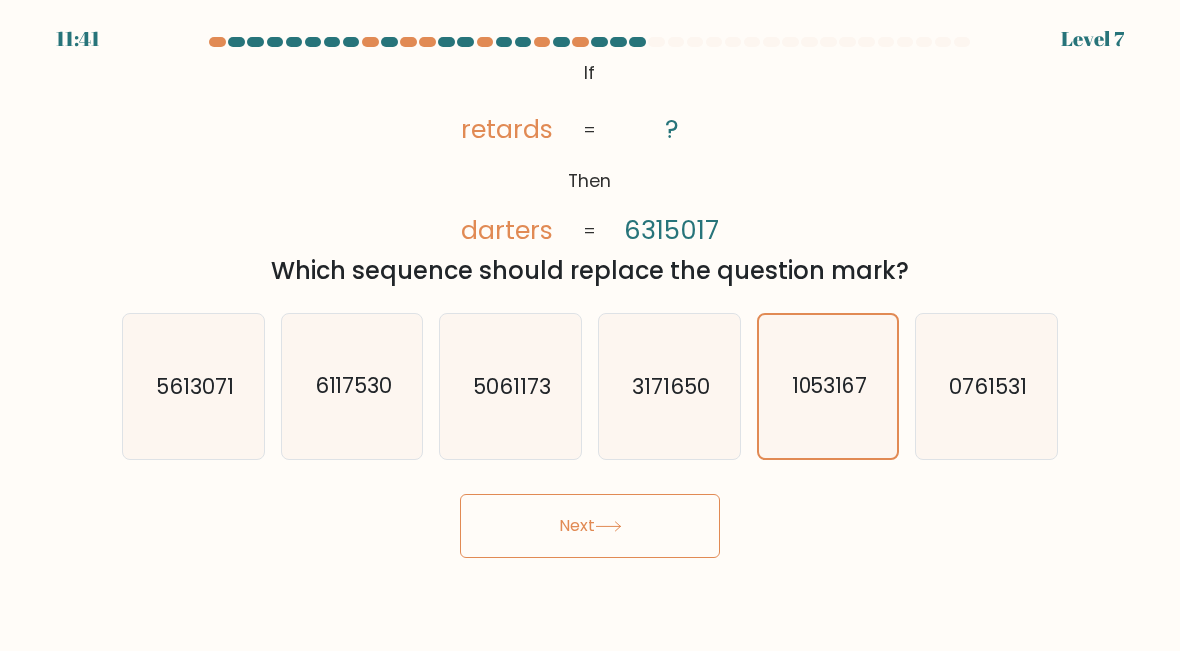 click on "Next" at bounding box center (590, 526) 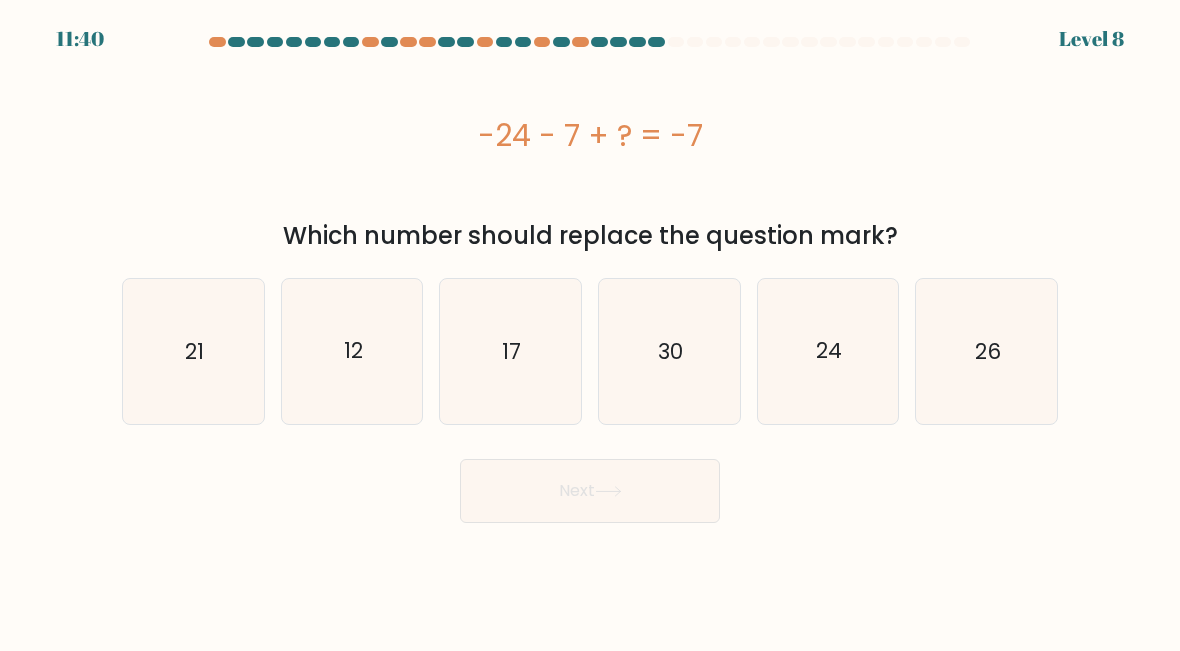 click on "11:40
Level 8" at bounding box center [590, 325] 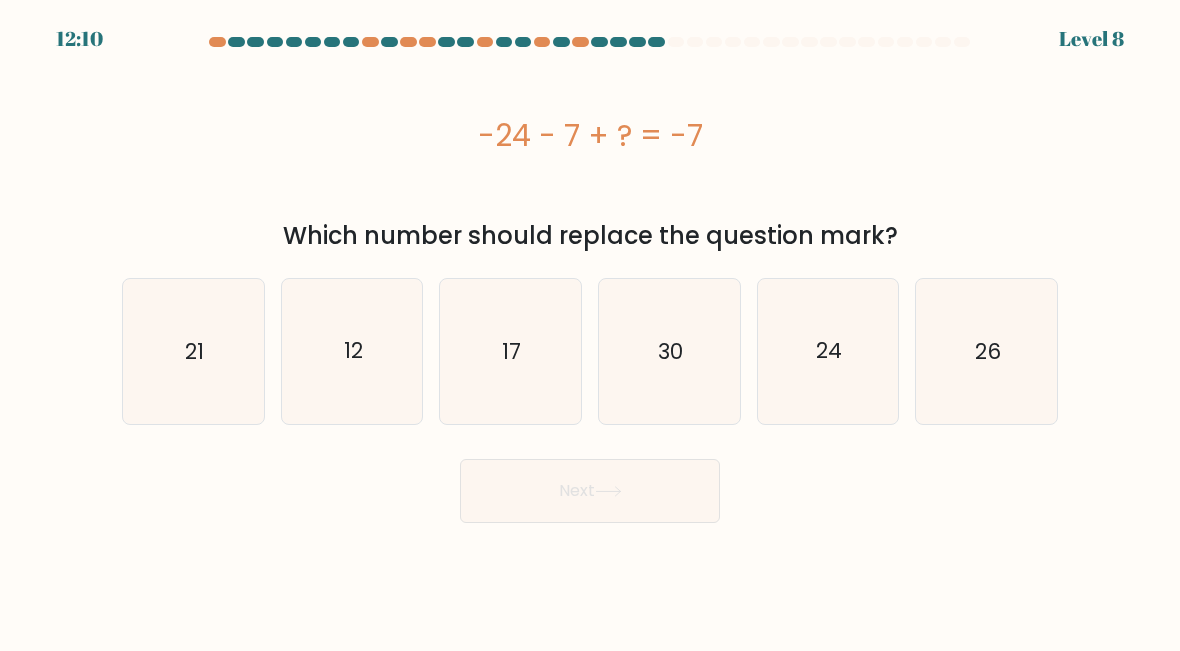 click on "24" at bounding box center [828, 351] 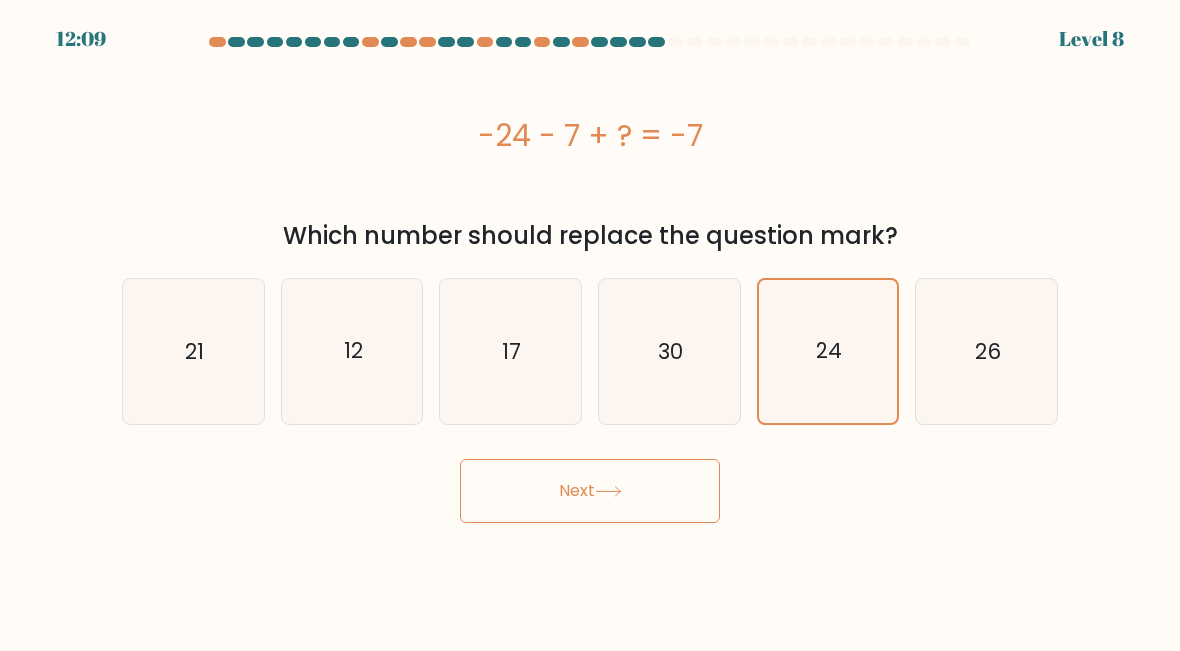 click on "Next" at bounding box center (590, 491) 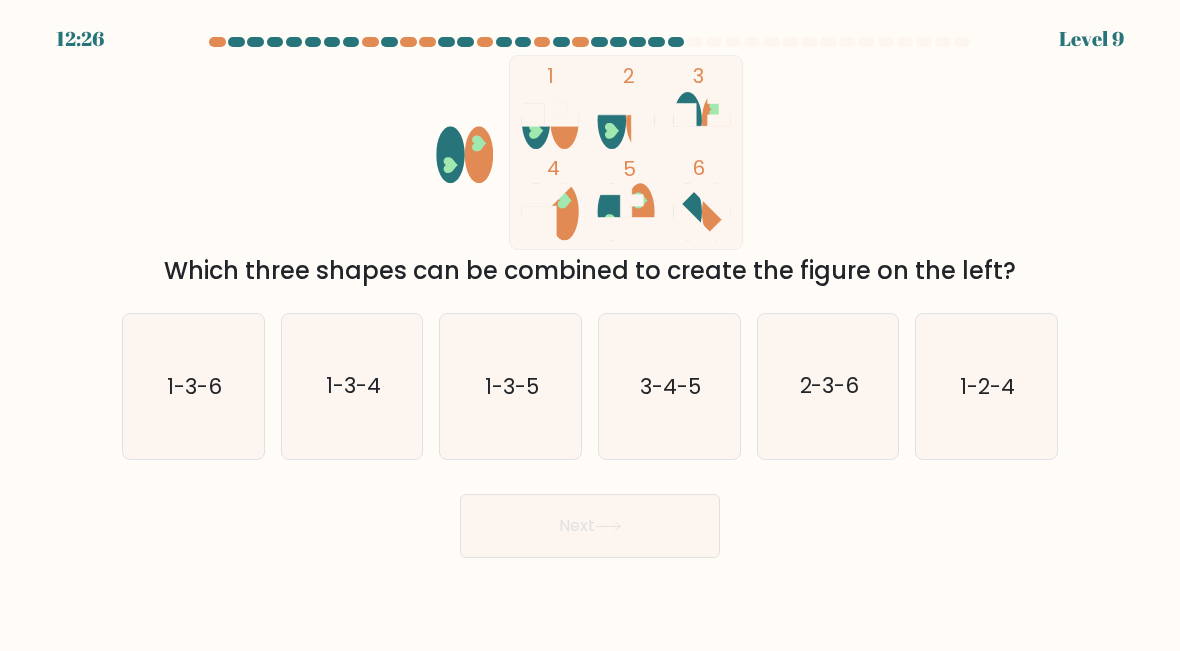 click on "1-3-5" at bounding box center [510, 386] 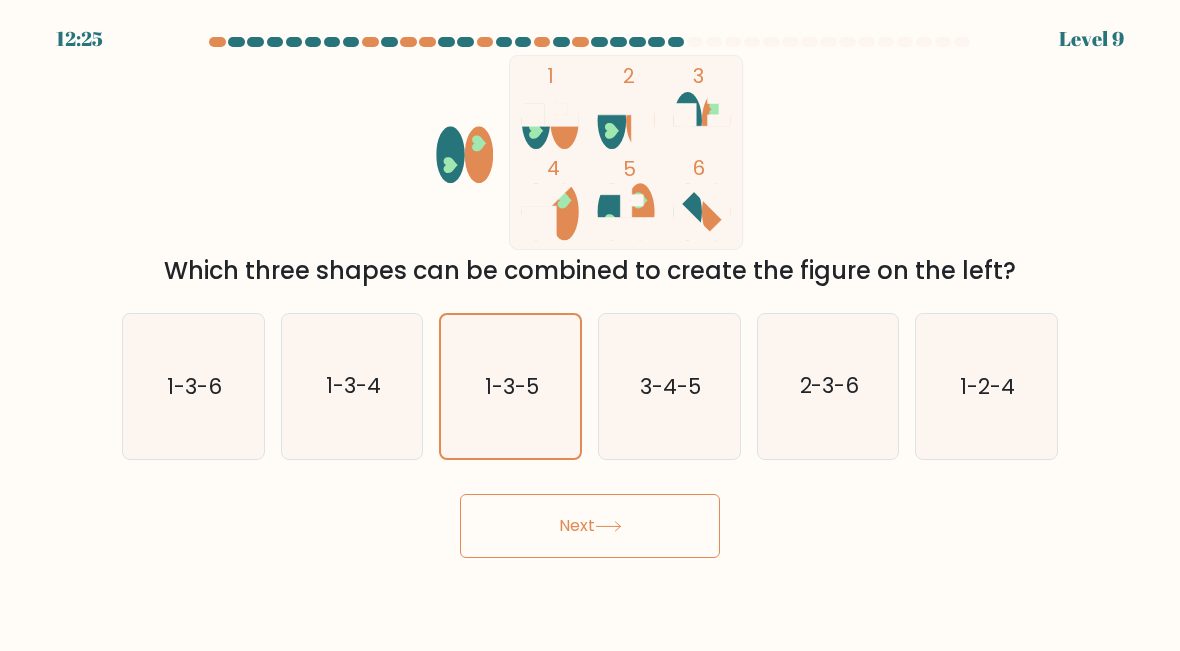click on "Next" at bounding box center (590, 526) 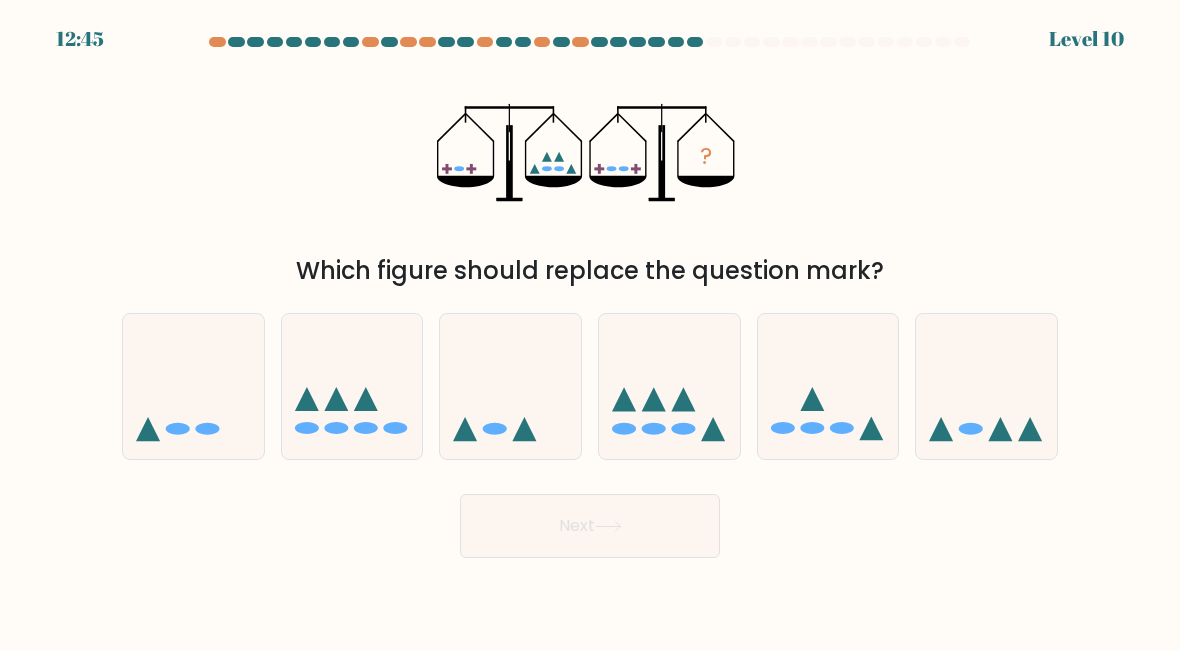 click at bounding box center (336, 400) 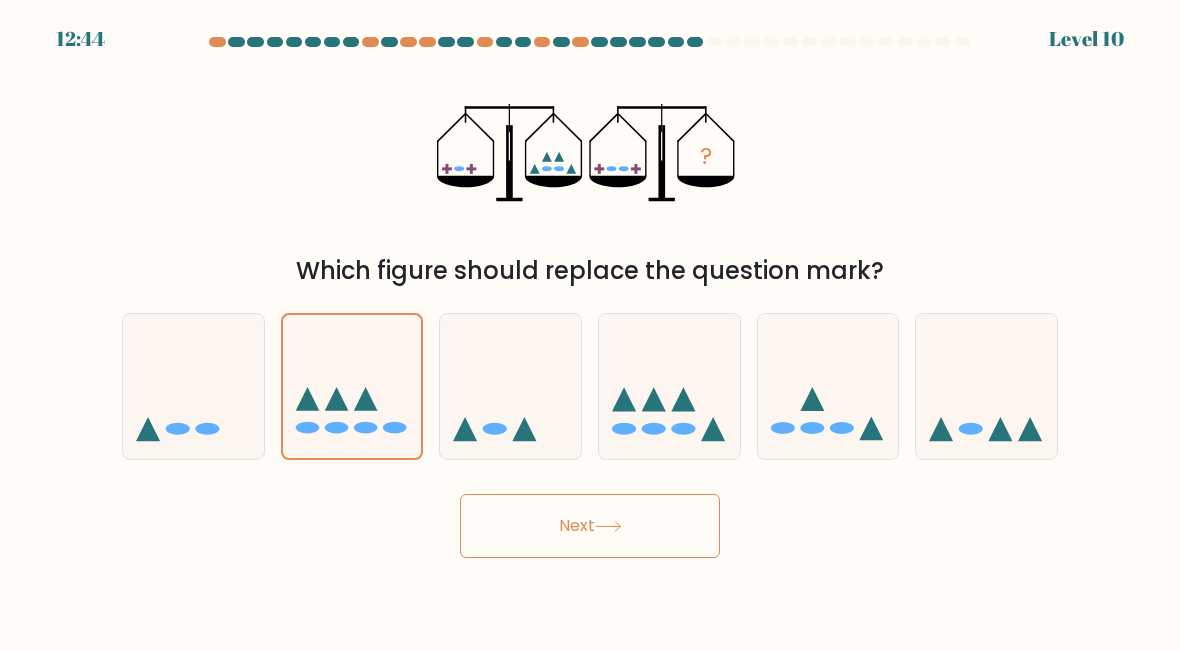click on "Next" at bounding box center [590, 526] 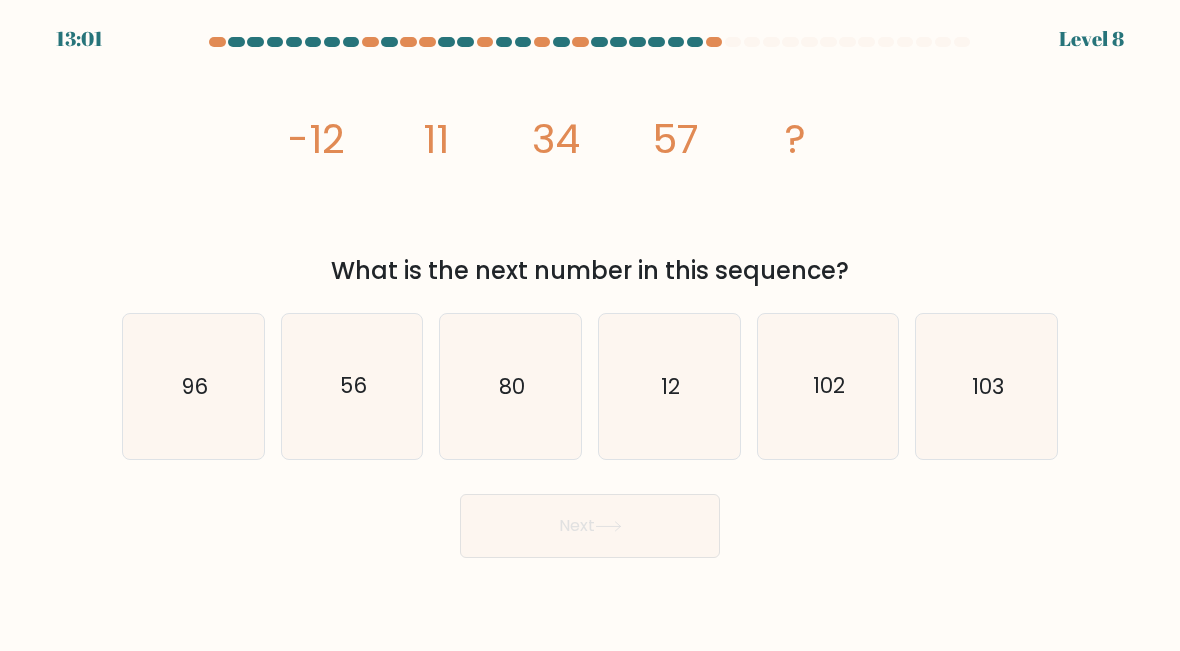click on "80" at bounding box center (510, 386) 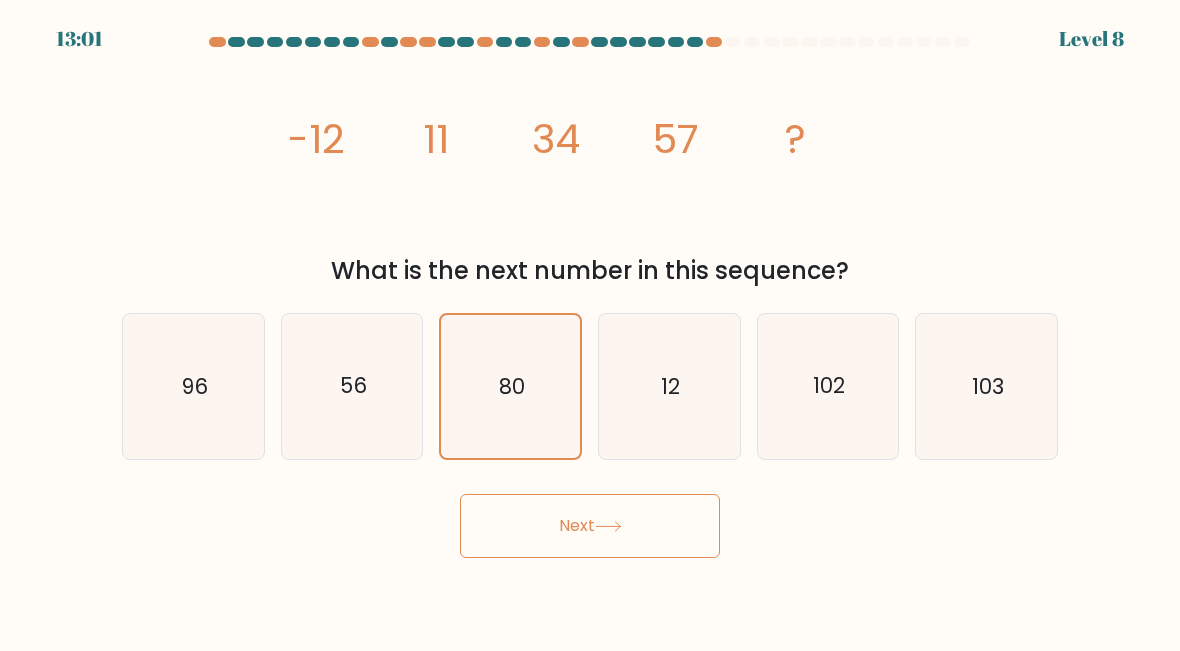 click on "Next" at bounding box center (590, 526) 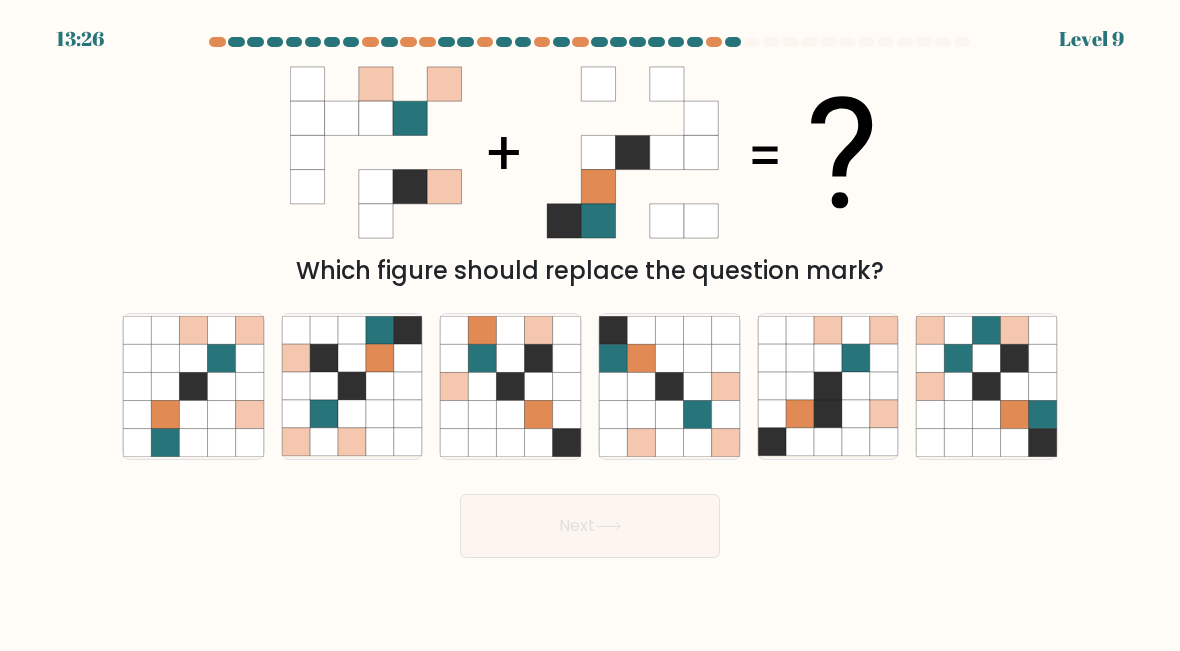 click at bounding box center [165, 359] 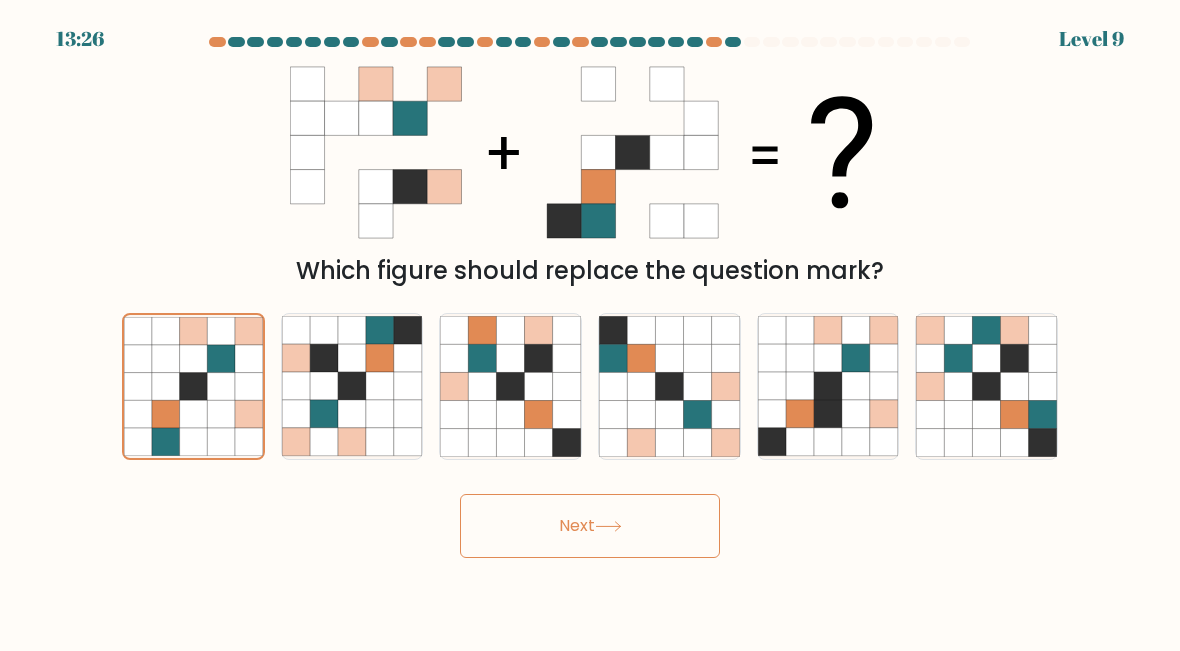 click on "Next" at bounding box center [590, 526] 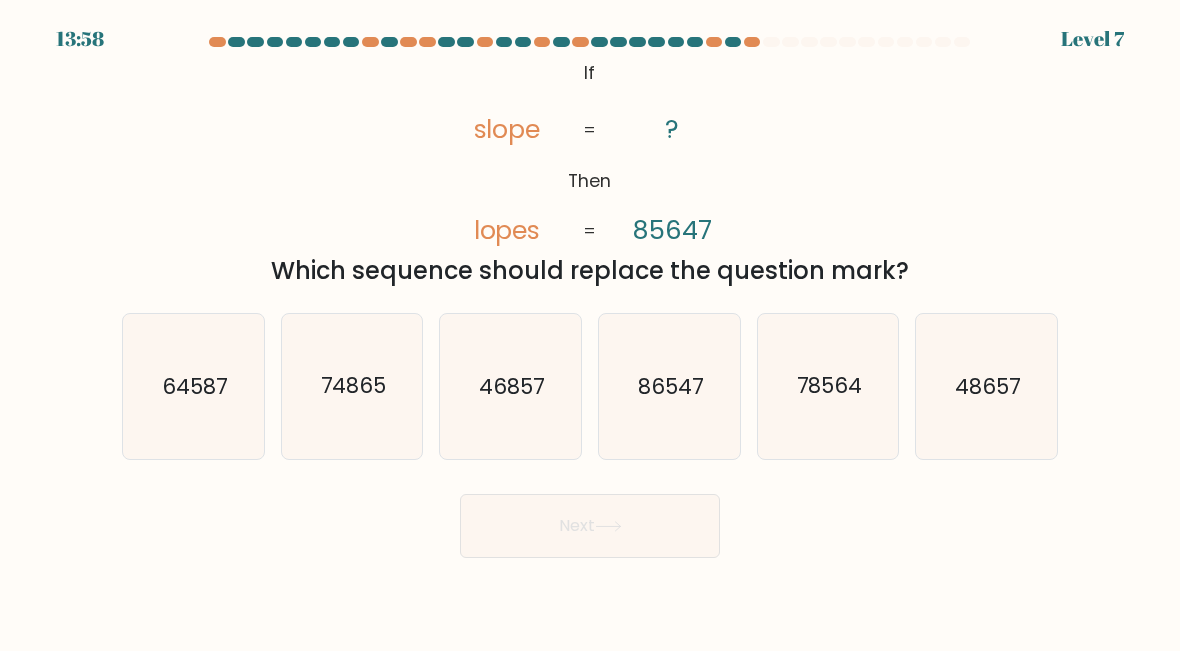 click on "74865" at bounding box center [353, 386] 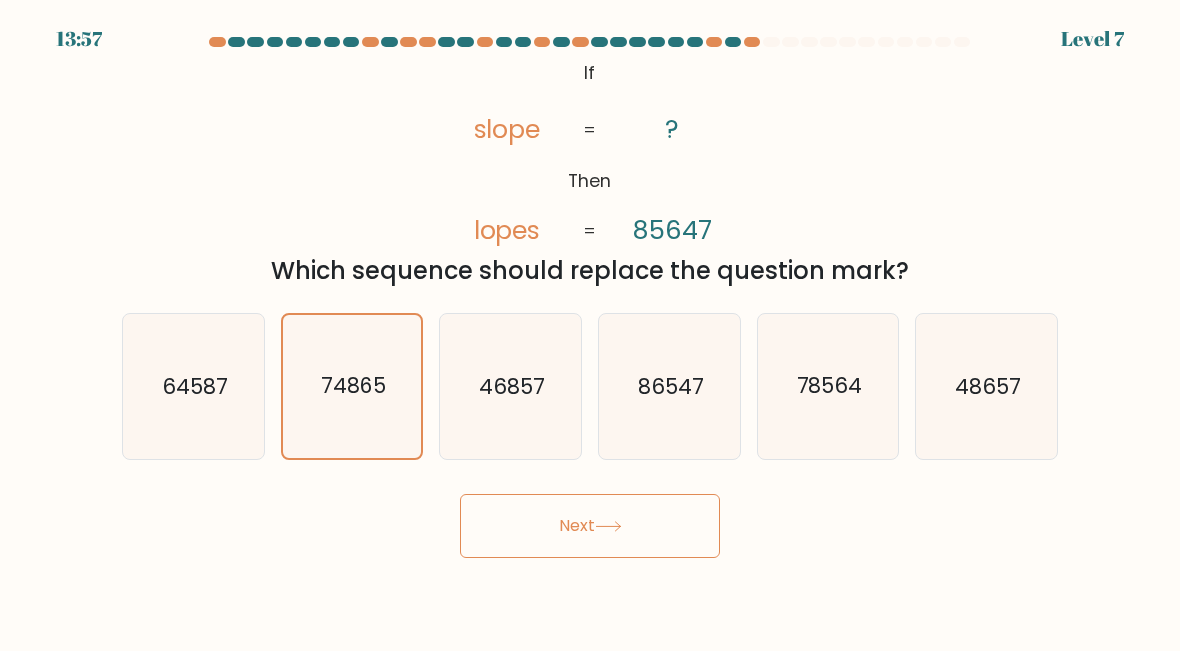 click on "Next" at bounding box center (590, 526) 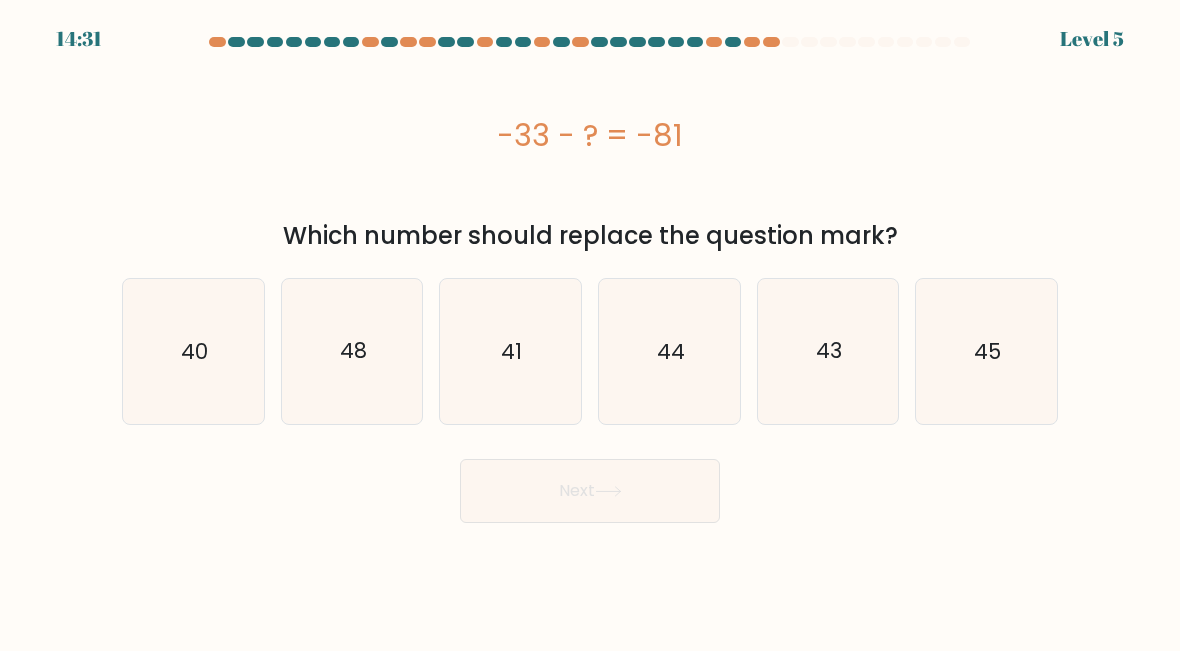 click on "48" at bounding box center (353, 350) 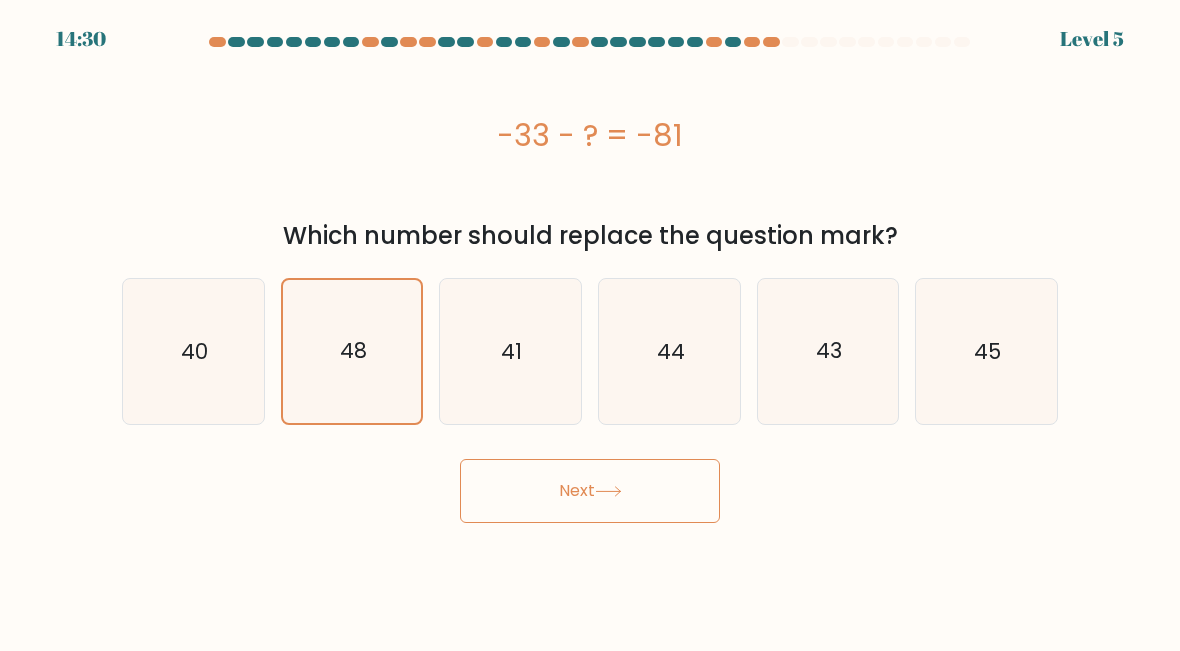 click on "Next" at bounding box center (590, 491) 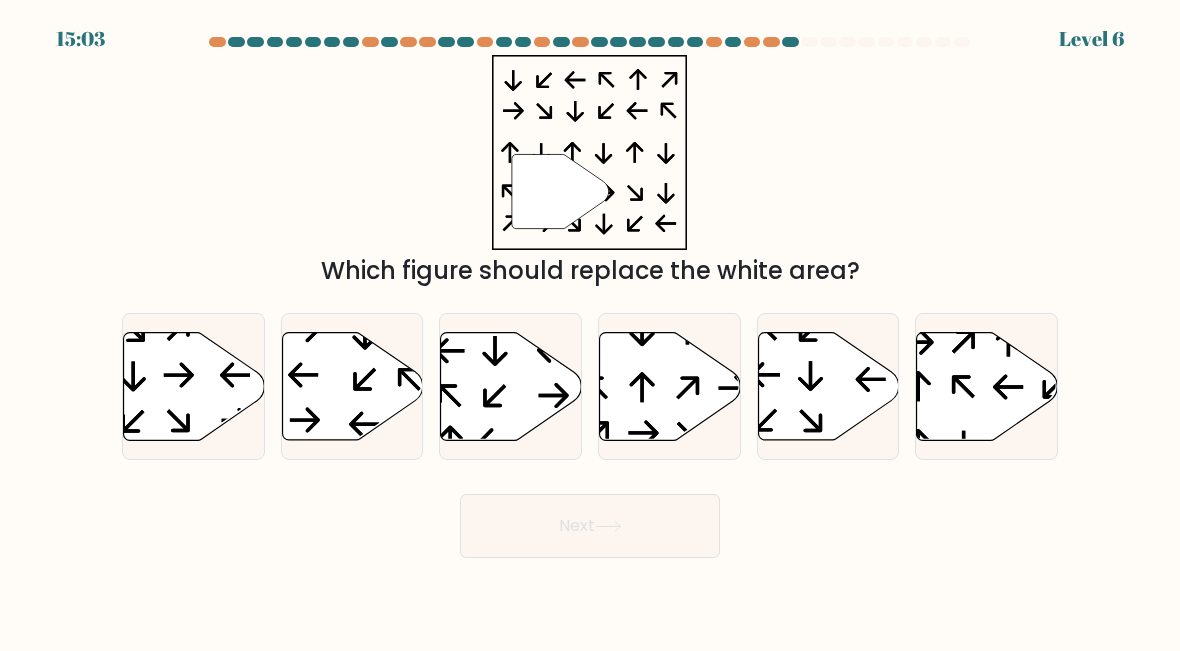 click at bounding box center (987, 386) 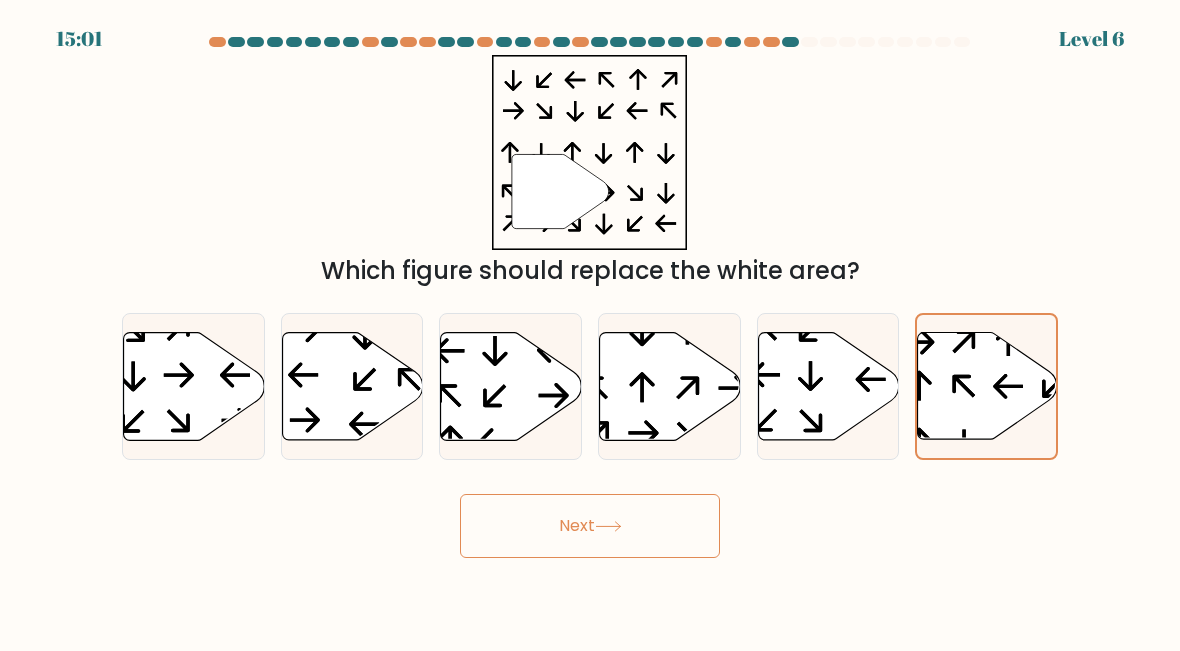 click at bounding box center (987, 386) 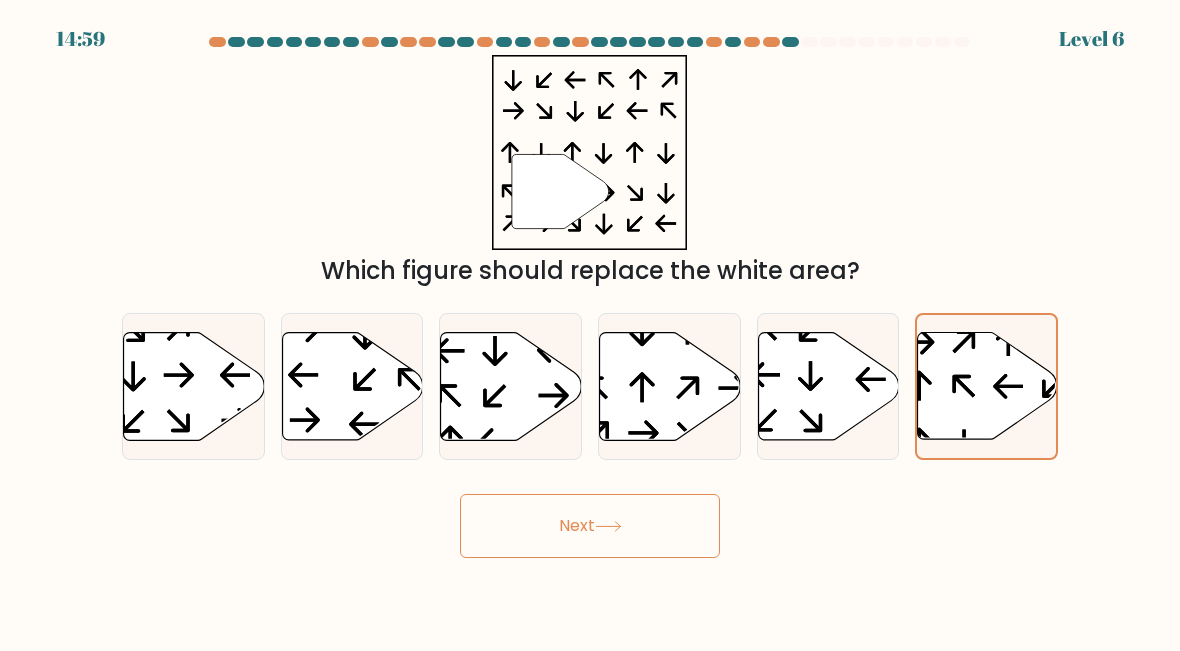click at bounding box center [511, 386] 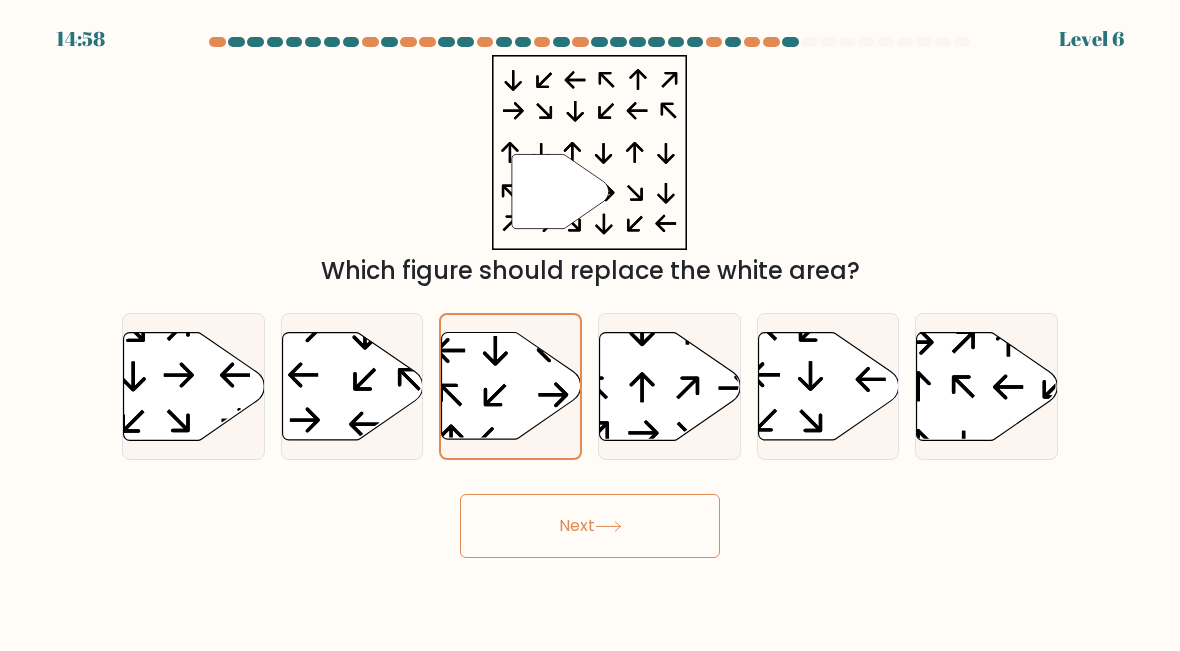 click on "Next" at bounding box center (590, 526) 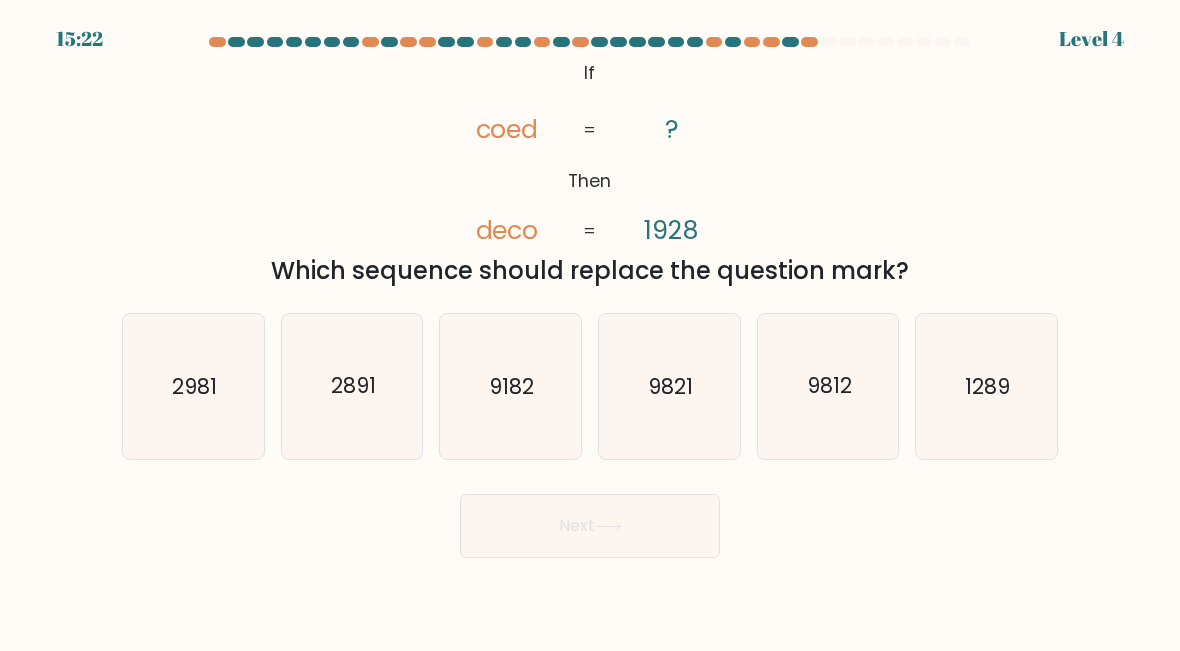 click on "2981" at bounding box center [193, 386] 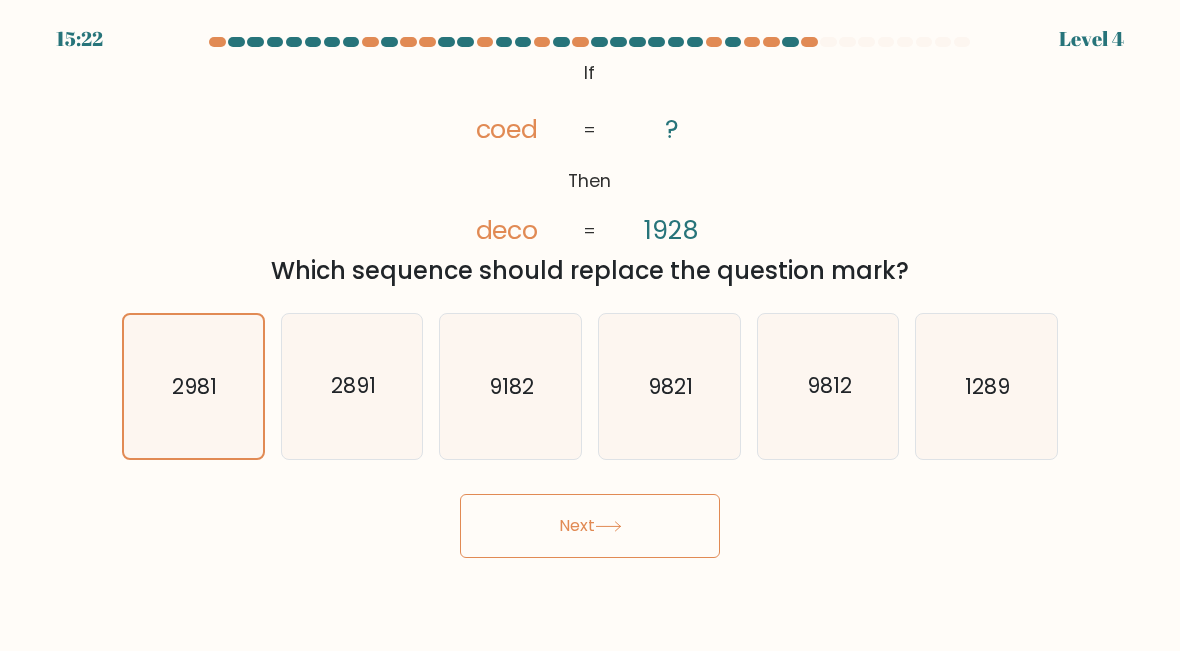 click on "Next" at bounding box center (590, 521) 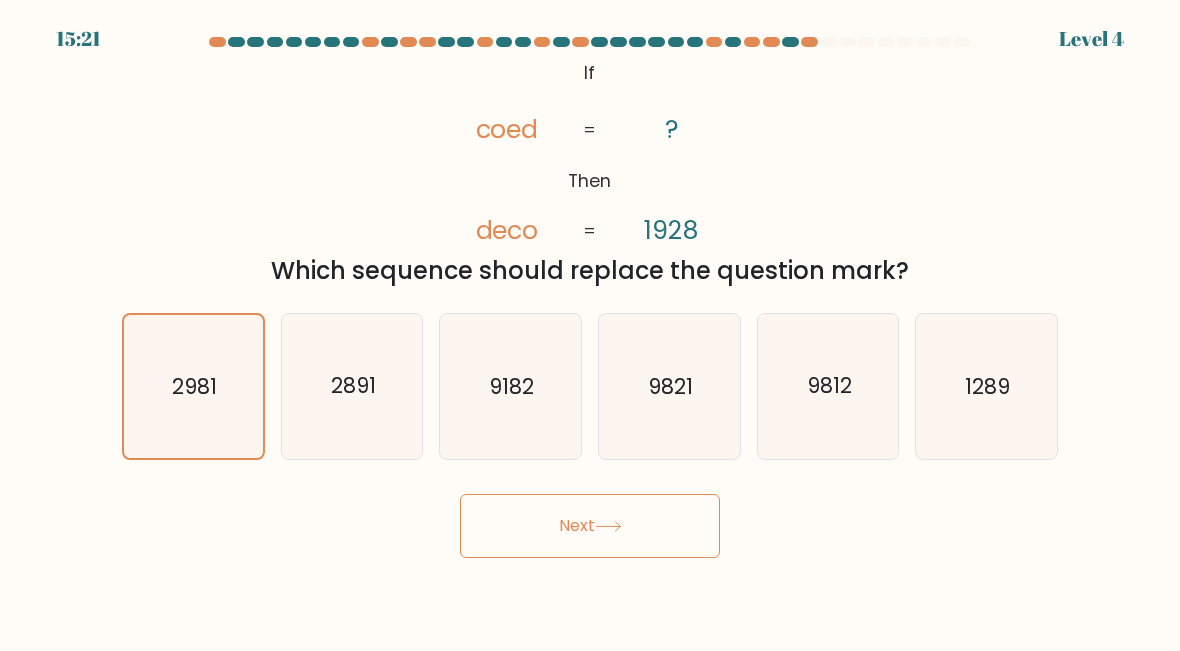 click on "Next" at bounding box center (590, 526) 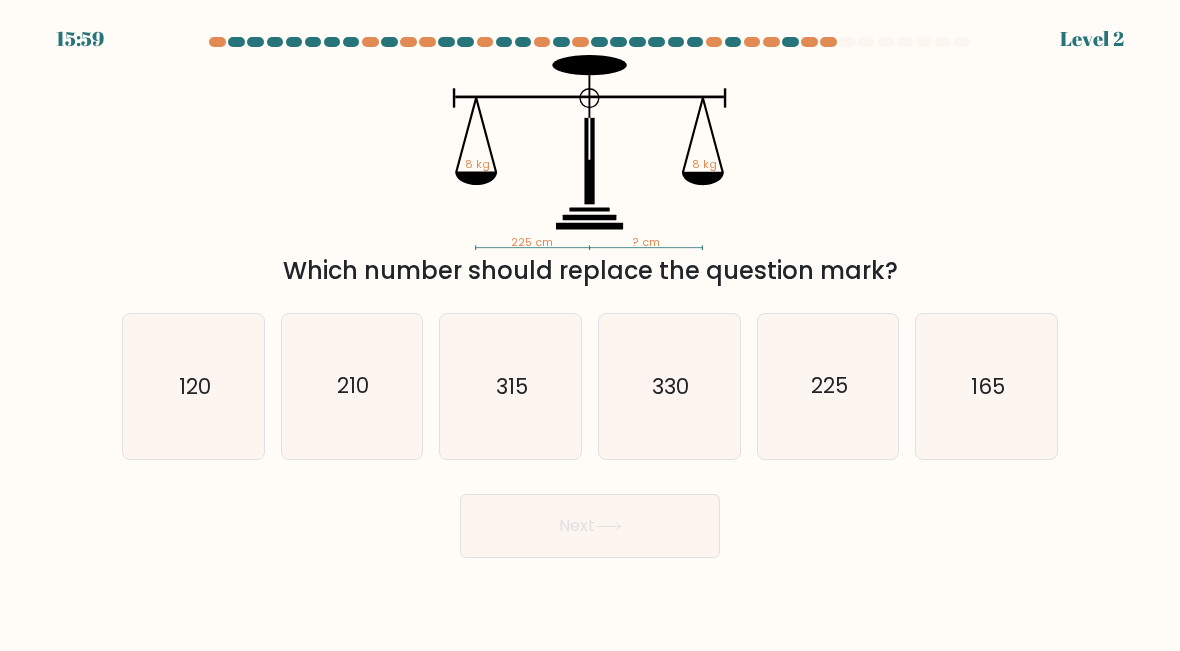 click on "225" at bounding box center [828, 386] 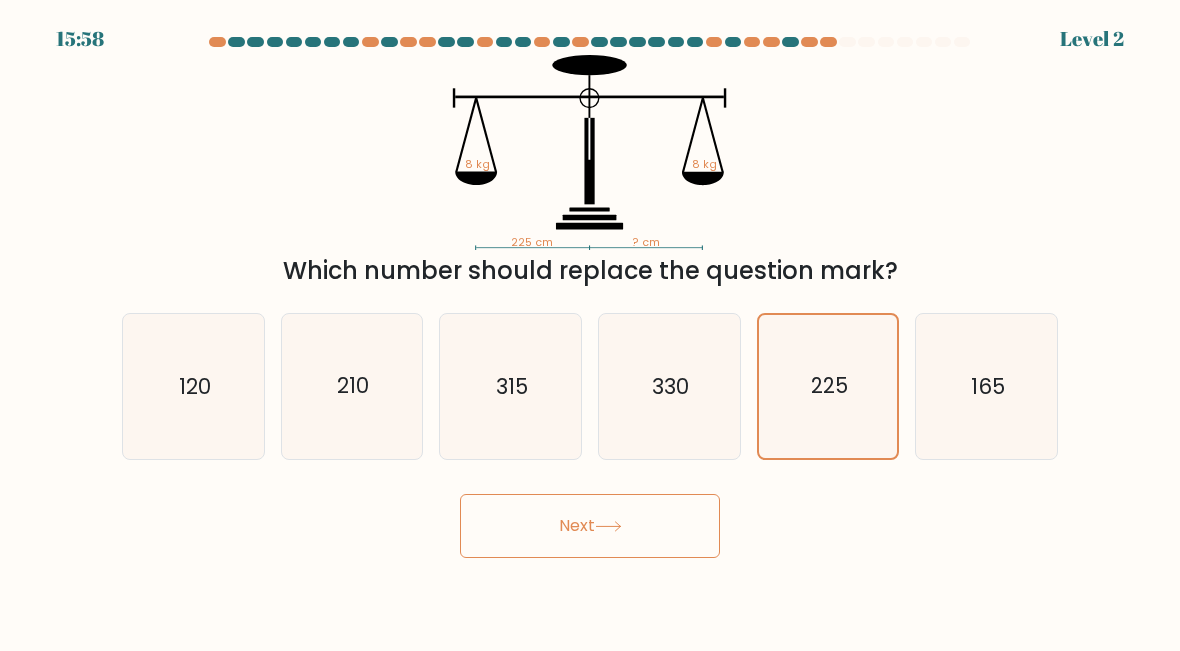 click on "Next" at bounding box center (590, 526) 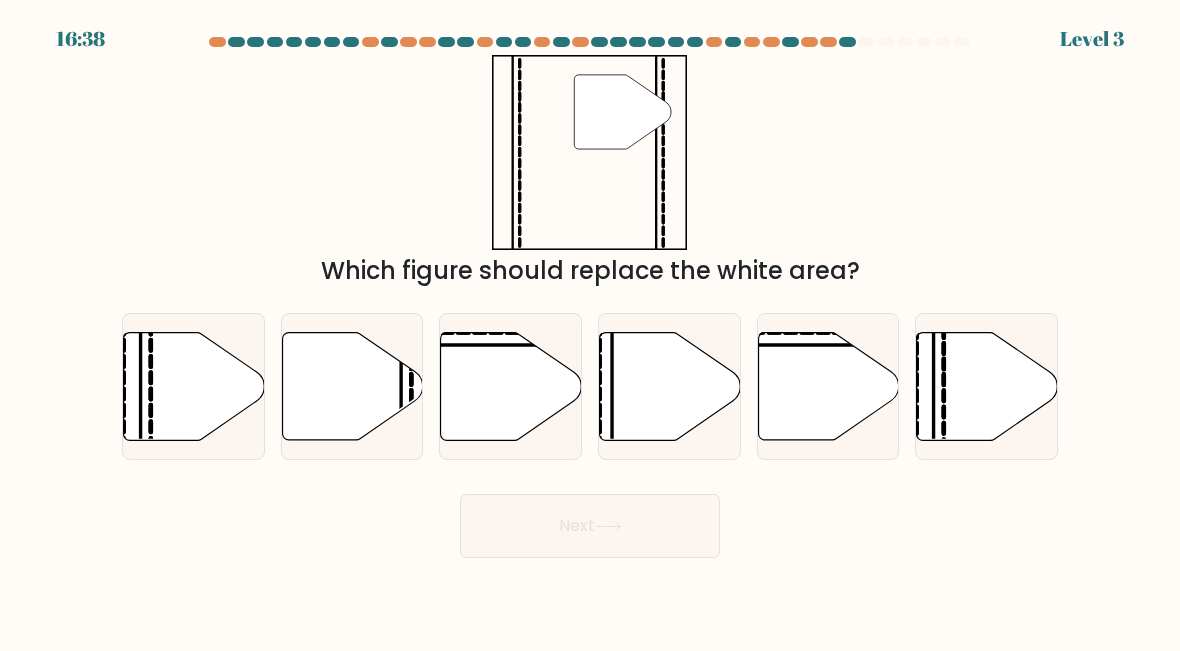 click at bounding box center [352, 386] 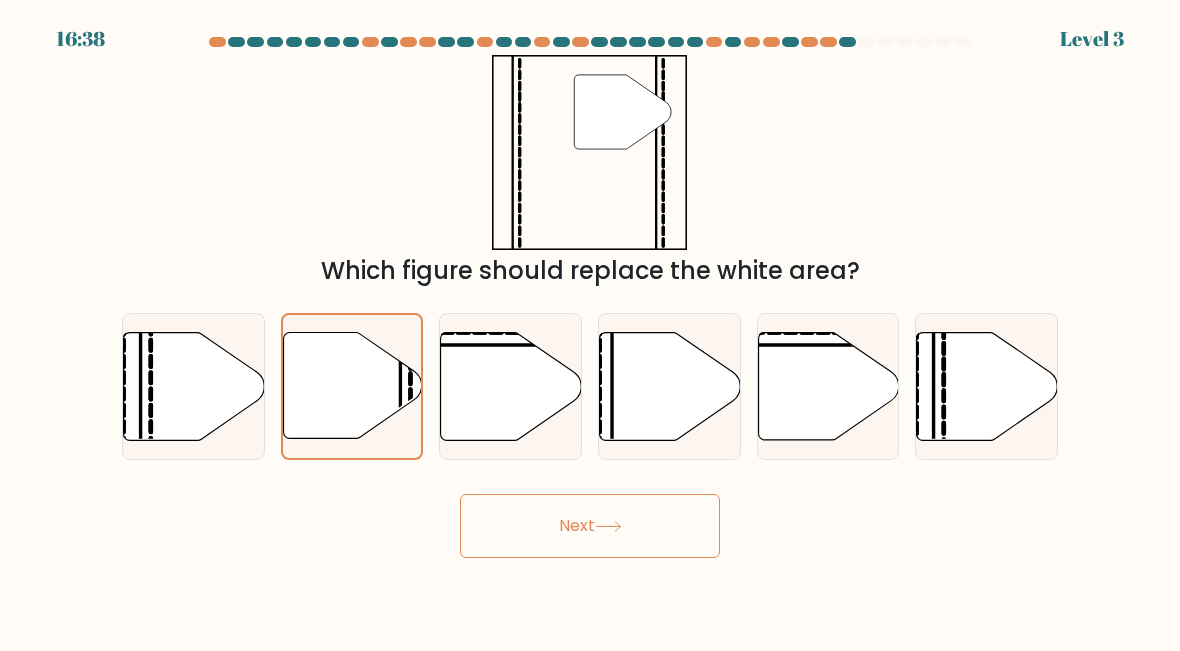 click on "Next" at bounding box center [590, 526] 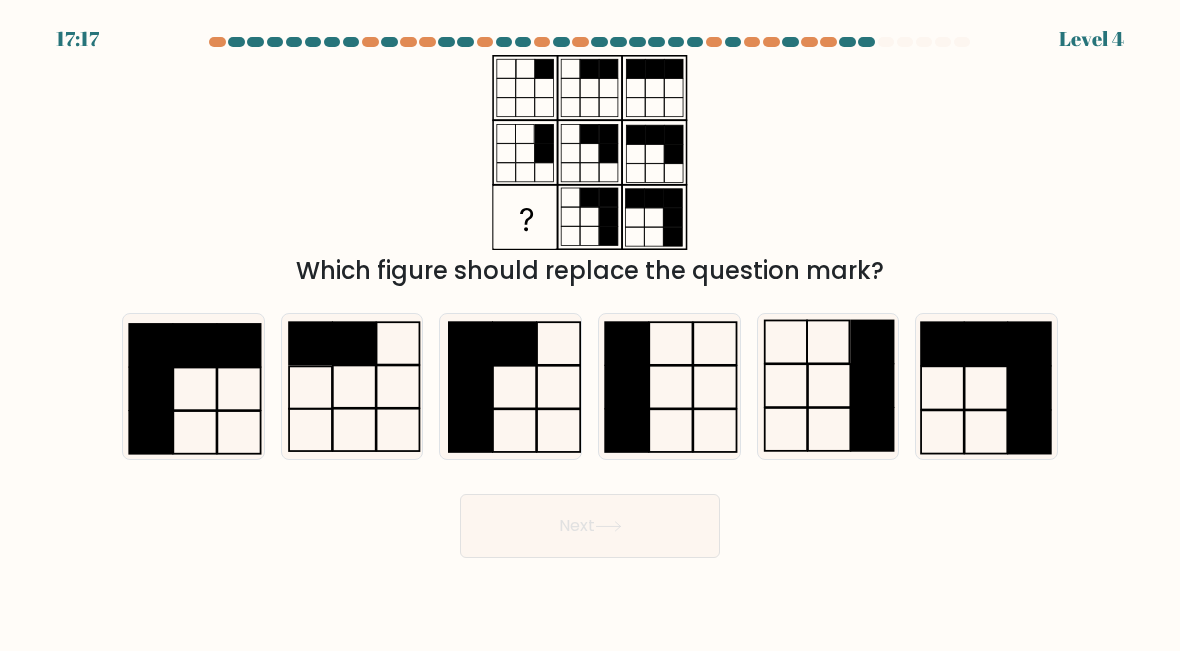 click at bounding box center [669, 386] 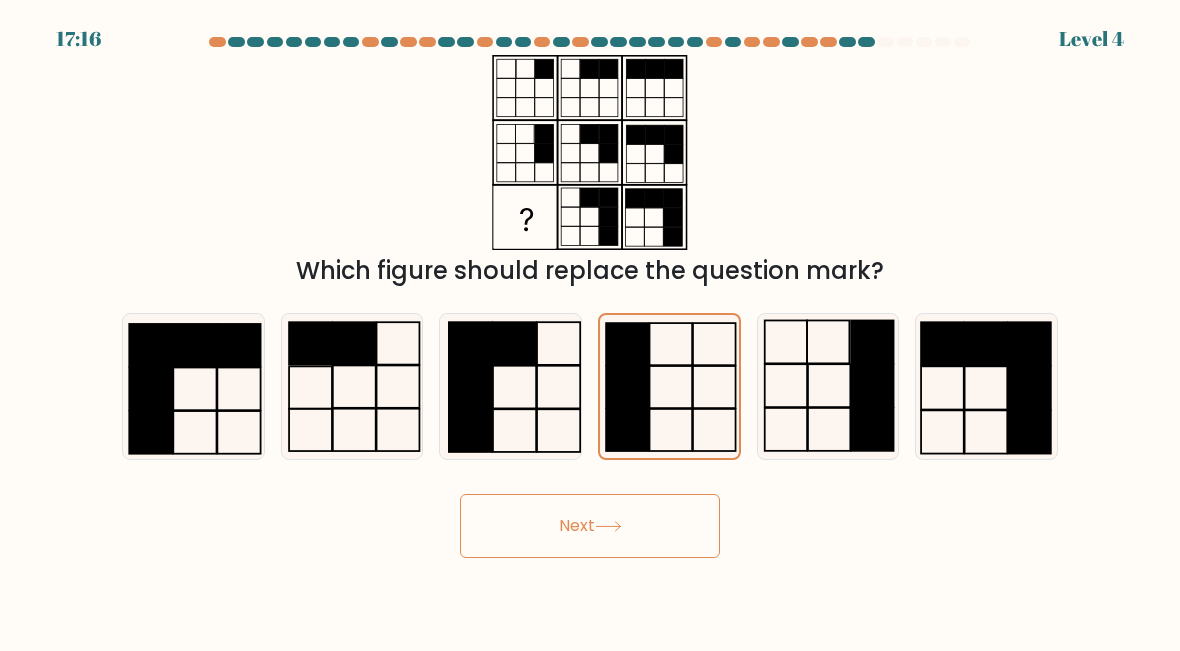 click at bounding box center [627, 387] 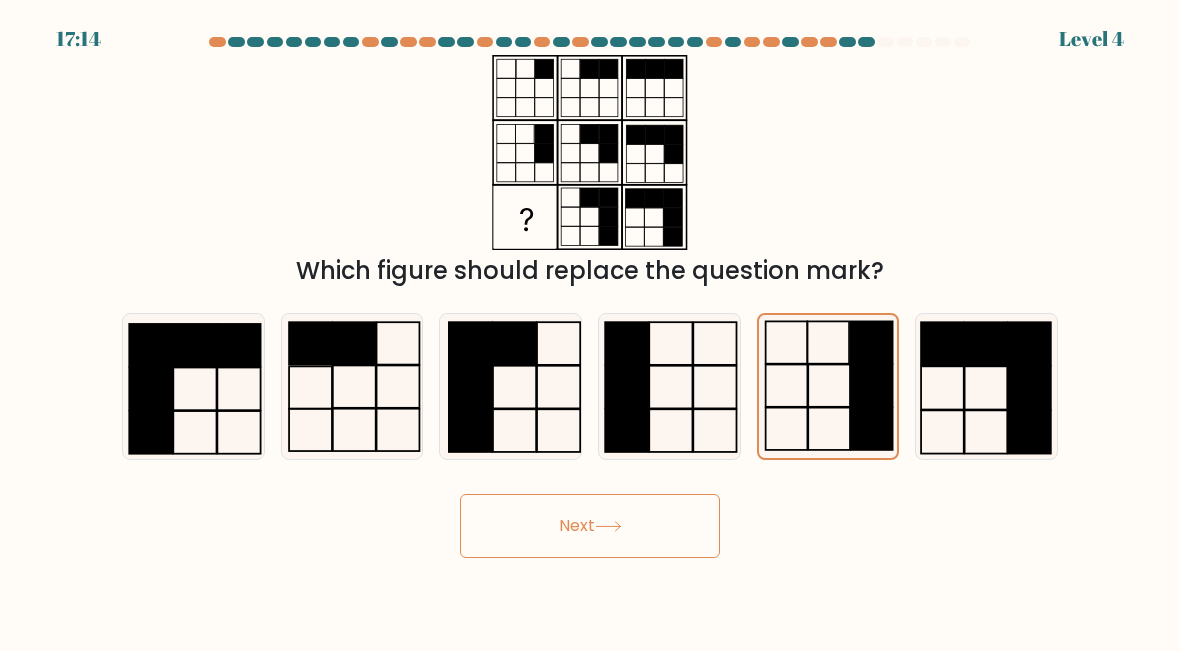 click on "Next" at bounding box center (590, 526) 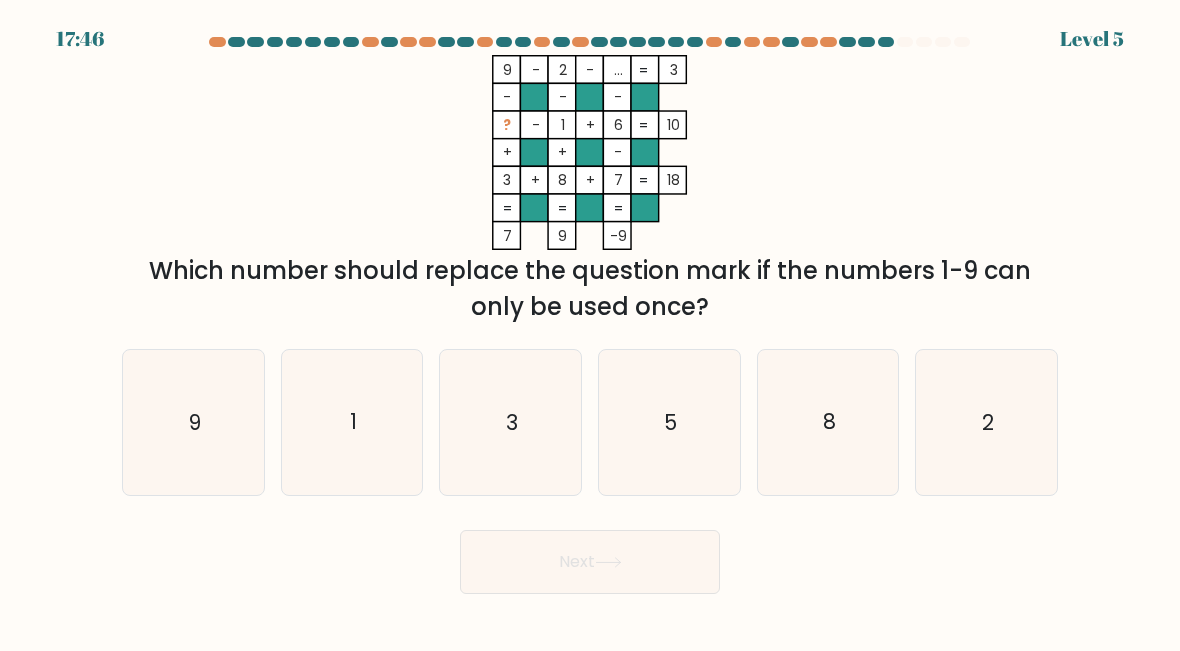click on "5" at bounding box center (669, 422) 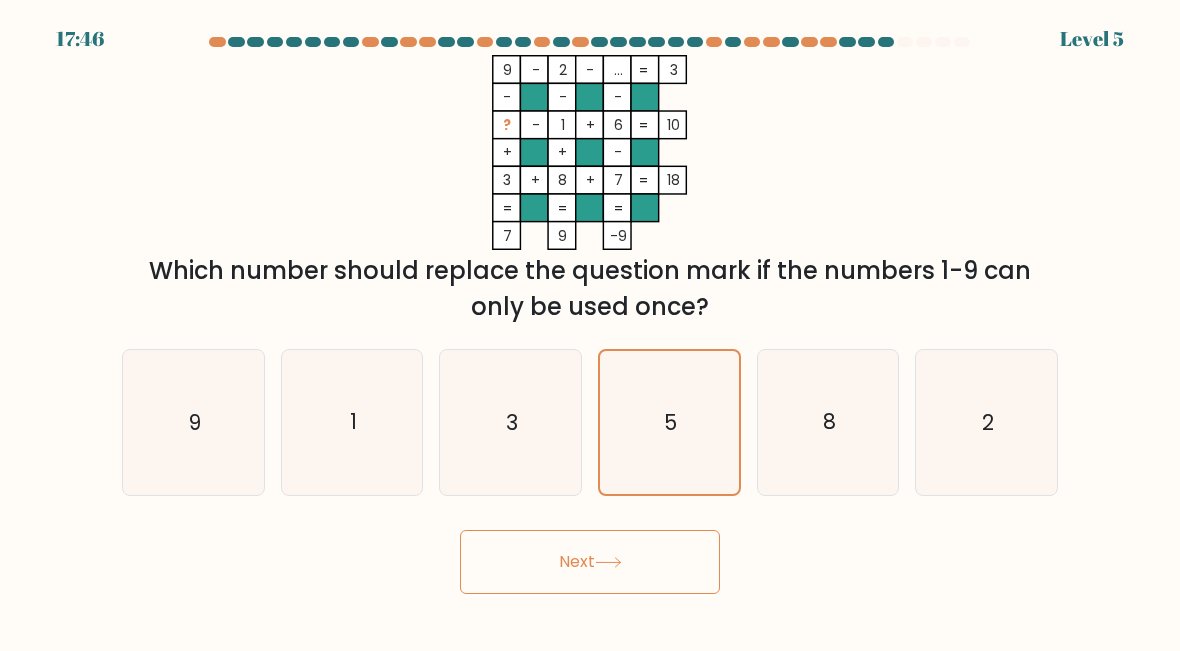 click on "Next" at bounding box center [590, 562] 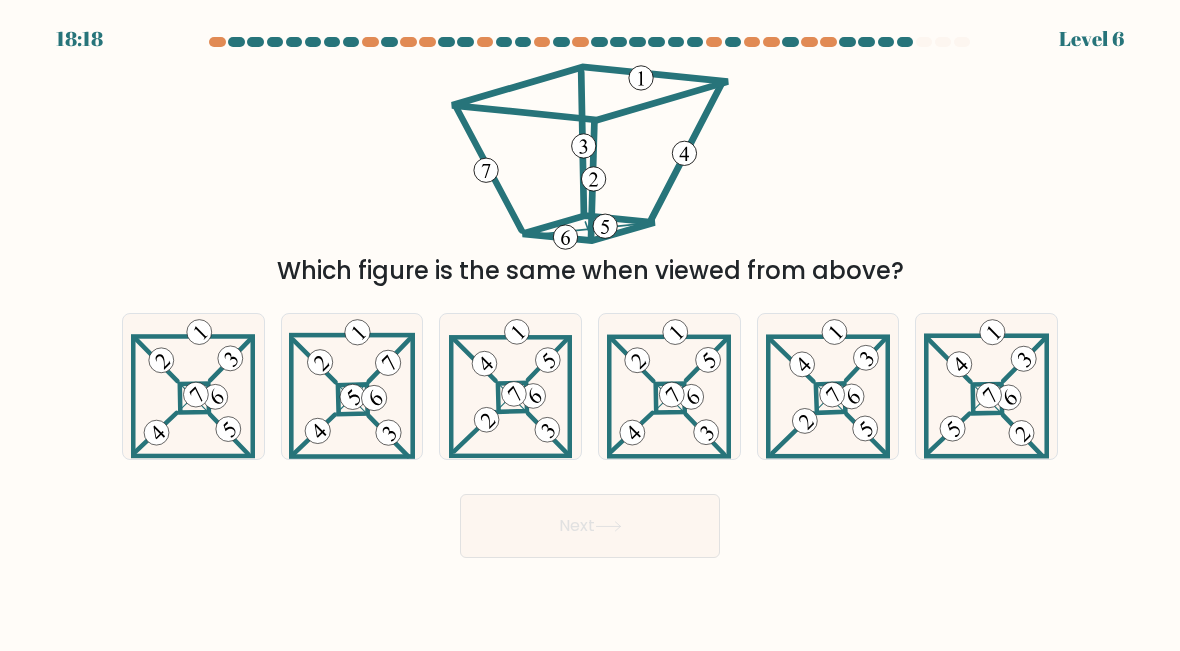 click at bounding box center [353, 400] 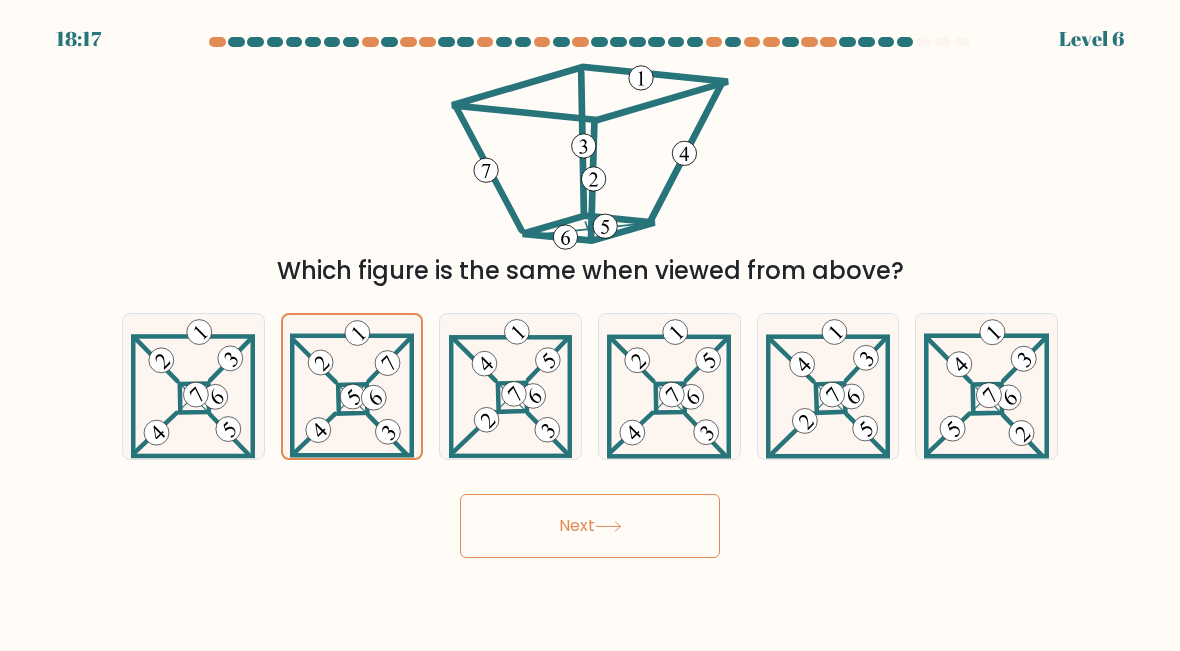 click on "Next" at bounding box center [590, 526] 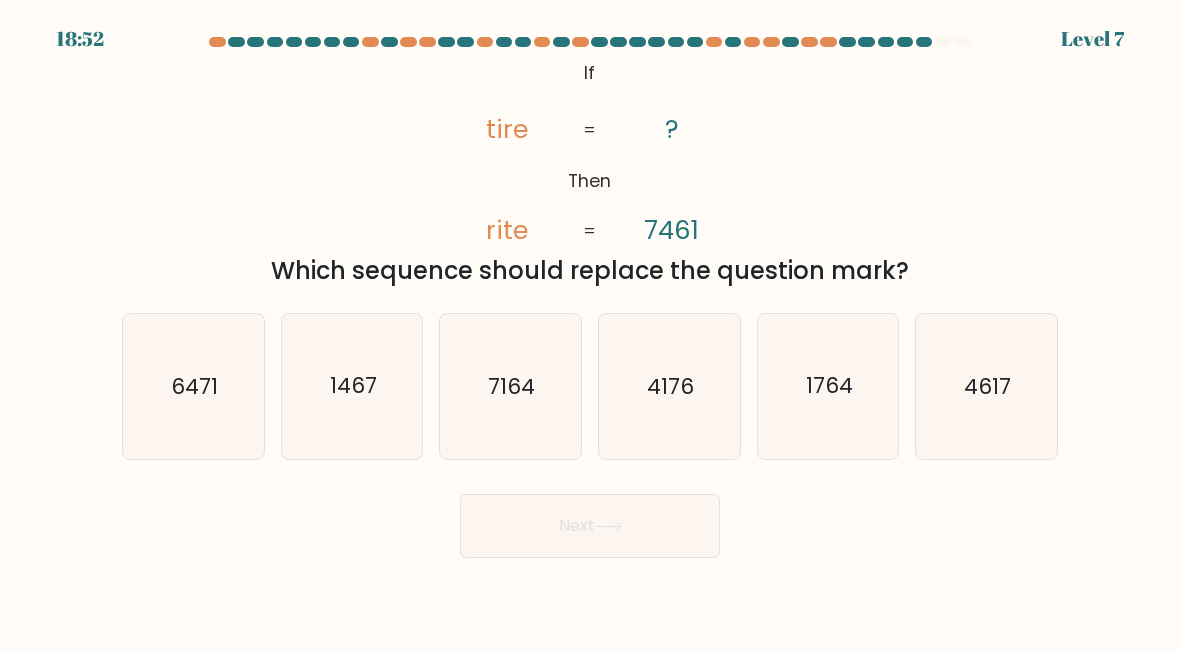 click on "6471" at bounding box center (194, 386) 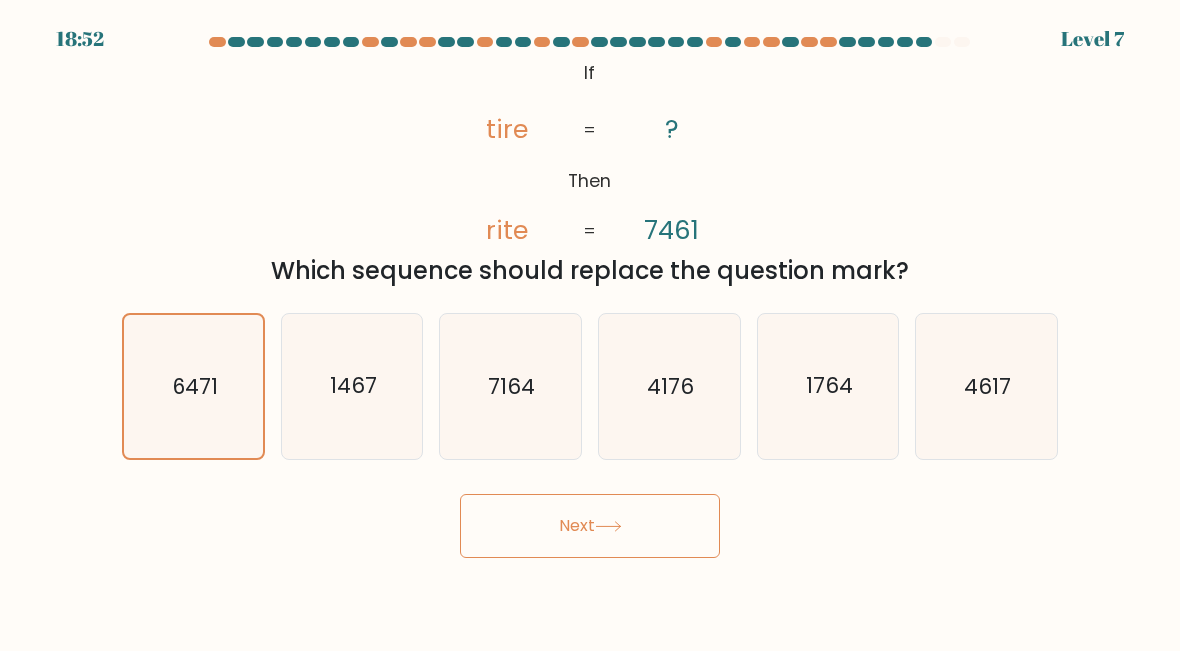 click on "Next" at bounding box center (590, 526) 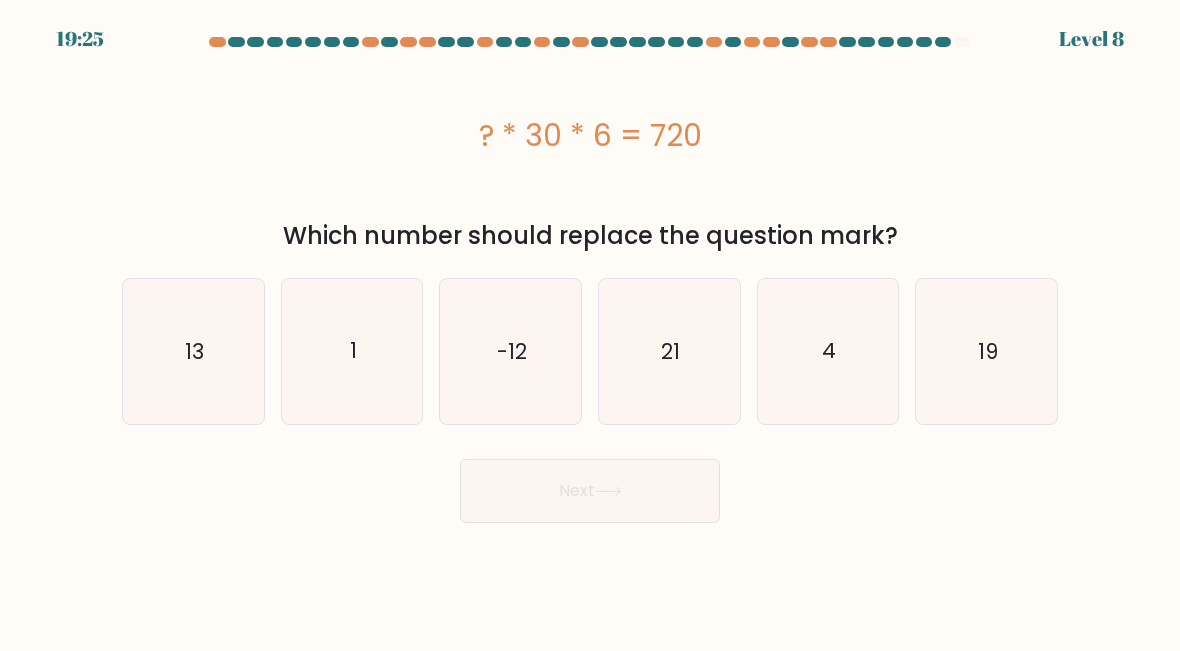click on "4" at bounding box center [828, 351] 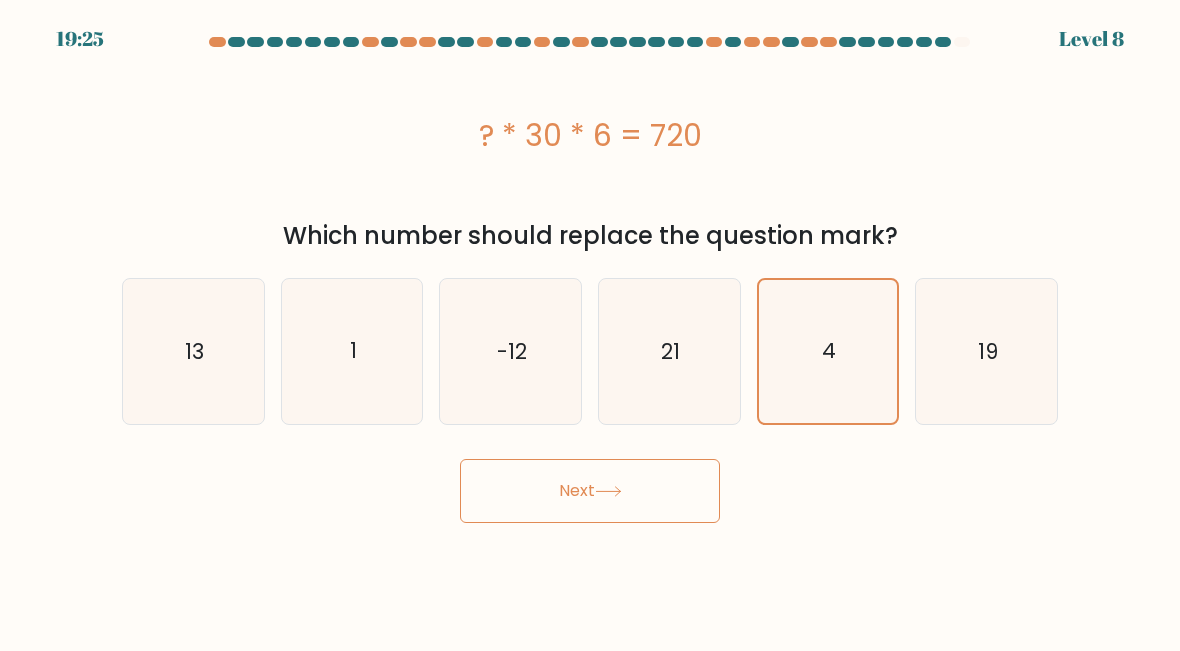 click on "Next" at bounding box center (590, 491) 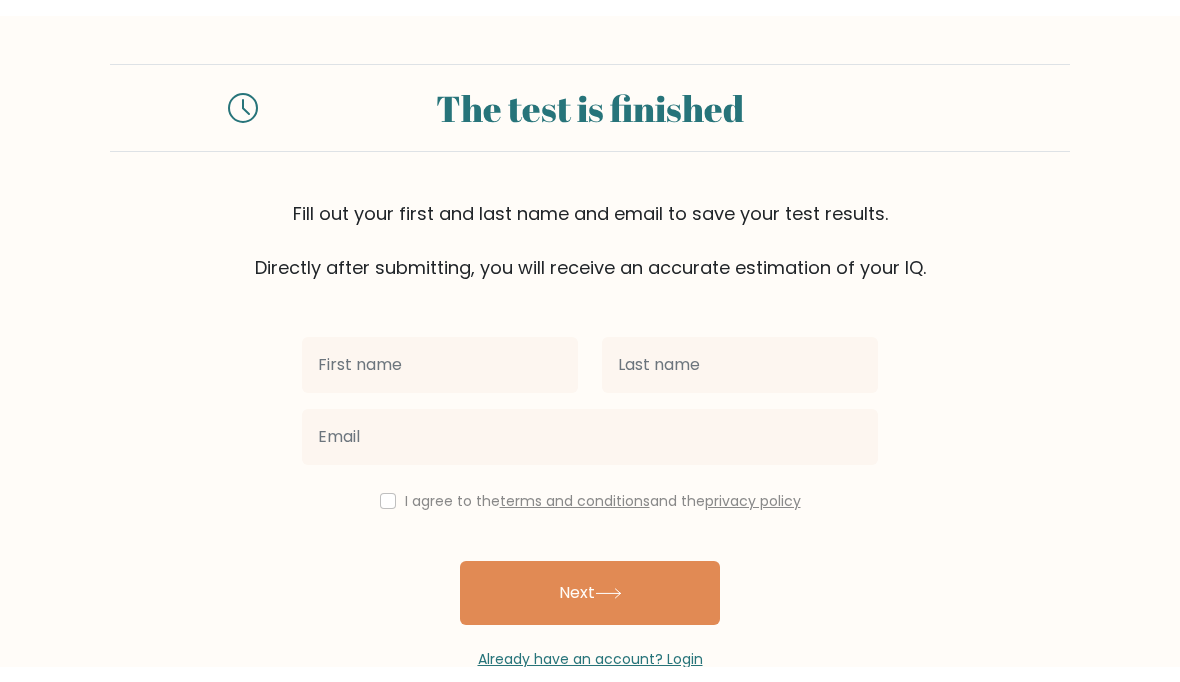 scroll, scrollTop: 0, scrollLeft: 0, axis: both 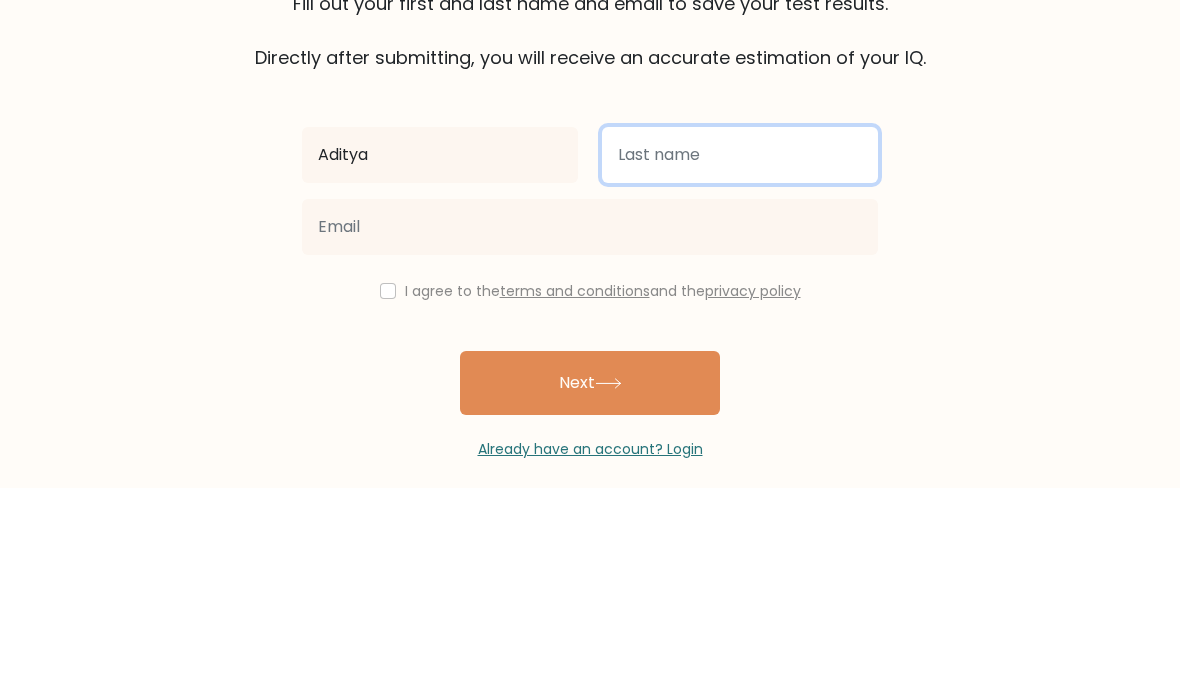 click at bounding box center (740, 349) 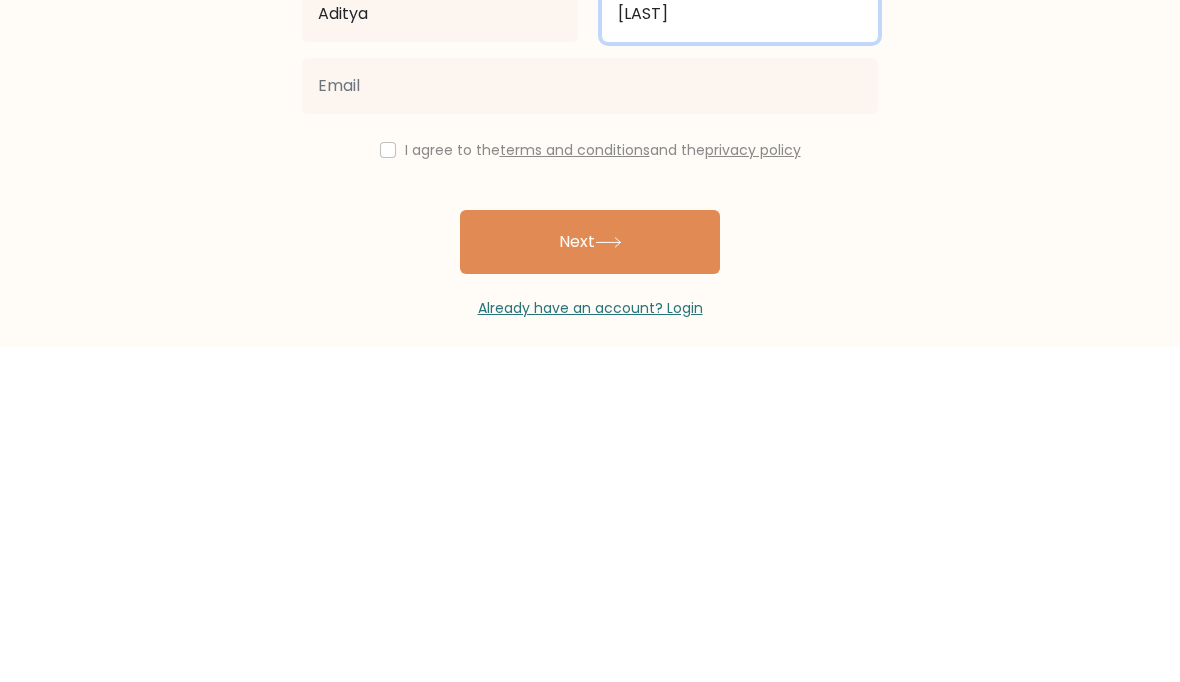 type on "[LAST]" 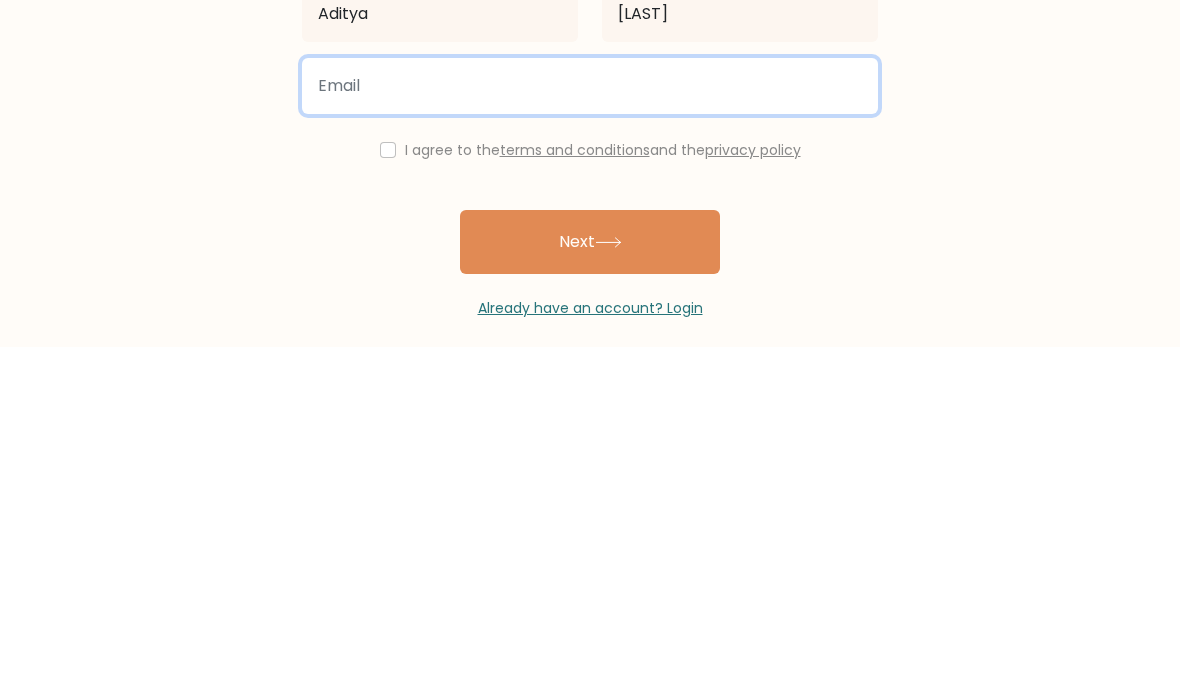 click at bounding box center [590, 421] 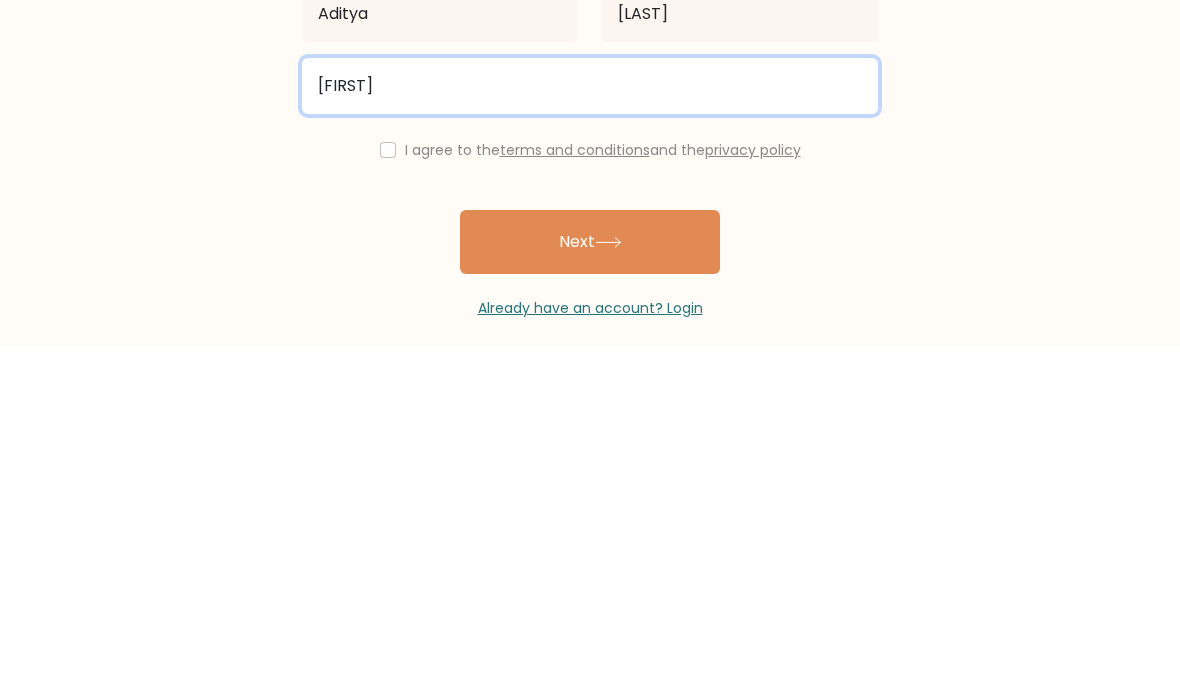 scroll, scrollTop: 22, scrollLeft: 0, axis: vertical 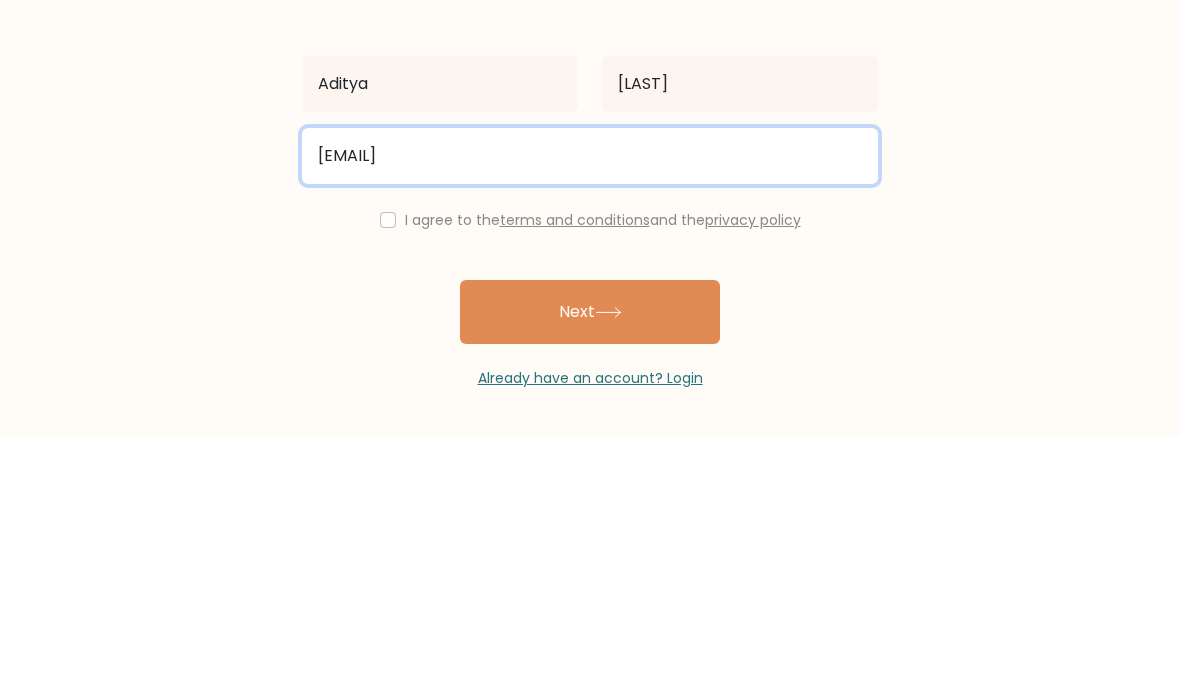 type on "adityatewari467@gmail.com" 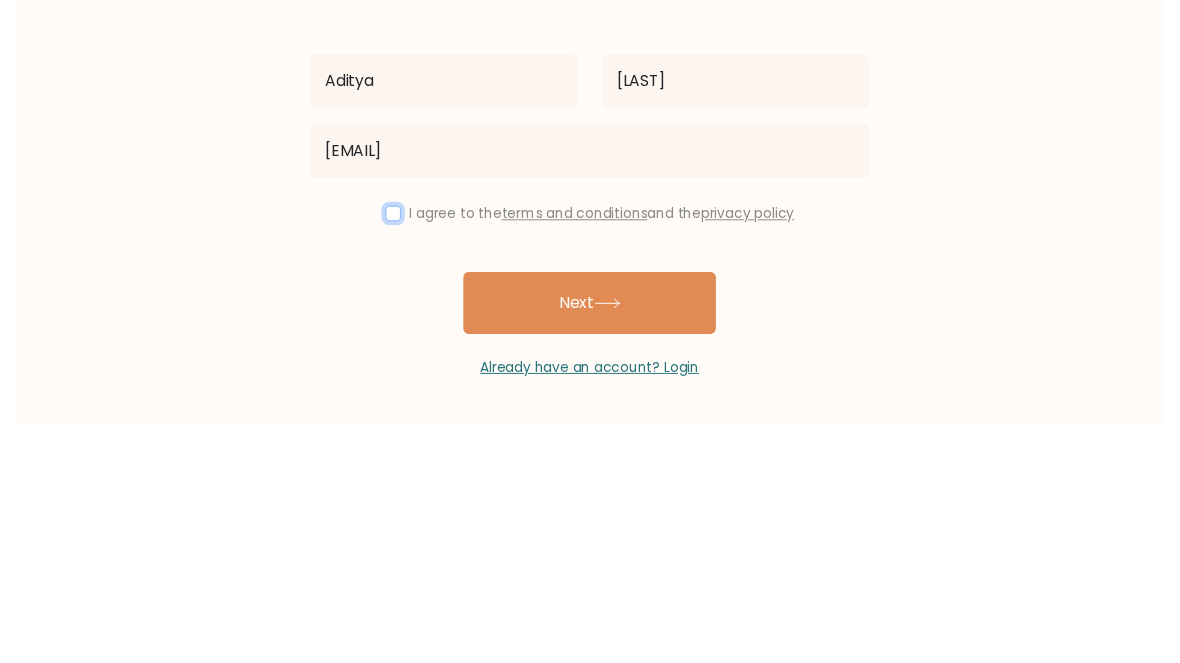 scroll, scrollTop: 41, scrollLeft: 0, axis: vertical 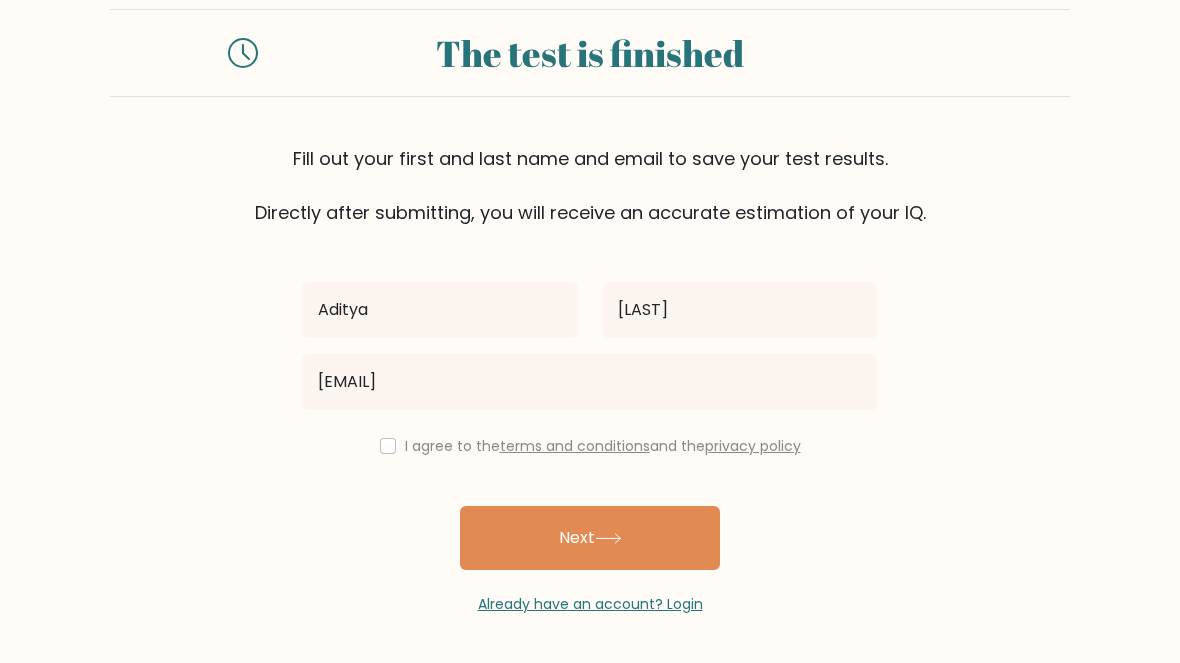 click at bounding box center (388, 446) 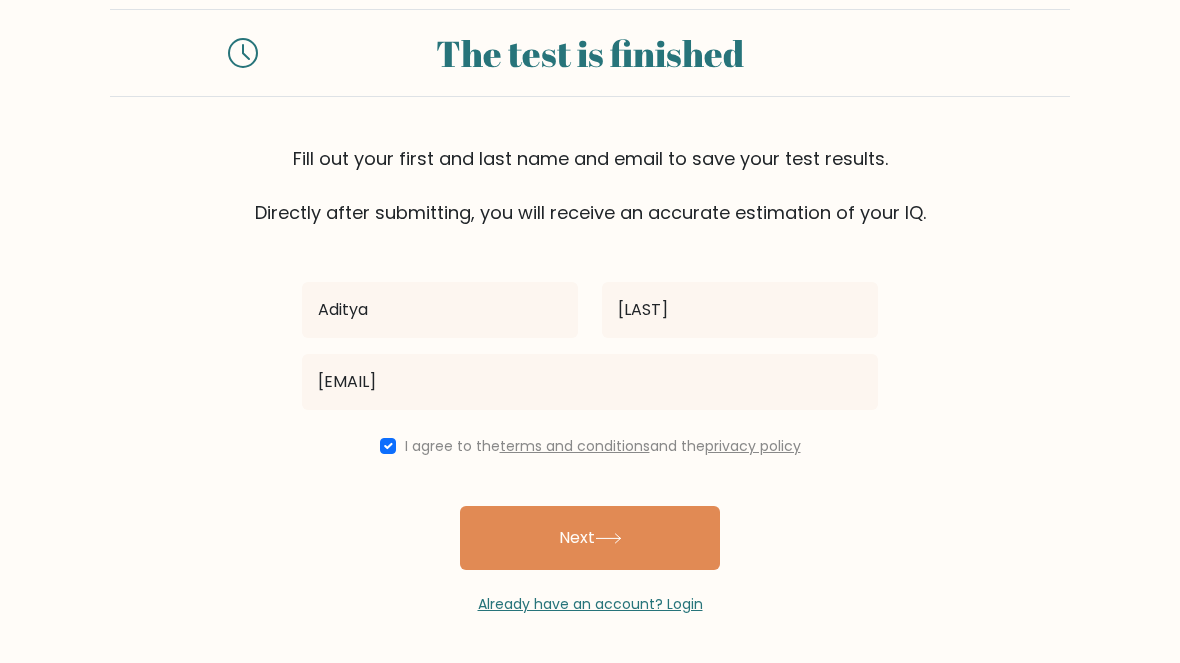 scroll, scrollTop: 0, scrollLeft: 0, axis: both 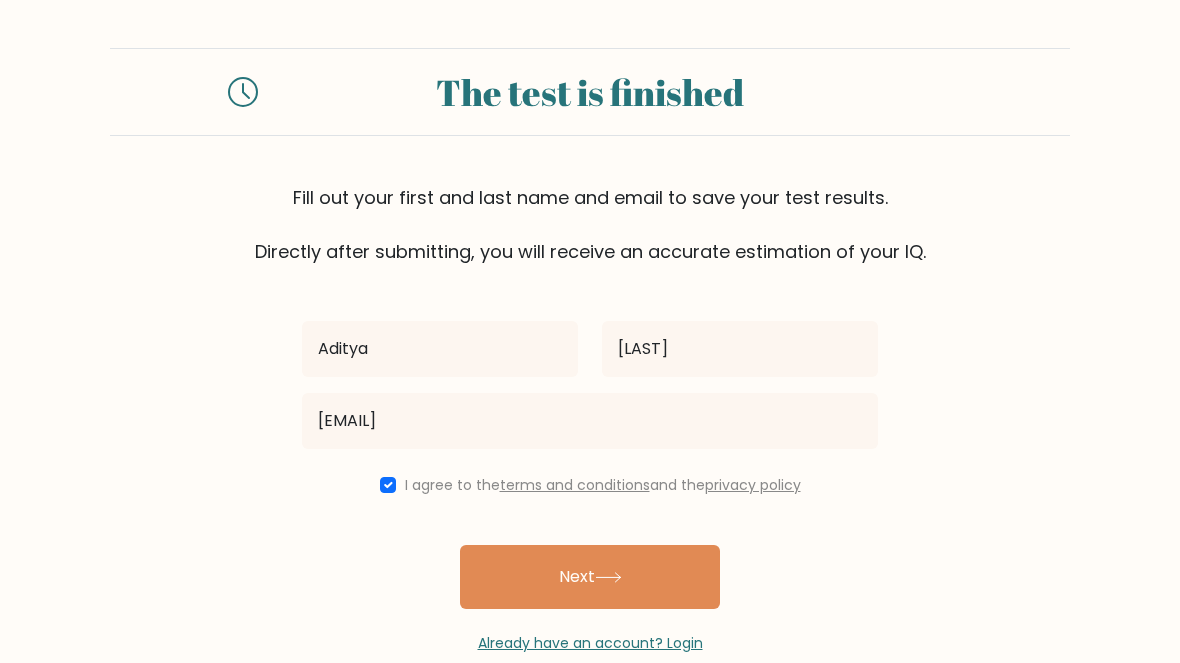 click on "Next" at bounding box center [590, 577] 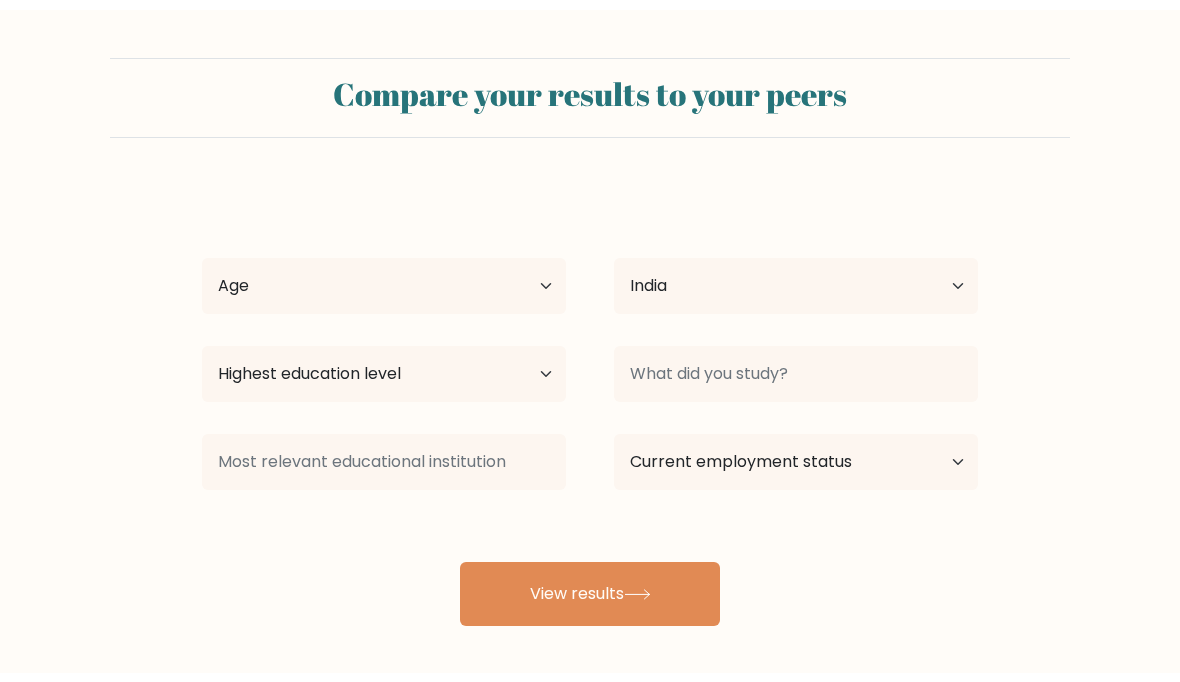 scroll, scrollTop: 0, scrollLeft: 0, axis: both 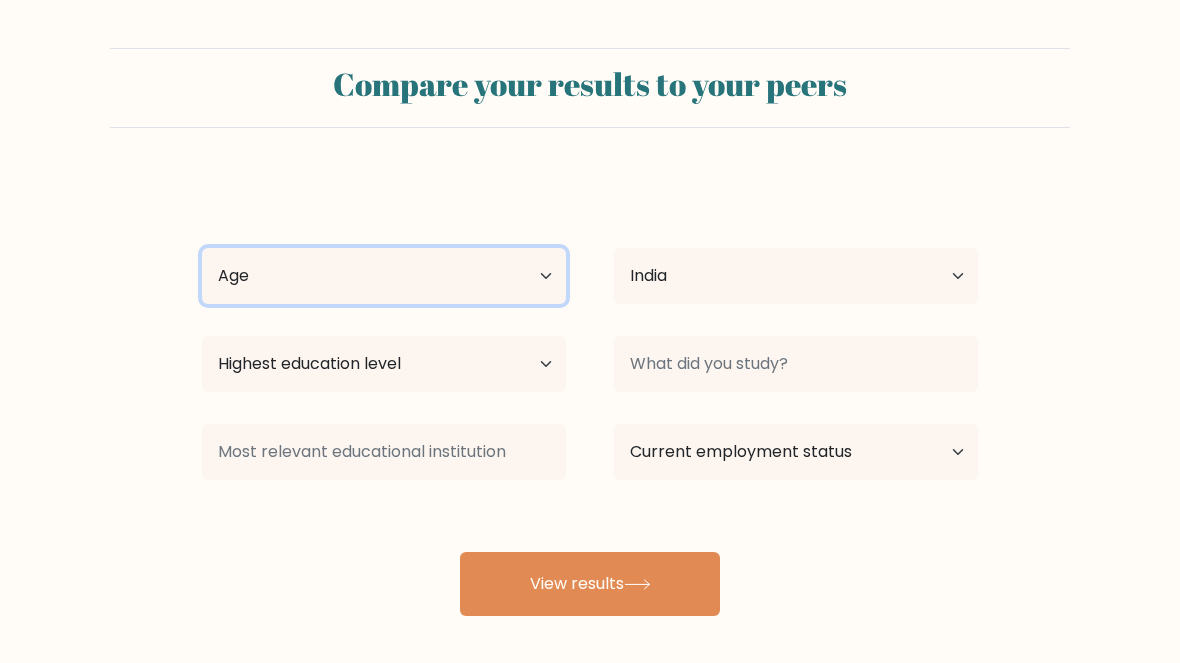 click on "Age
Under 18 years old
18-24 years old
25-34 years old
35-44 years old
45-54 years old
55-64 years old
65 years old and above" at bounding box center (384, 276) 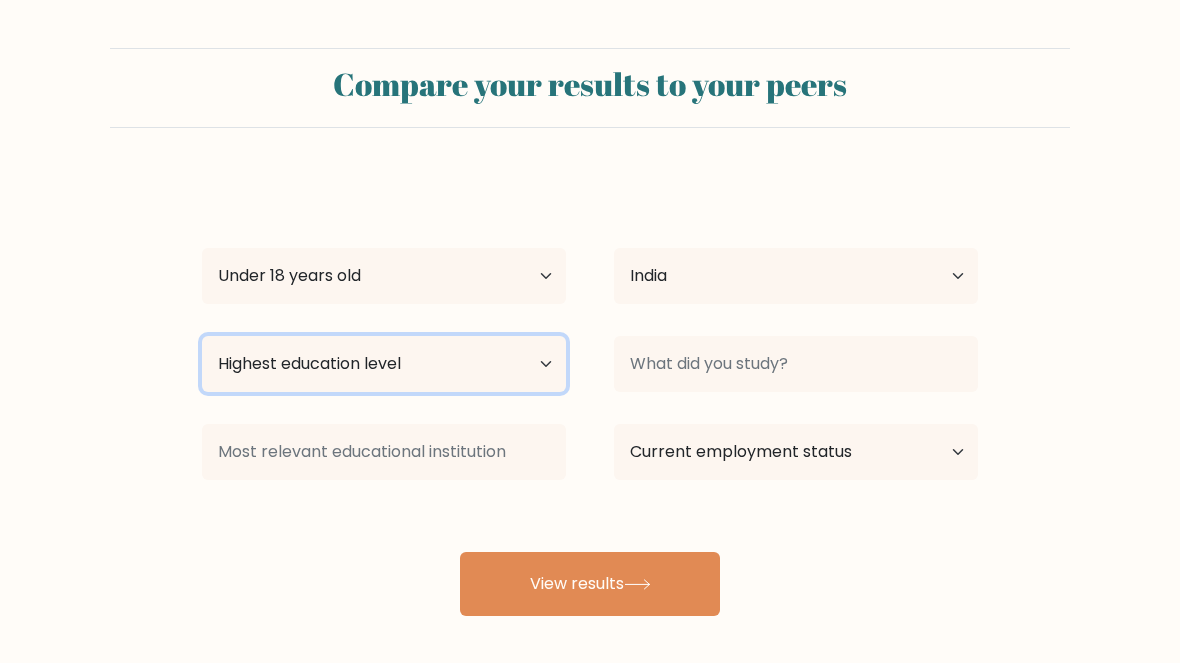 click on "Highest education level
No schooling
Primary
Lower Secondary
Upper Secondary
Occupation Specific
Bachelor's degree
Master's degree
Doctoral degree" at bounding box center [384, 364] 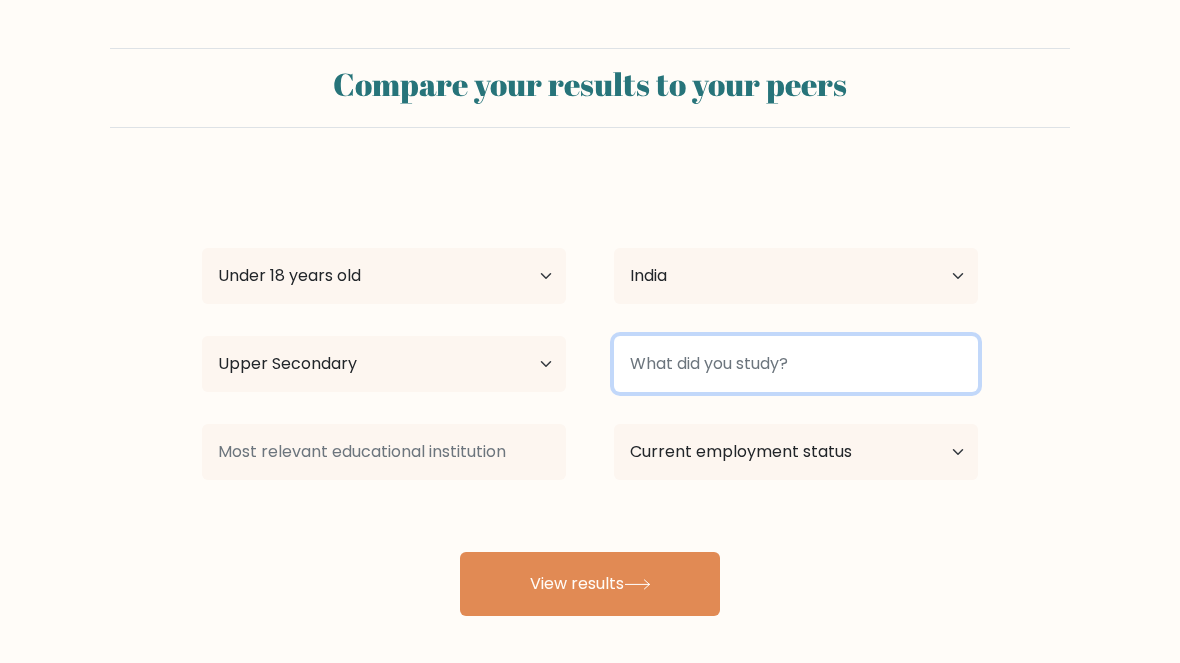 click at bounding box center (796, 364) 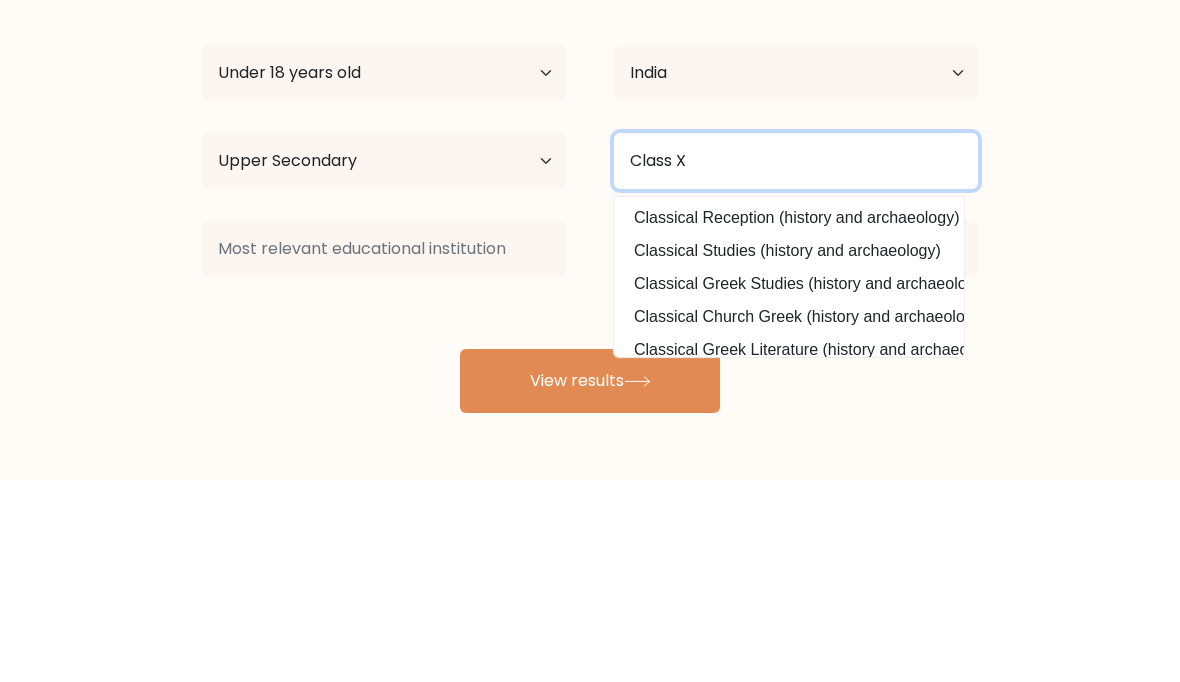 type on "Class X" 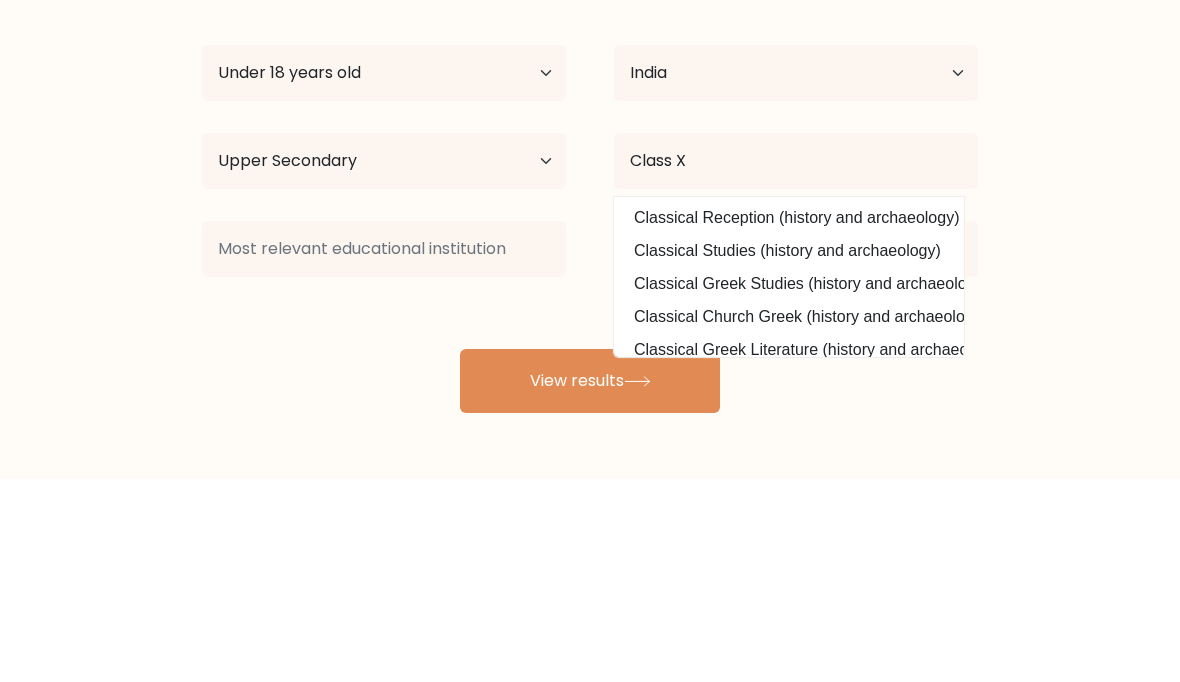 click on "Compare your results to your peers
Aditya
Tewari
Age
Under 18 years old
18-24 years old
25-34 years old
35-44 years old
45-54 years old
55-64 years old
65 years old and above
Country
Afghanistan
Albania
Algeria
American Samoa
Andorra
Angola
Anguilla
Antarctica
Antigua and Barbuda
Argentina
Armenia
Aruba
Australia
Chad" at bounding box center [590, 332] 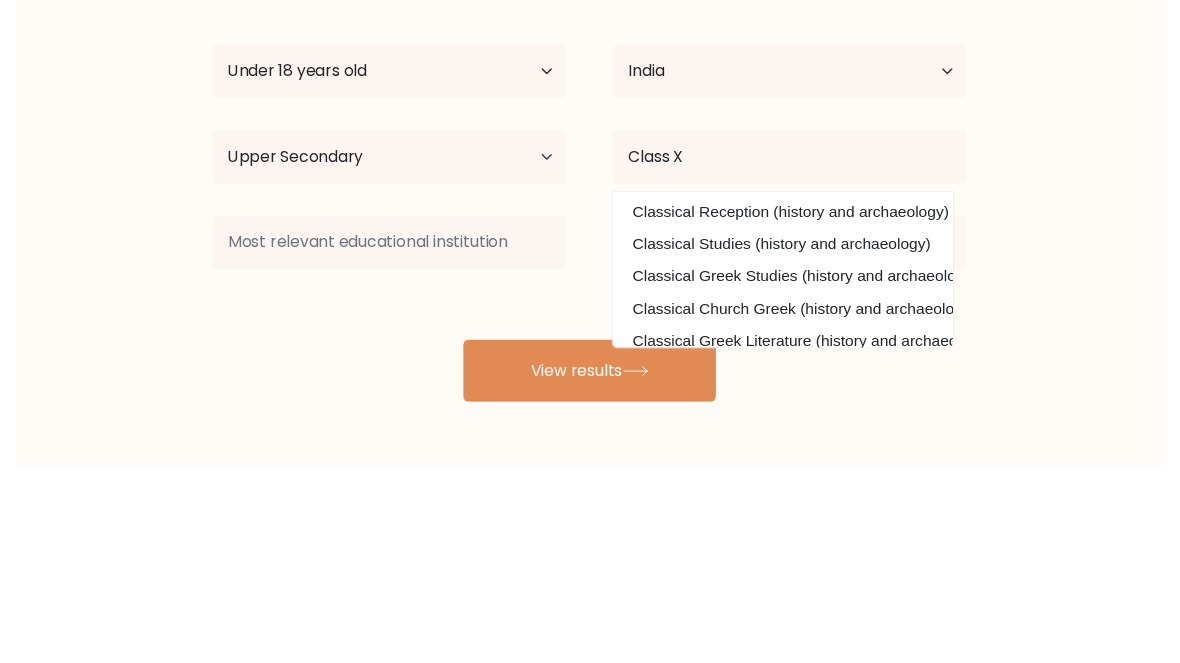 scroll, scrollTop: 95, scrollLeft: 0, axis: vertical 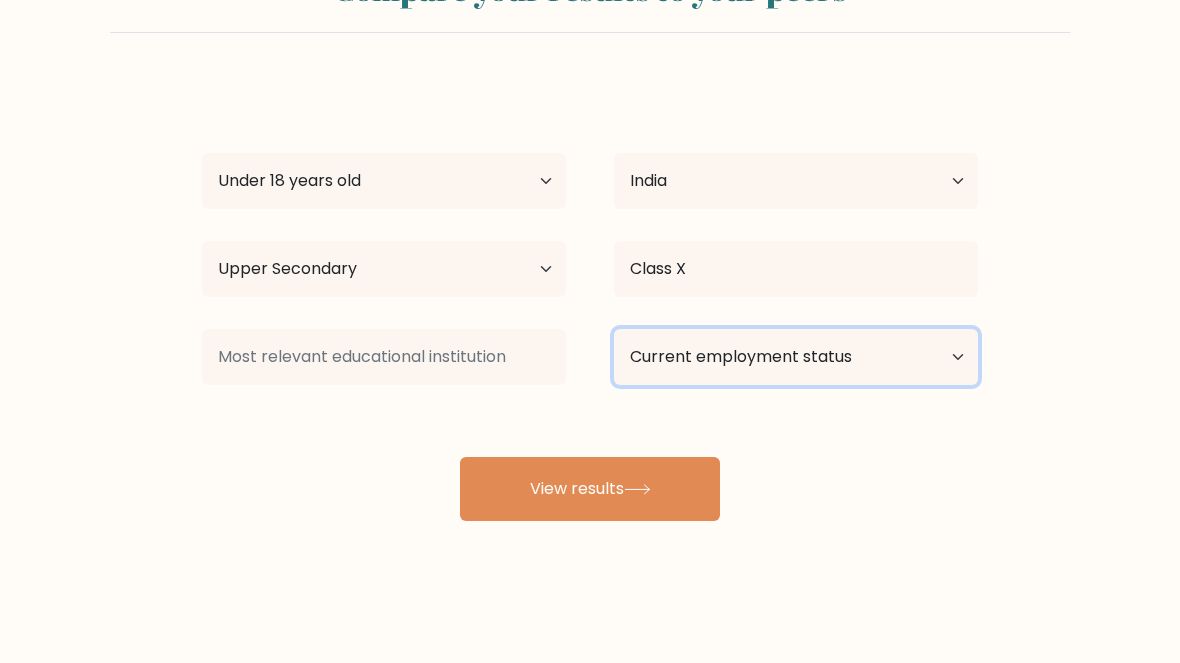 click on "Current employment status
Employed
Student
Retired
Other / prefer not to answer" at bounding box center [796, 357] 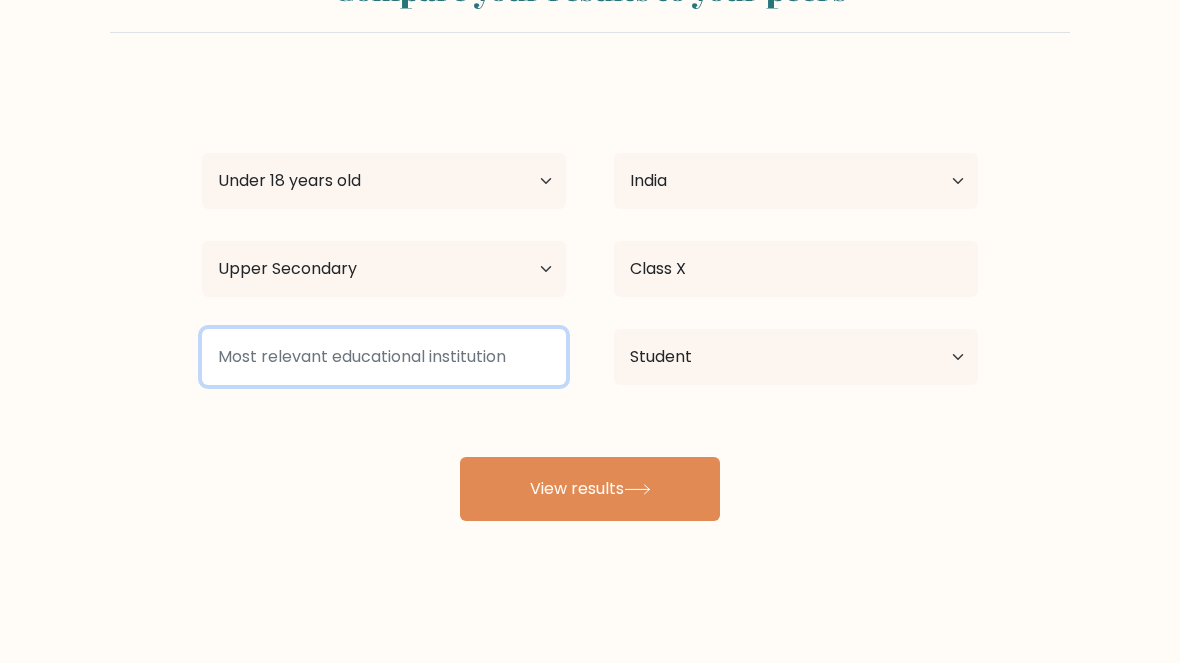 click at bounding box center (384, 357) 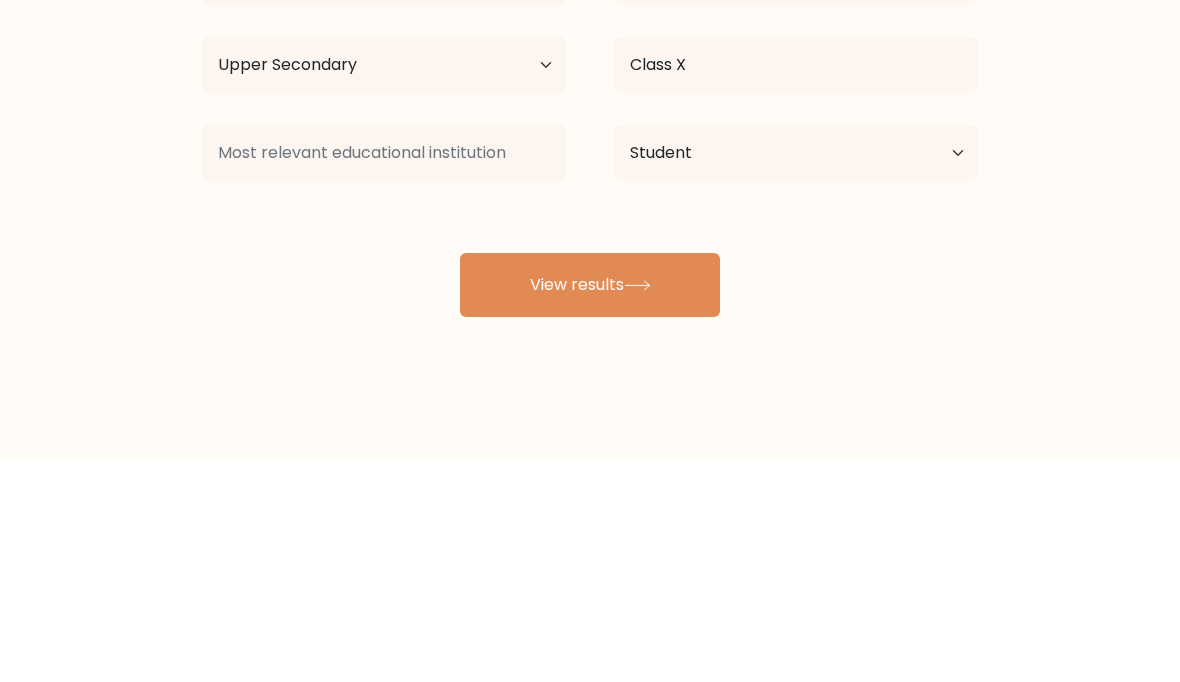 click on "Compare your results to your peers
Aditya
Tewari
Age
Under 18 years old
18-24 years old
25-34 years old
35-44 years old
45-54 years old
55-64 years old
65 years old and above
Country
Afghanistan
Albania
Algeria
American Samoa
Andorra
Angola
Anguilla
Antarctica
Antigua and Barbuda
Argentina
Armenia
Aruba
Australia
Chad" at bounding box center (590, 256) 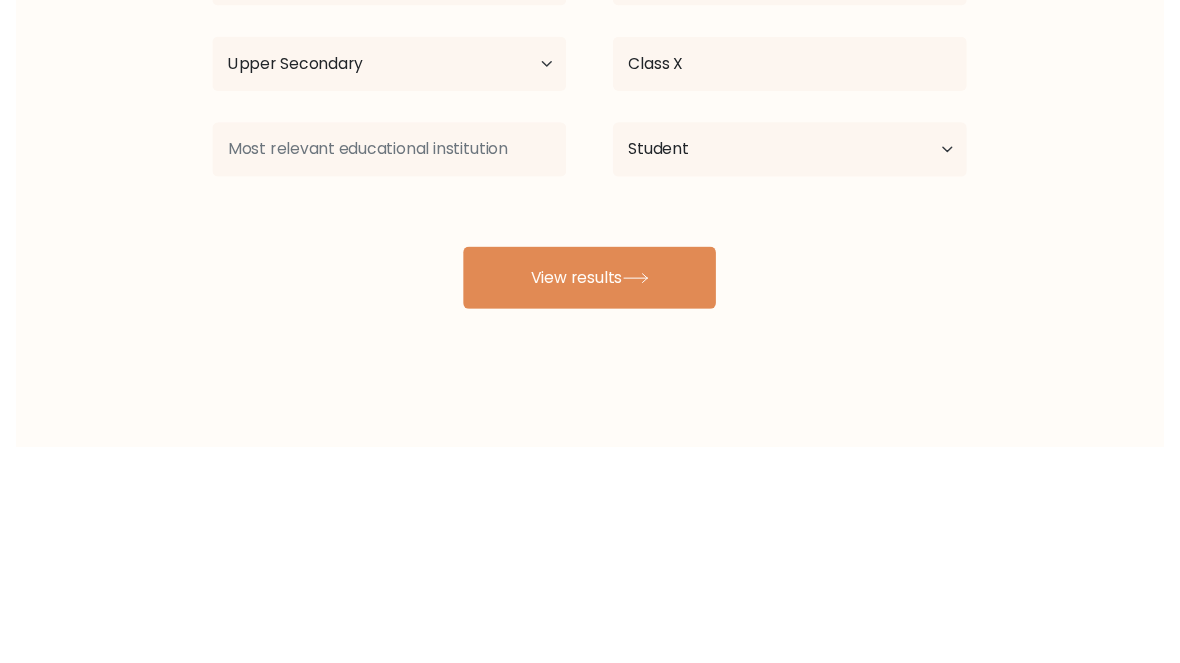 scroll, scrollTop: 95, scrollLeft: 0, axis: vertical 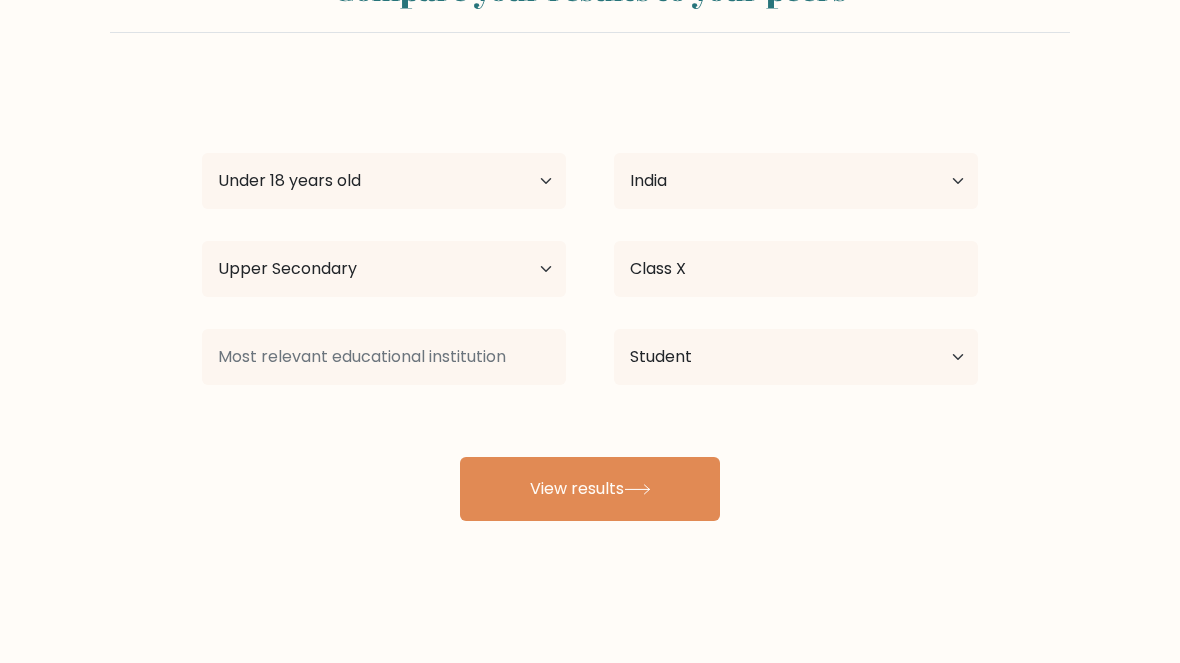 click on "View results" at bounding box center (590, 489) 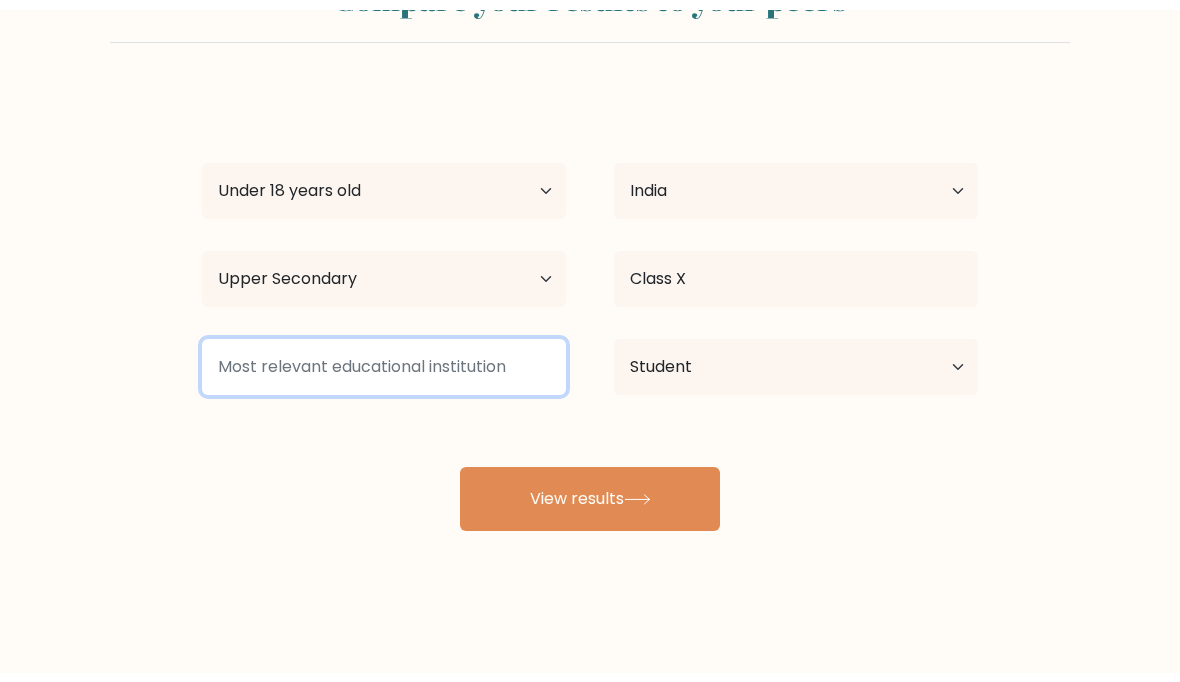 scroll, scrollTop: 76, scrollLeft: 0, axis: vertical 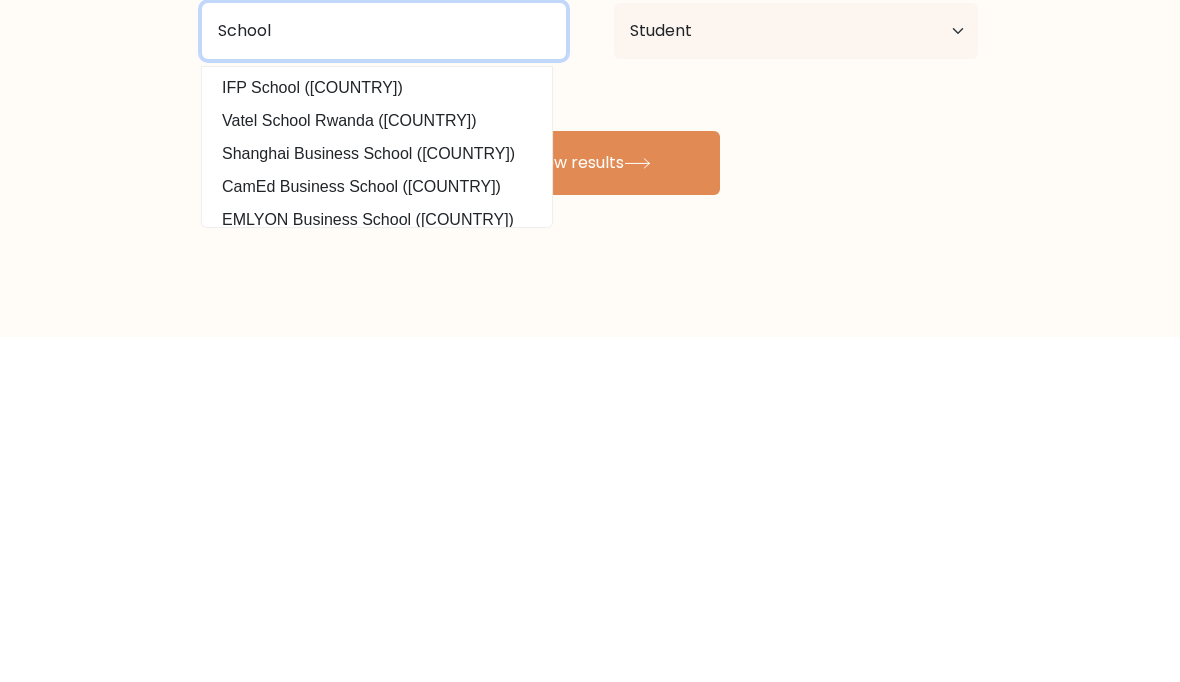 type on "School" 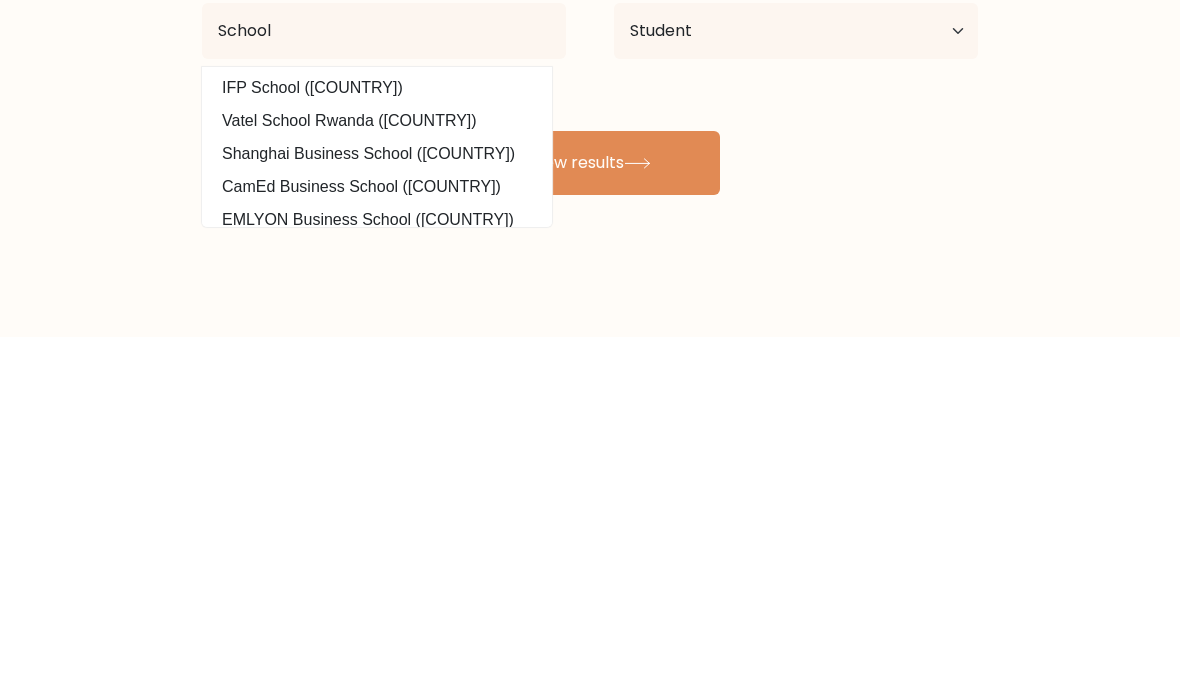 click on "View results" at bounding box center [590, 508] 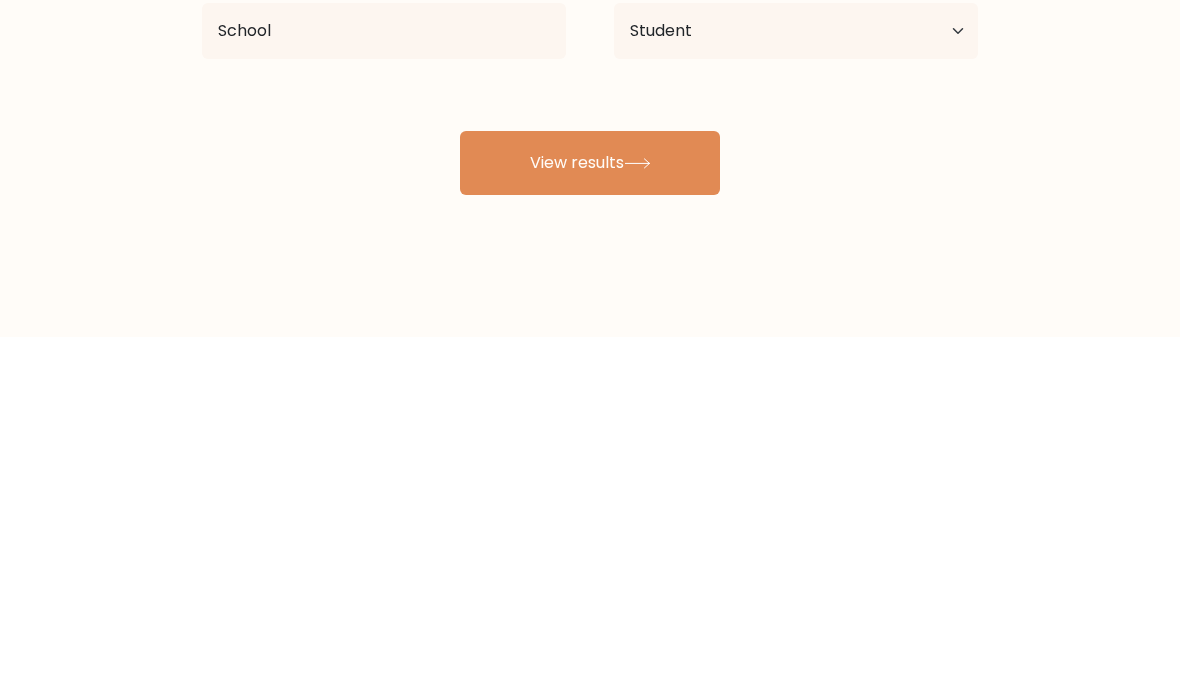 click on "View results" at bounding box center [590, 508] 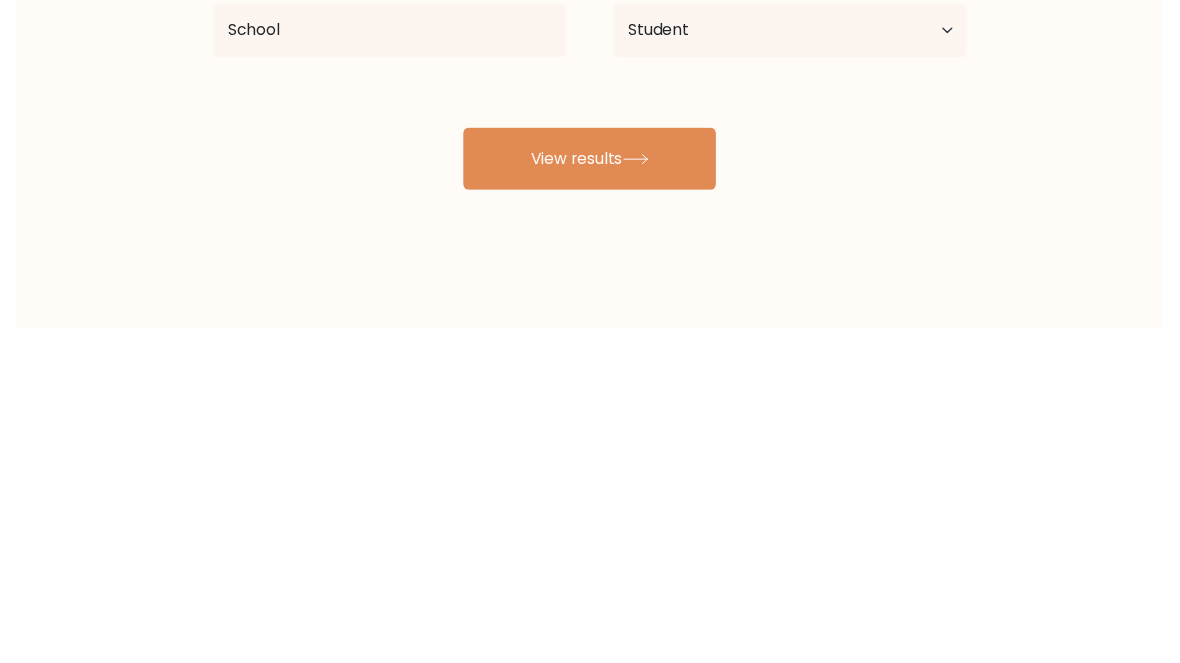 scroll, scrollTop: 95, scrollLeft: 0, axis: vertical 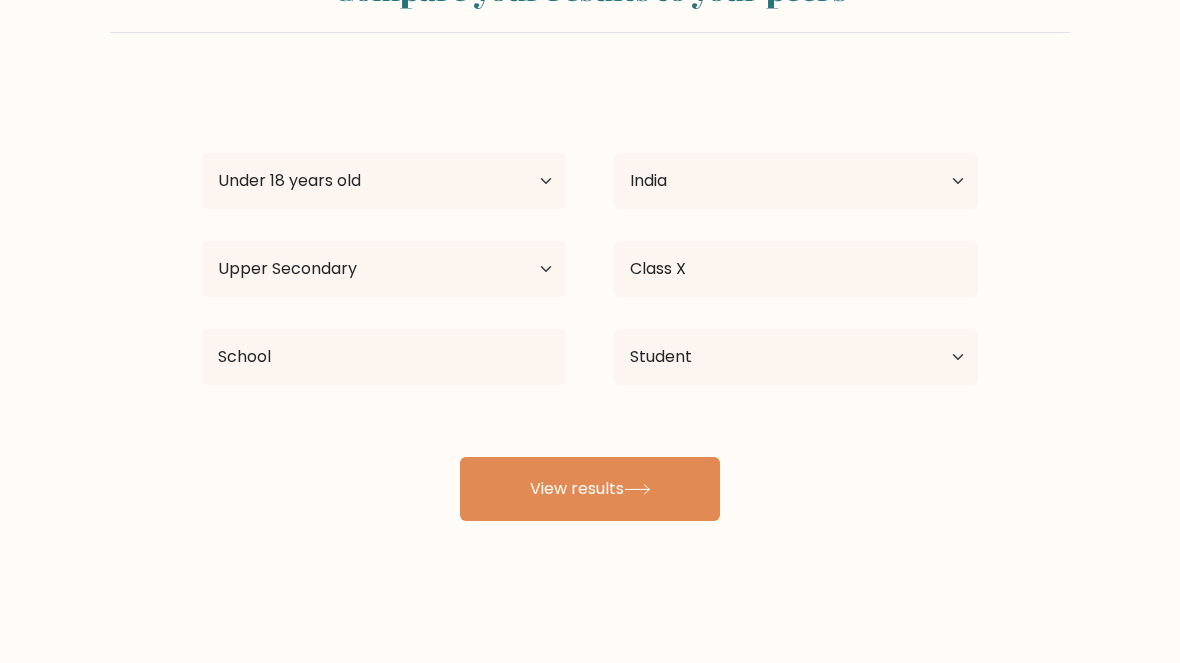 click at bounding box center (637, 489) 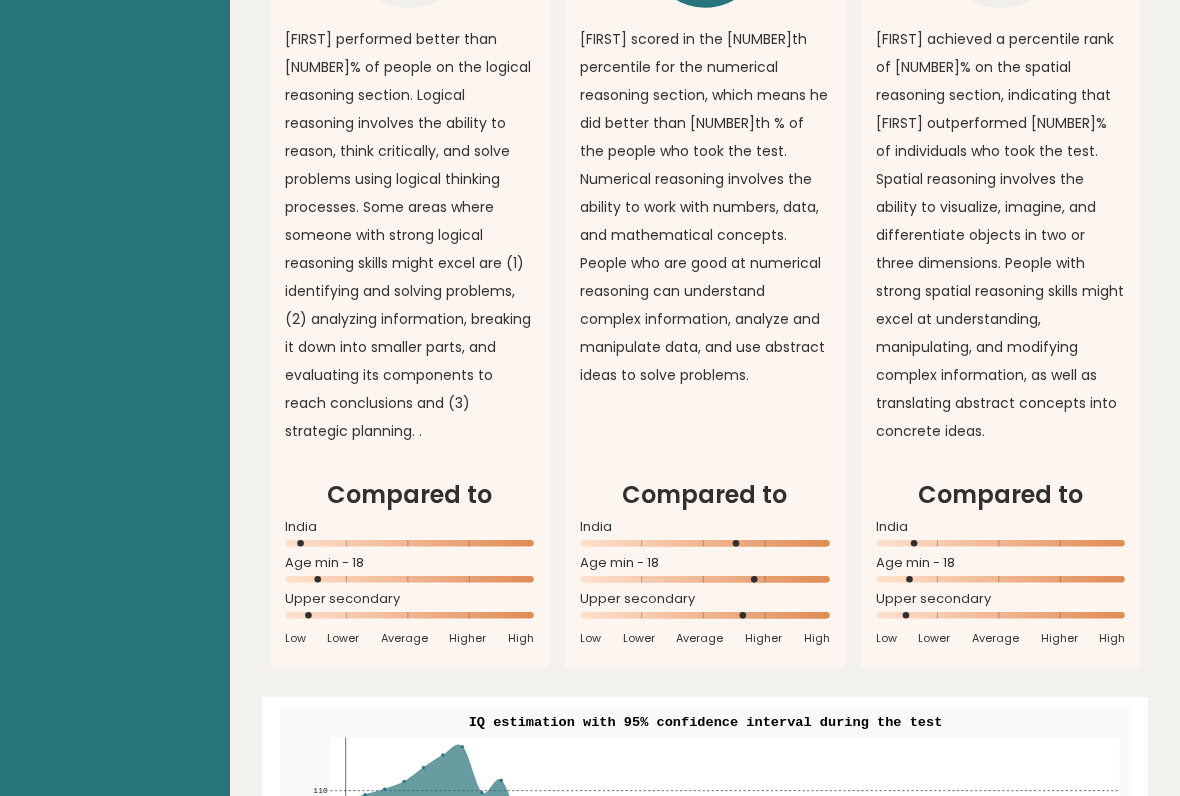 scroll, scrollTop: 1805, scrollLeft: 0, axis: vertical 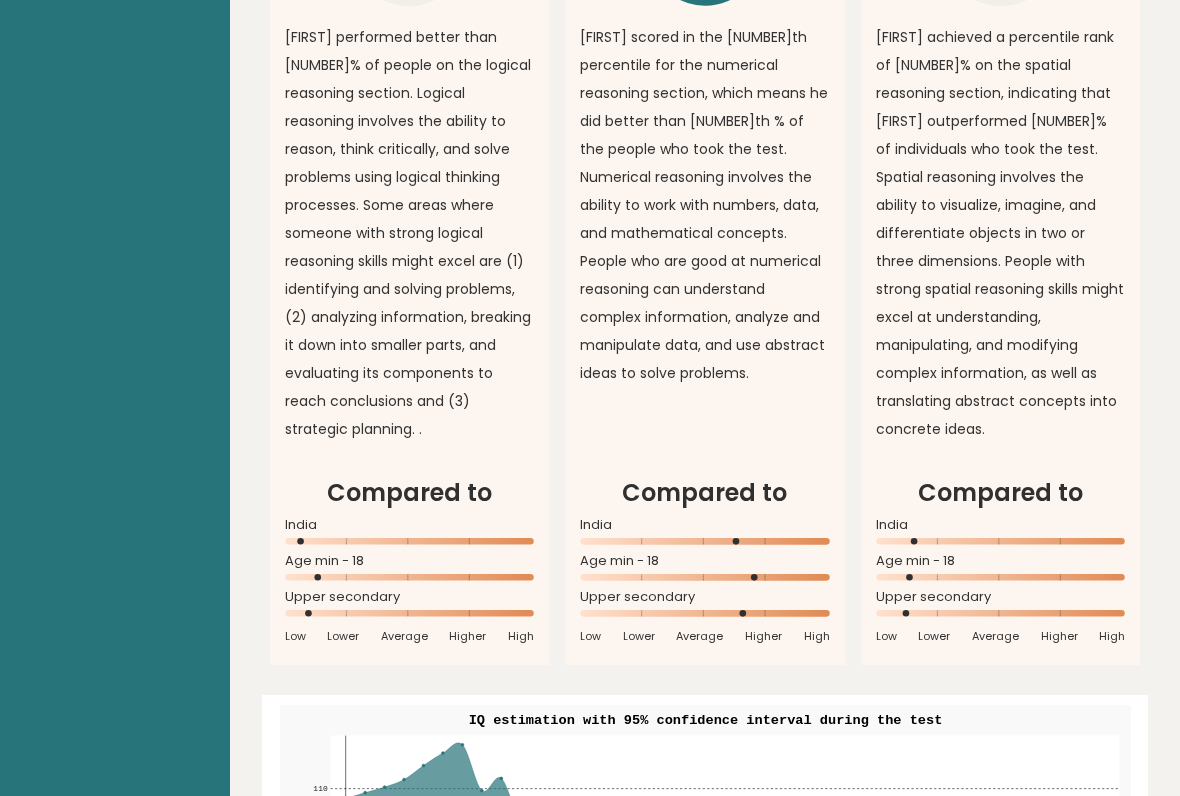 click on "Date:  [MONTH] [DAY], [YEAR]
Test:   Full 30 minute IQ test
Download PDF
Downloading...
Downloading
✓ Your PDF is downloaded...
Copy link to profile
AT
[FIRST]
Dashboard
Profile
Settings
Logout
[FIRST][LAST]
Student,
India
IQ:  [NUMBER]
Population/%
IQ
[NUMBER]
[NUMBER]" at bounding box center [705, 1151] 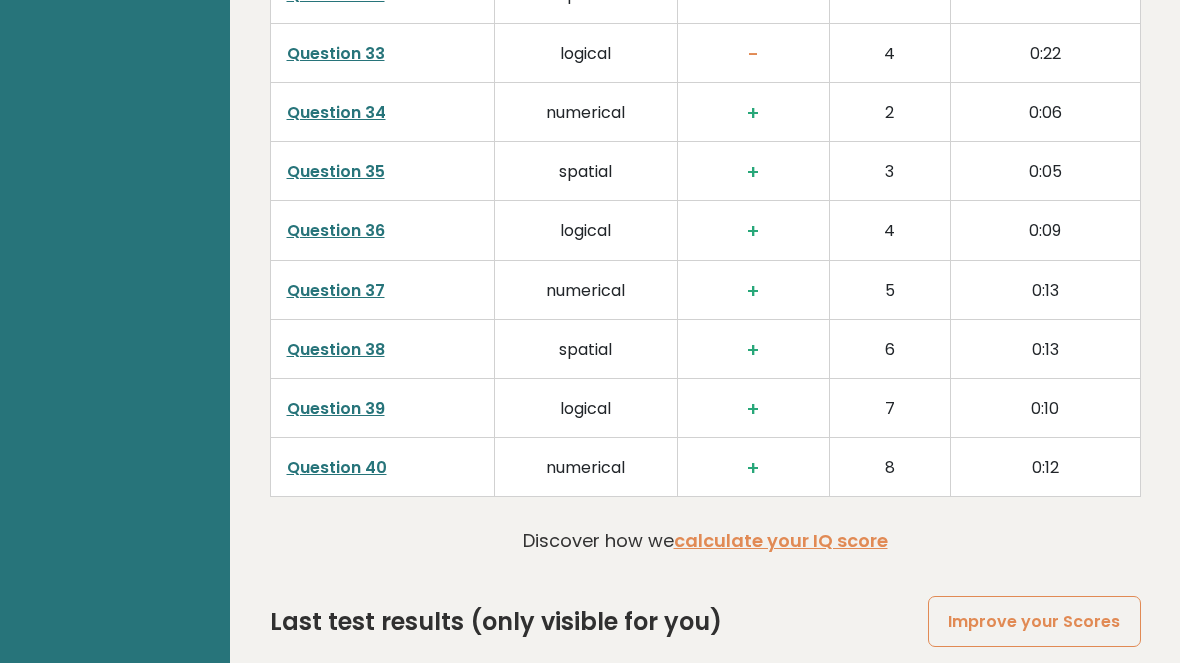 scroll, scrollTop: 5101, scrollLeft: 0, axis: vertical 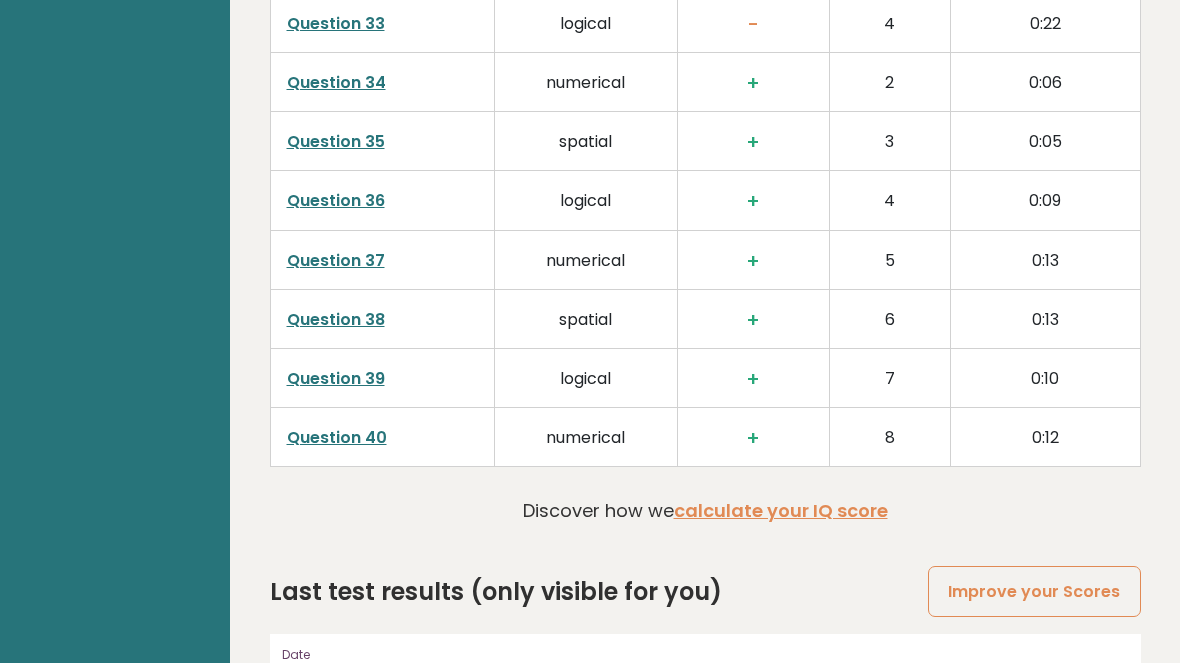 click on "View results" at bounding box center (1024, 726) 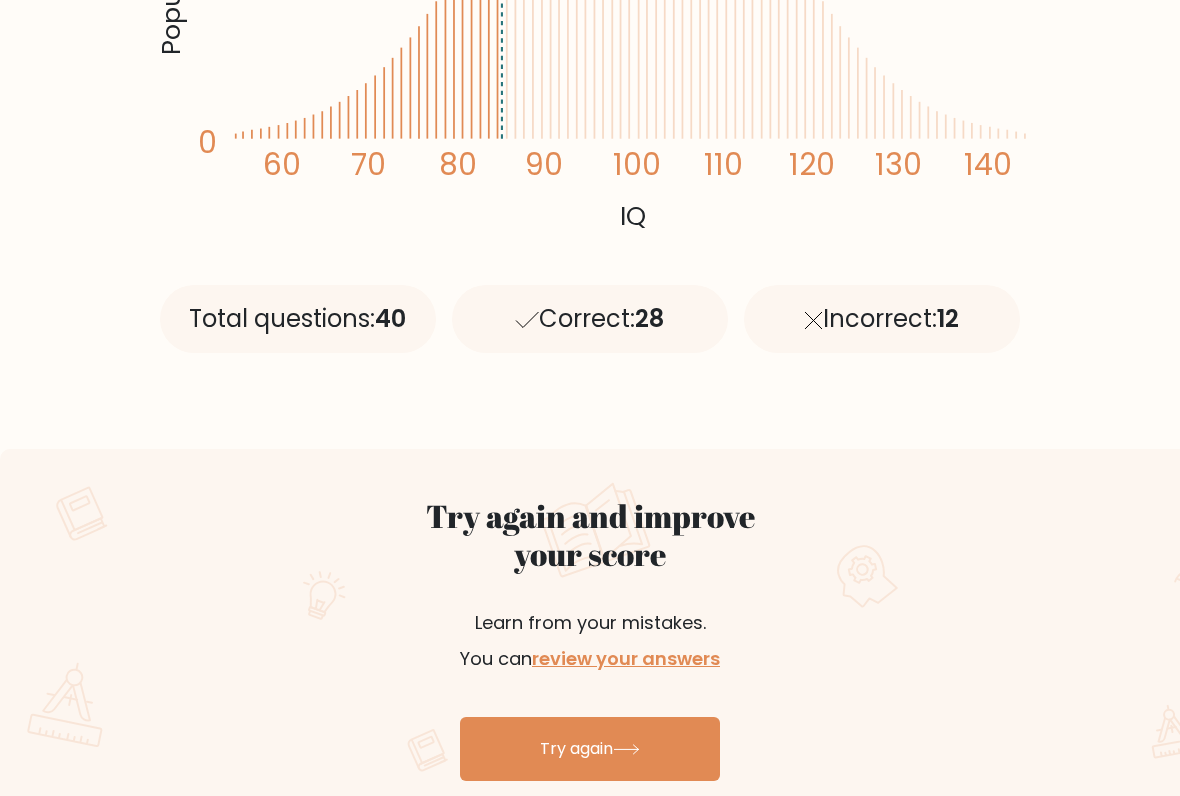 scroll, scrollTop: 914, scrollLeft: 0, axis: vertical 